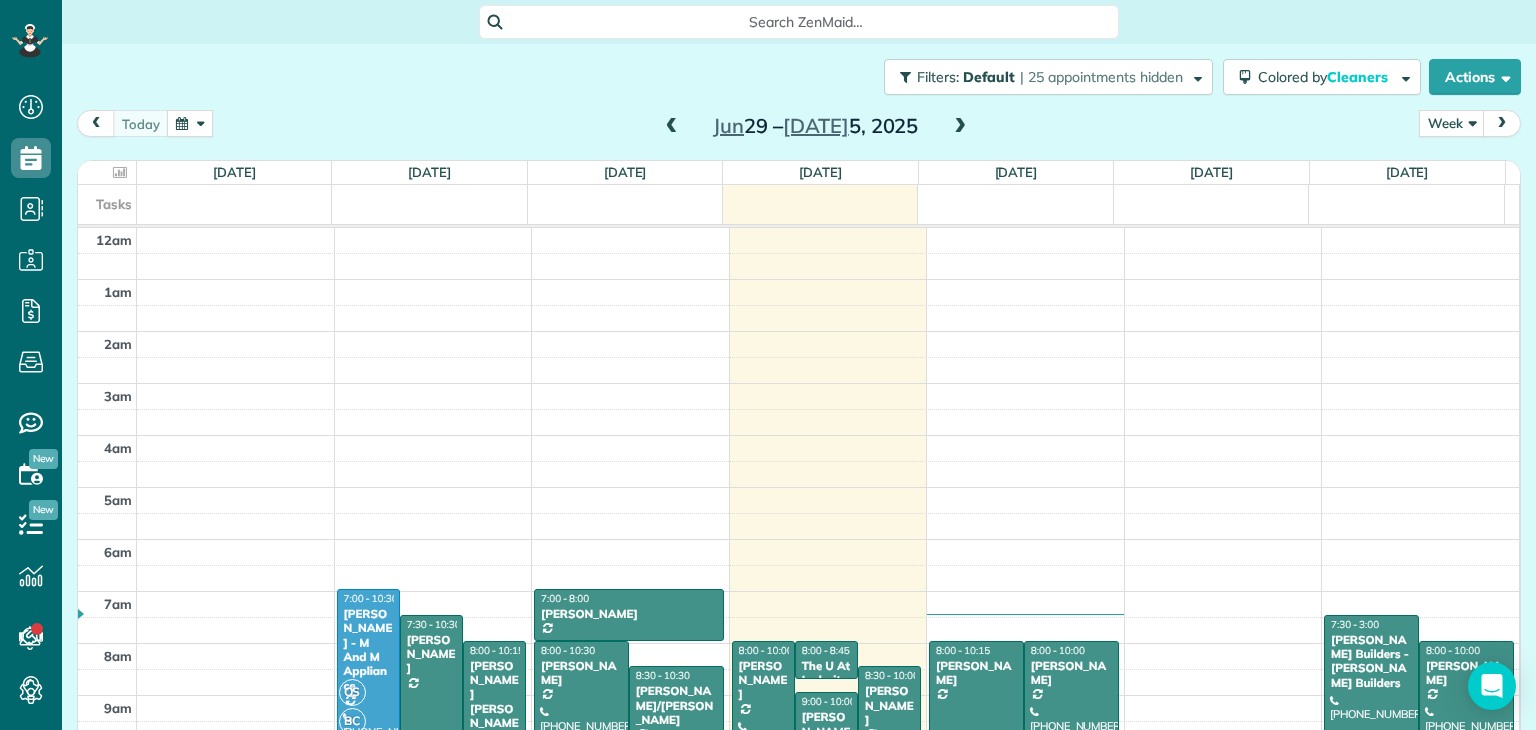 scroll, scrollTop: 0, scrollLeft: 0, axis: both 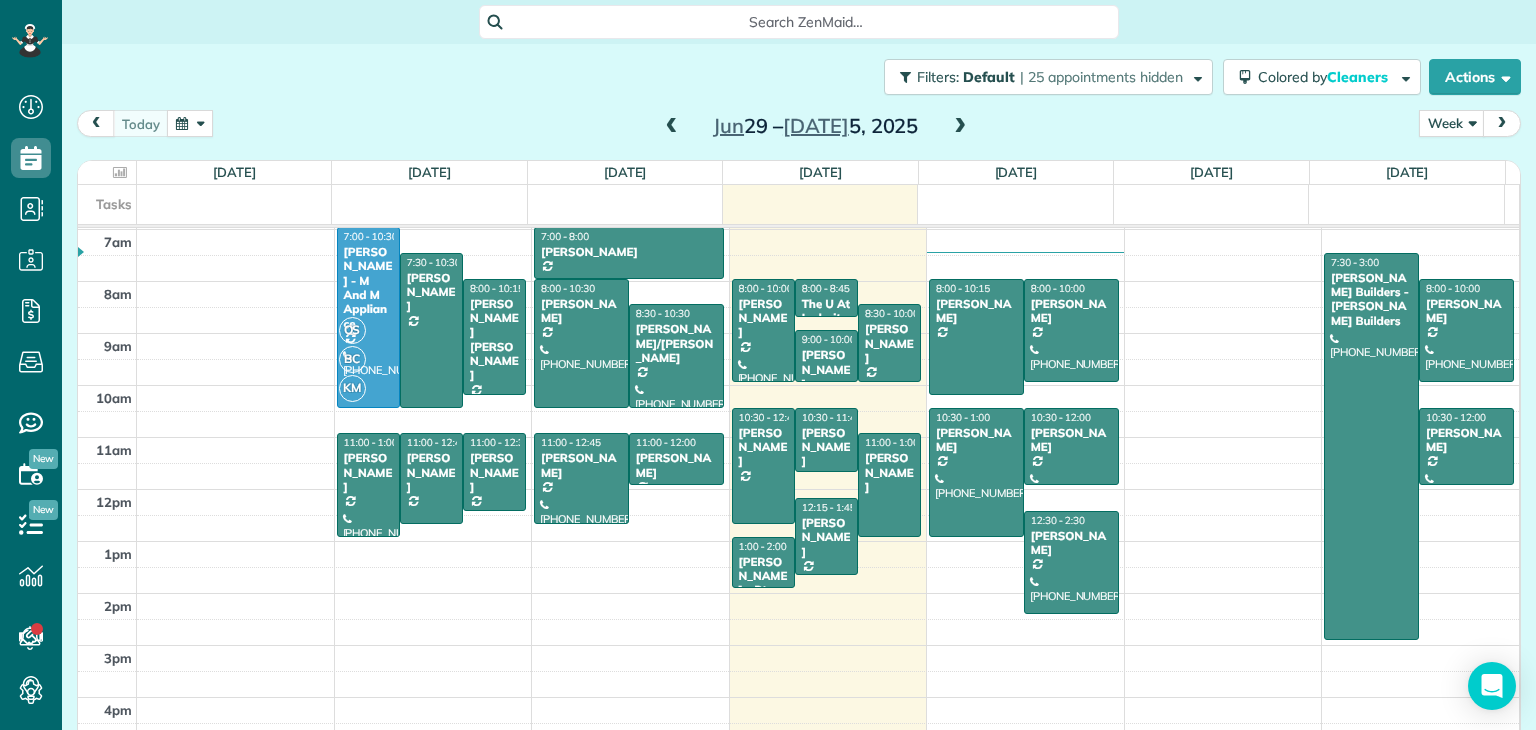 click at bounding box center [960, 127] 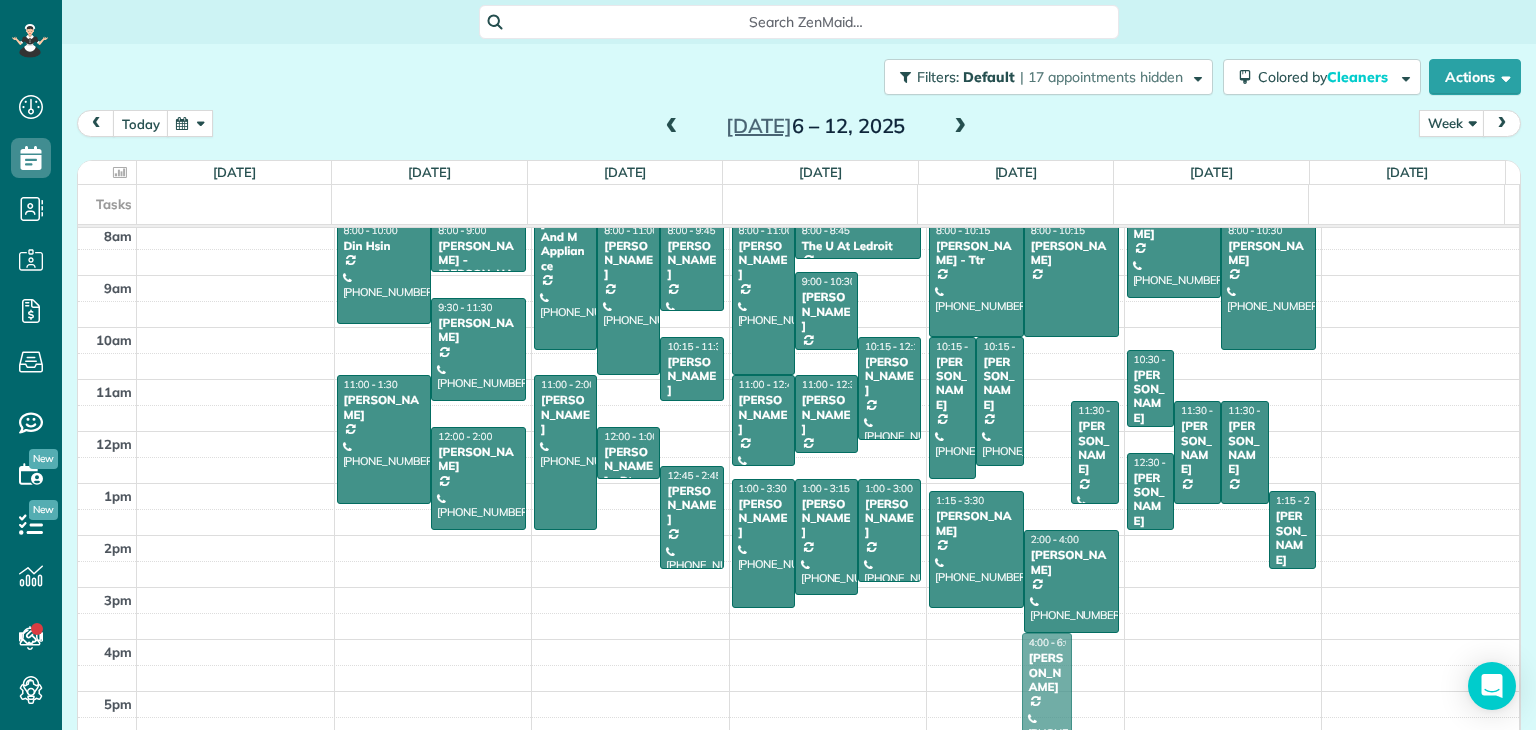 drag, startPoint x: 1040, startPoint y: 497, endPoint x: 1062, endPoint y: 729, distance: 233.04077 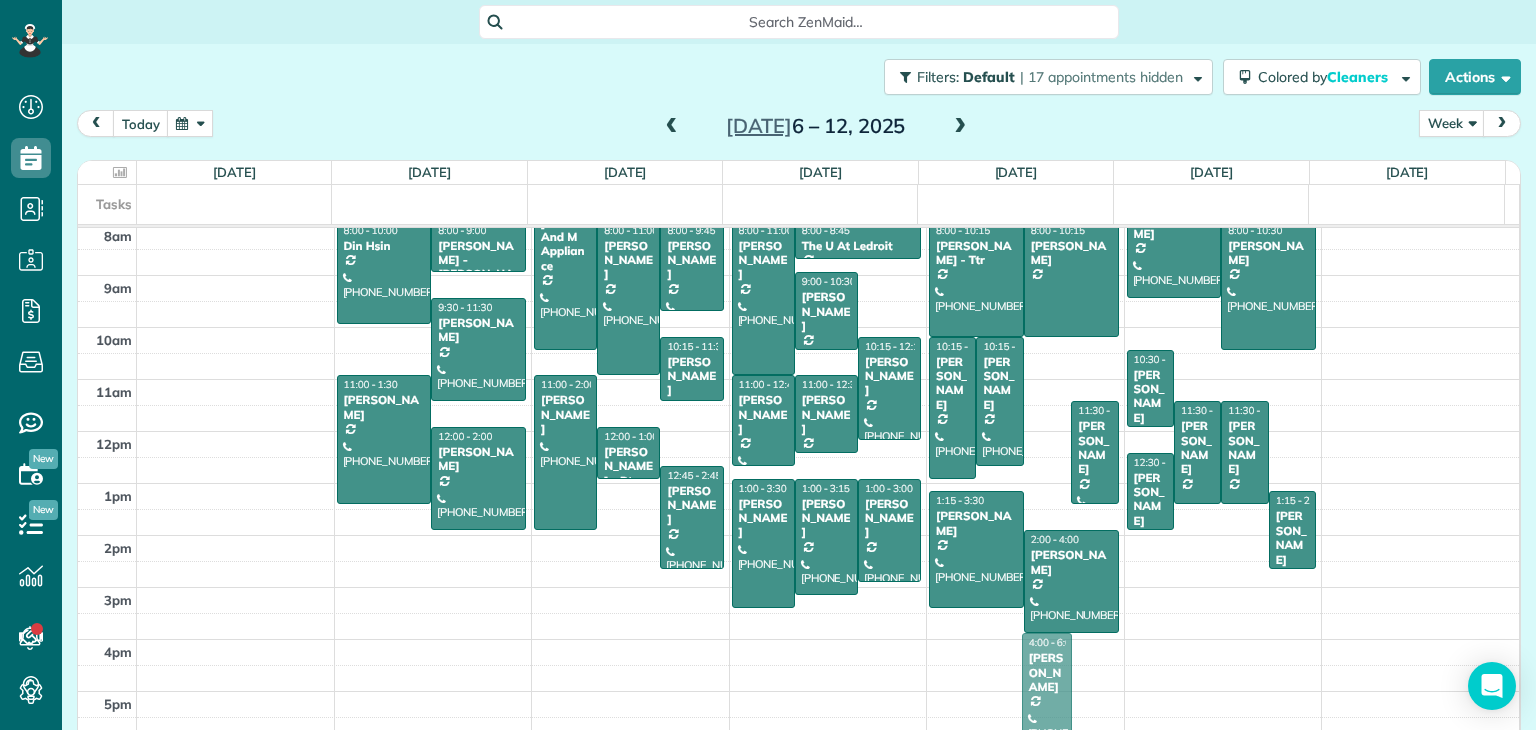 scroll, scrollTop: 400, scrollLeft: 0, axis: vertical 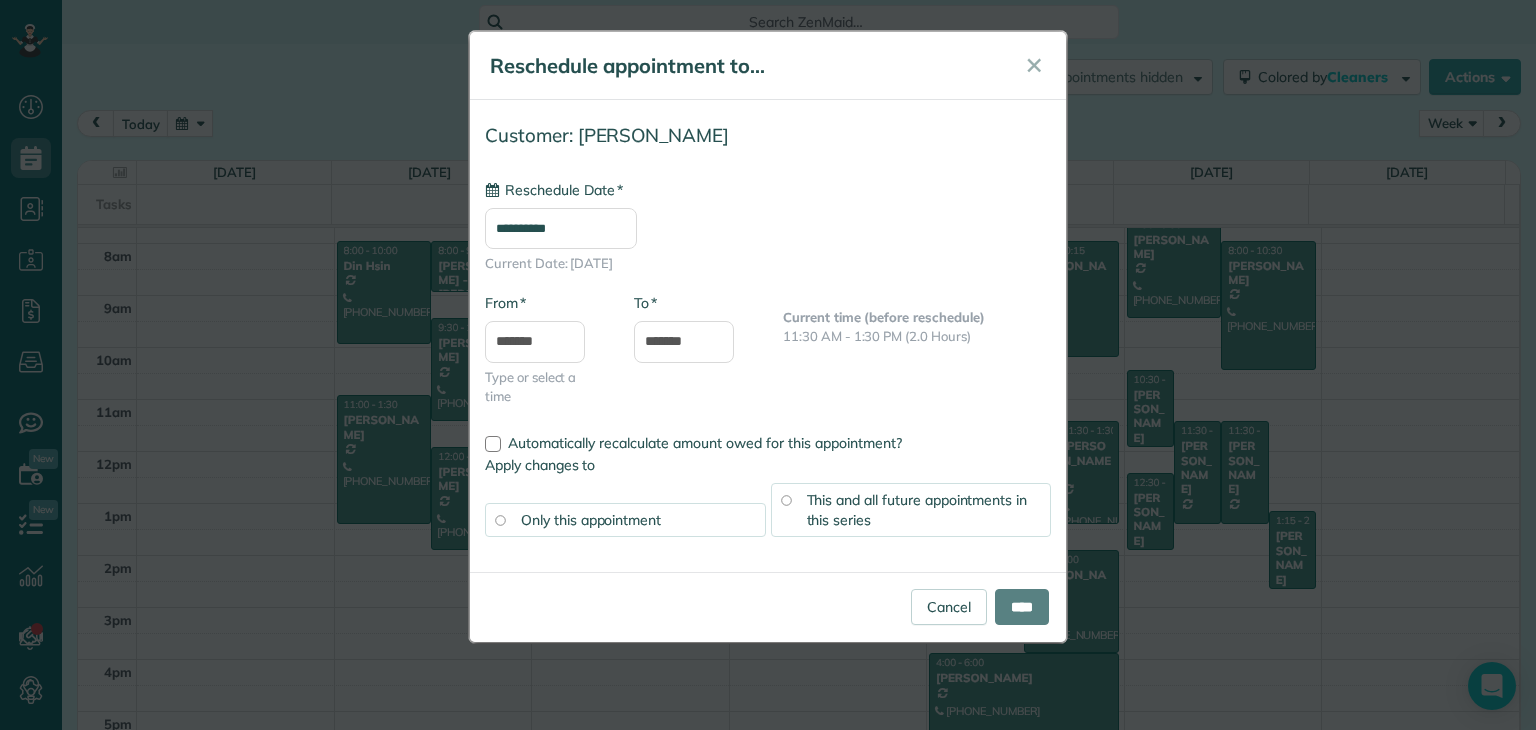 type on "**********" 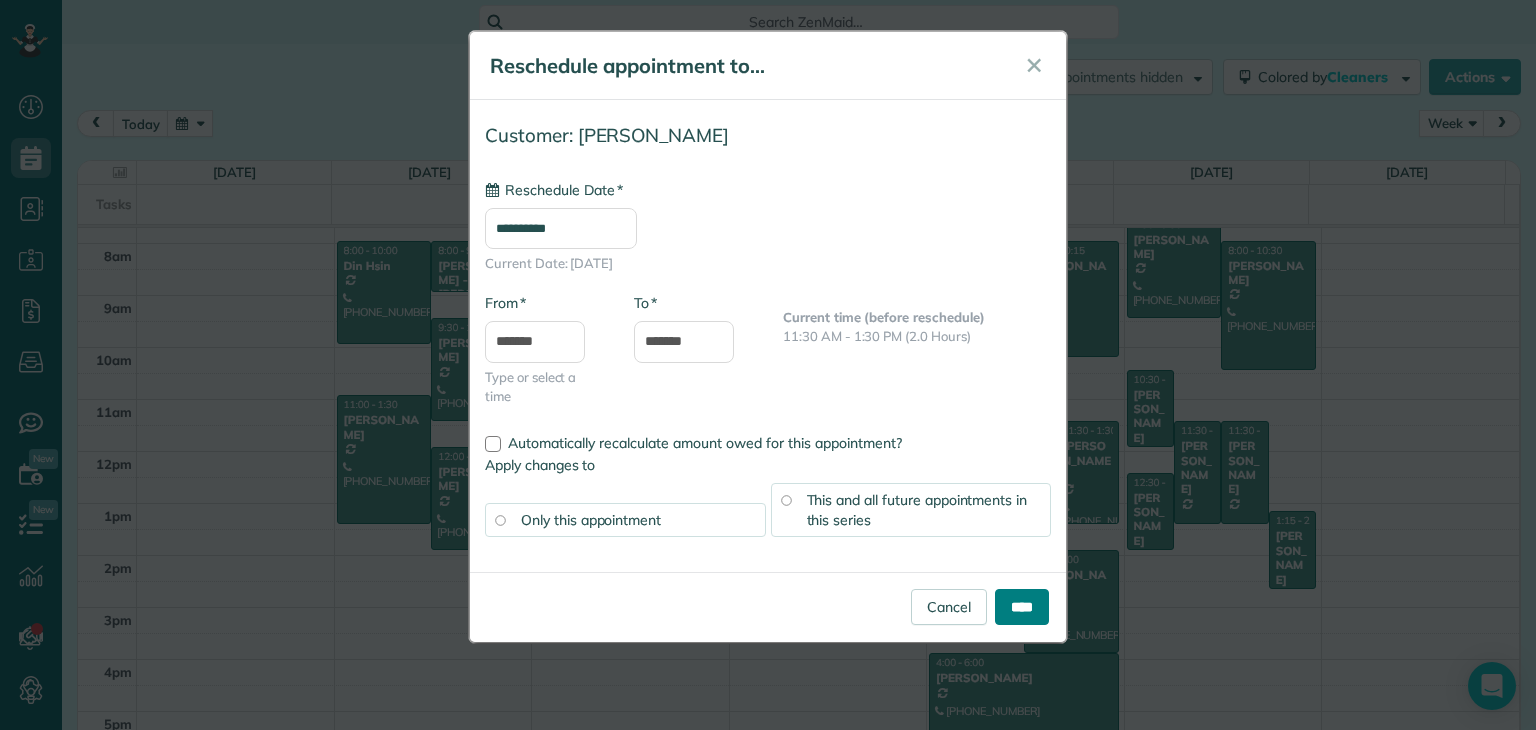 click on "****" at bounding box center (1022, 607) 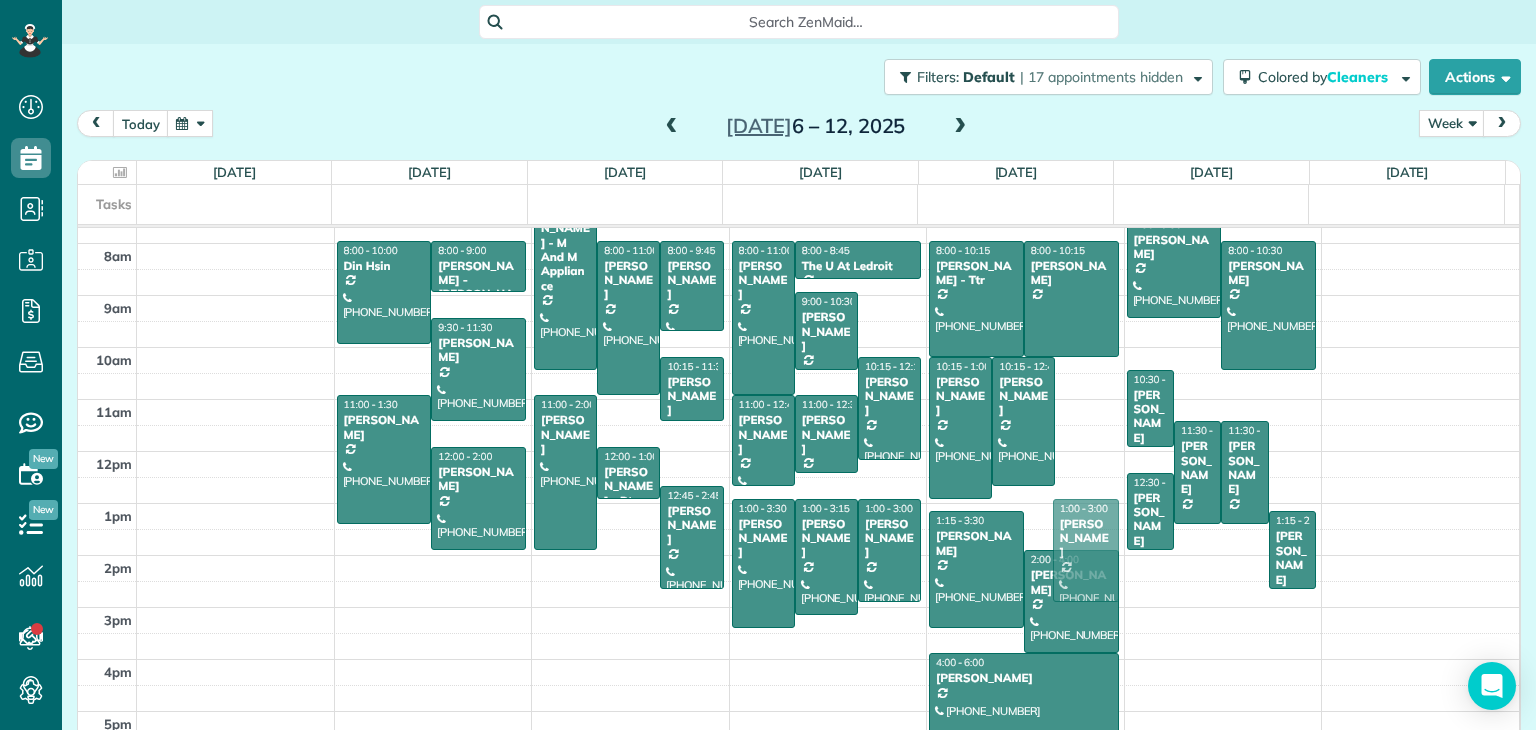 drag, startPoint x: 1063, startPoint y: 470, endPoint x: 1072, endPoint y: 550, distance: 80.50466 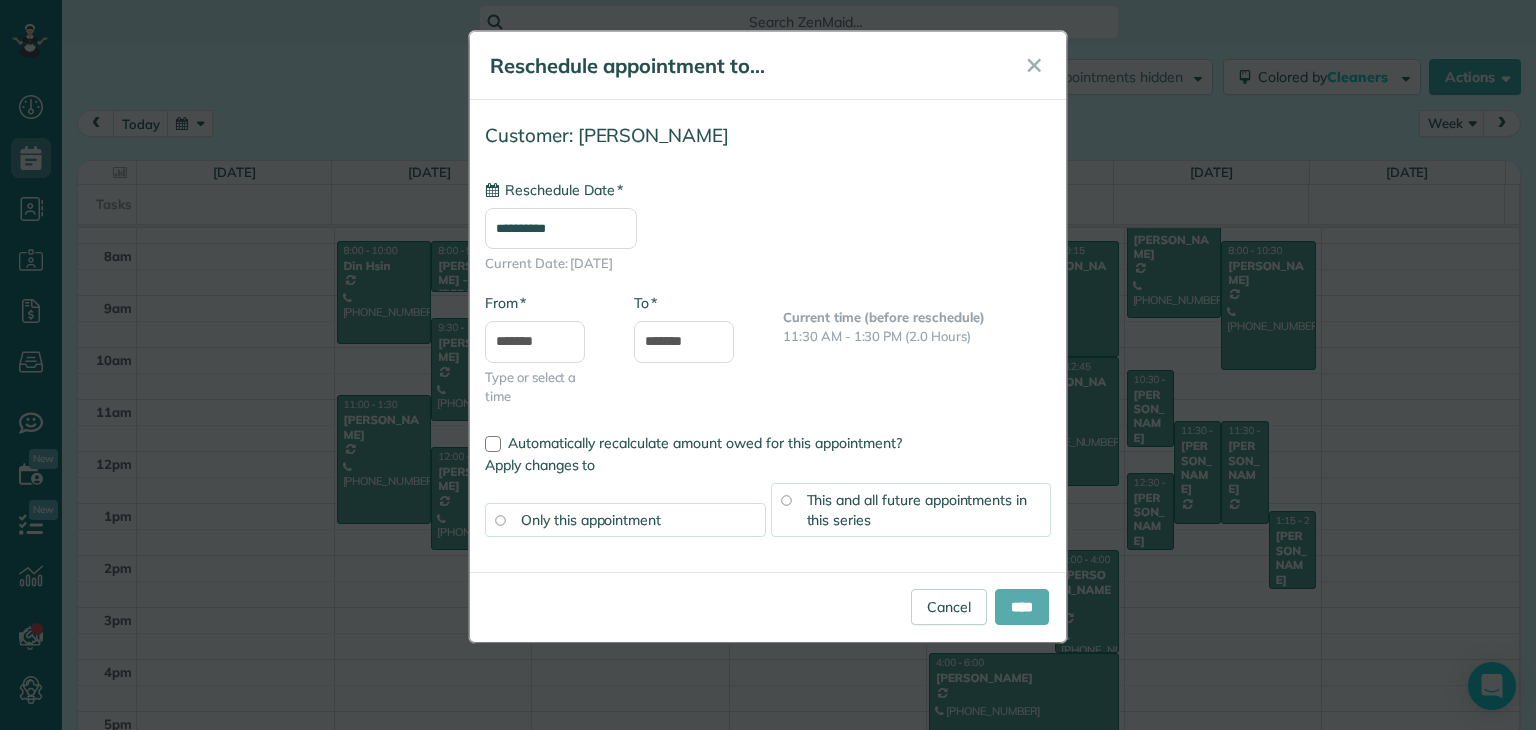 type on "**********" 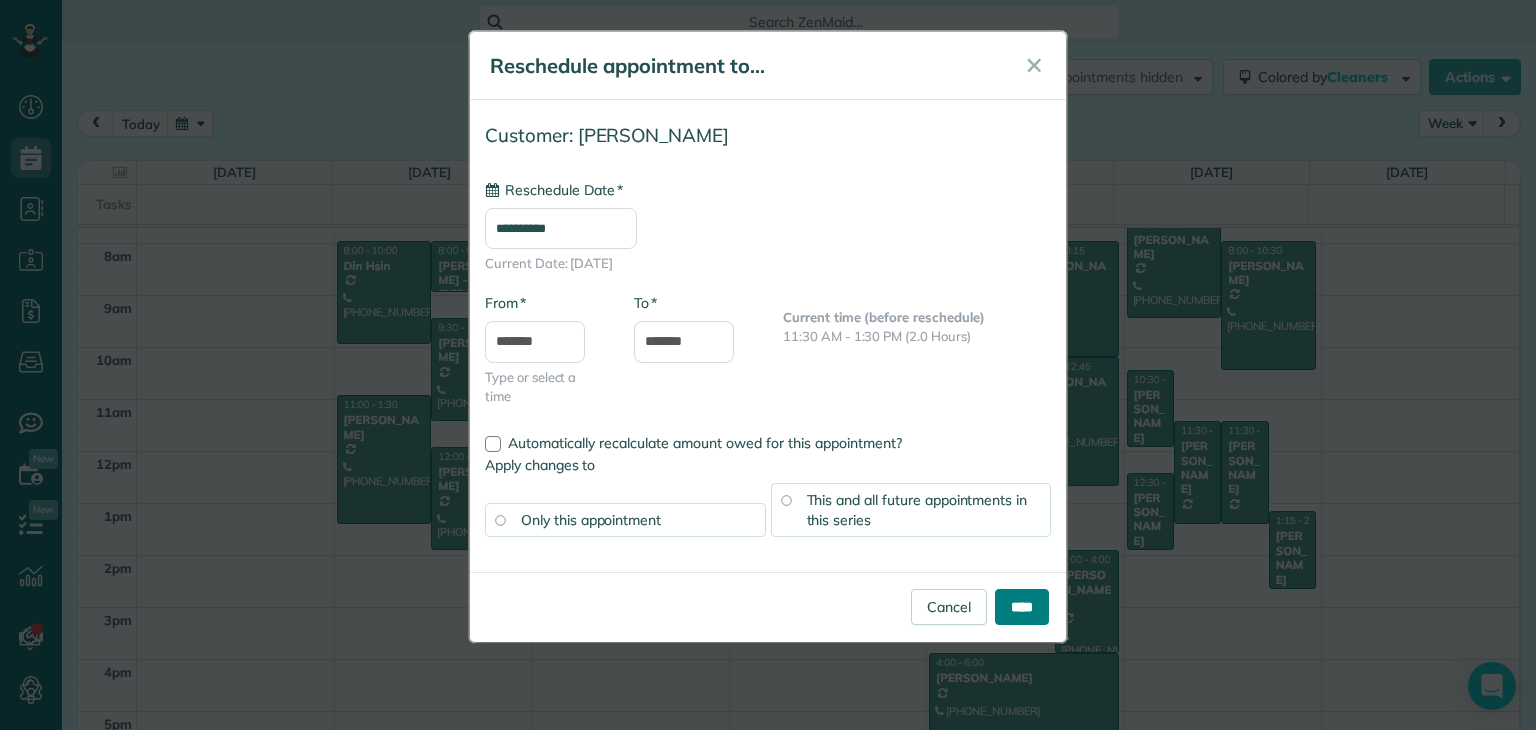click on "****" at bounding box center (1022, 607) 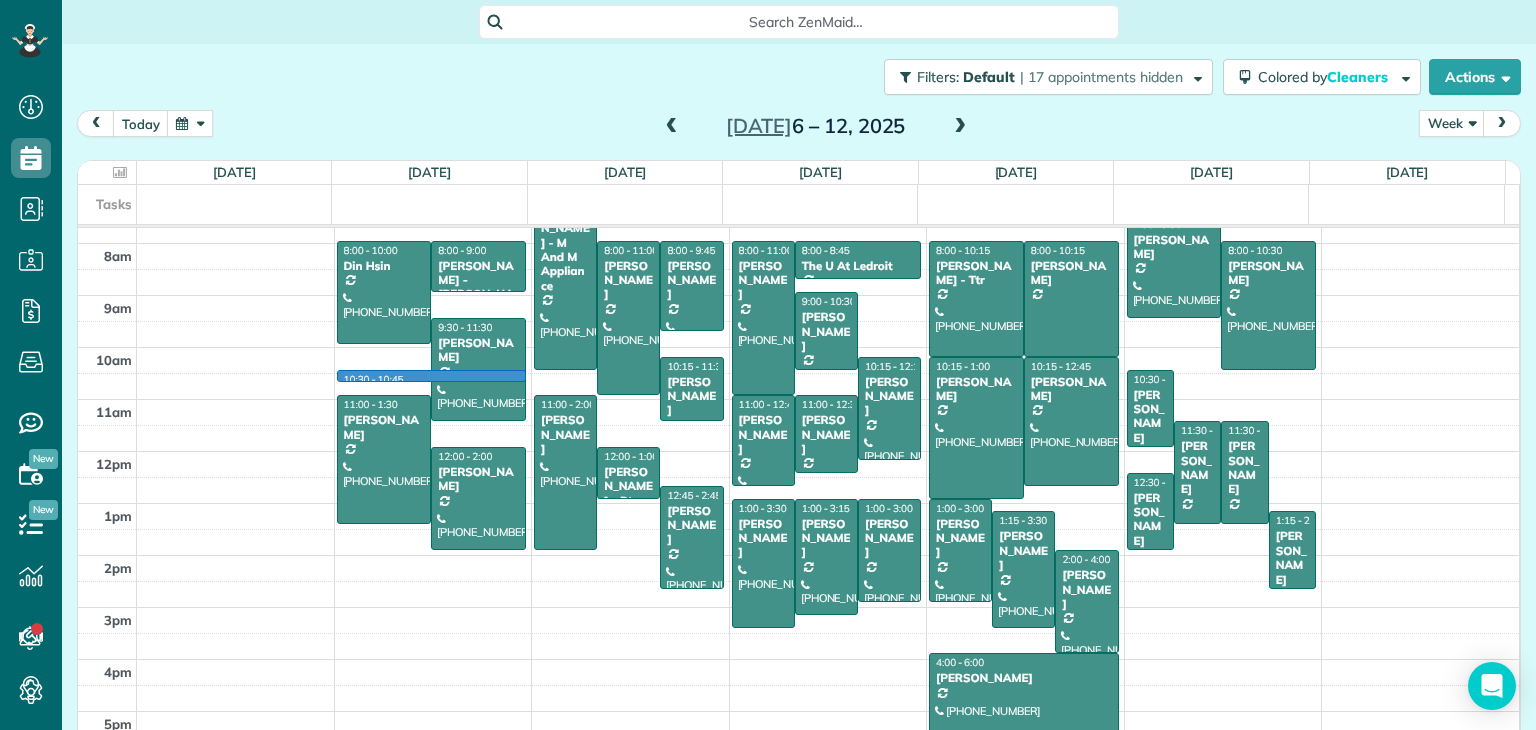 click at bounding box center [828, 387] 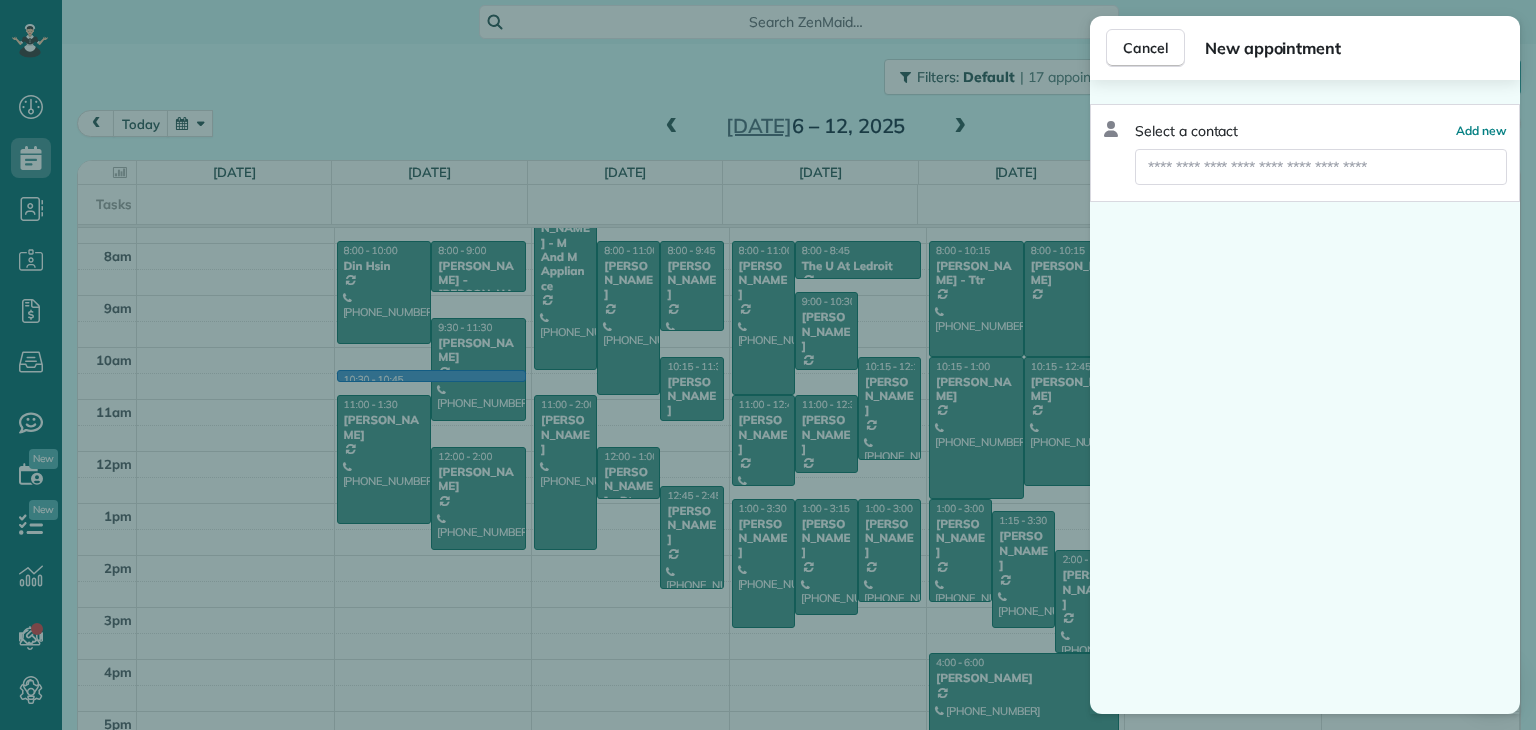click on "Cancel New appointment Select a contact Add new" at bounding box center [768, 365] 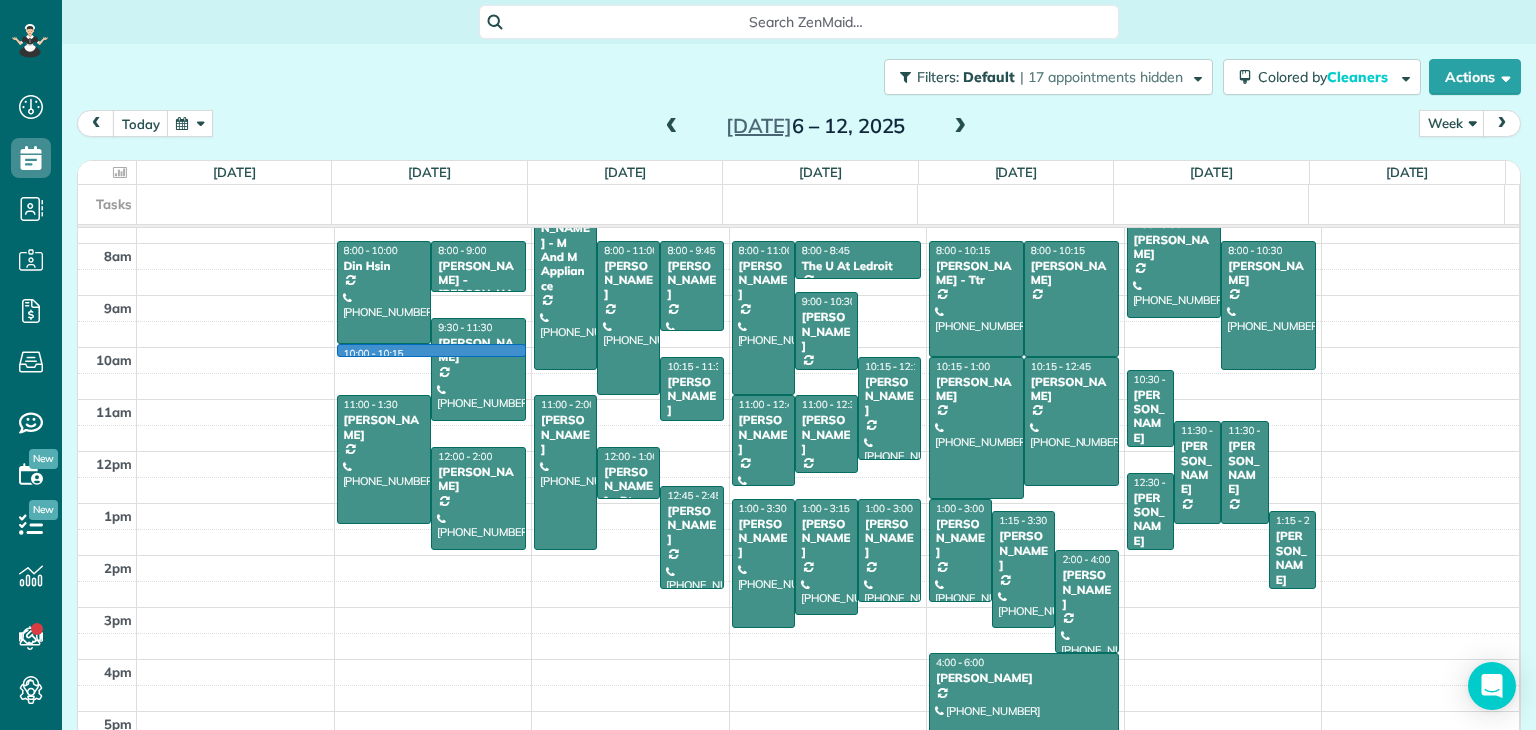 click on "12am 1am 2am 3am 4am 5am 6am 7am 8am 9am 10am 11am 12pm 1pm 2pm 3pm 4pm 5pm 10:00 - 10:15 8:00 - 10:00 Din Hsin [PHONE_NUMBER] [STREET_ADDRESS] 8:00 - 9:00 [PERSON_NAME][GEOGRAPHIC_DATA][PERSON_NAME] [PHONE_NUMBER] [STREET_ADDRESS][US_STATE] 9:30 - 11:30 [PERSON_NAME] [PHONE_NUMBER] [STREET_ADDRESS][PERSON_NAME] 11:00 - 1:30 [PERSON_NAME] [PHONE_NUMBER] [STREET_ADDRESS][US_STATE] 12:00 - 2:00 [PERSON_NAME] [PHONE_NUMBER] [STREET_ADDRESS][PERSON_NAME] 7:00 - 10:30 [PERSON_NAME] - M And M Appliance [PHONE_NUMBER] [STREET_ADDRESS][PERSON_NAME][US_STATE] 8:00 - 11:00 [PERSON_NAME] [PHONE_NUMBER] [STREET_ADDRESS][PERSON_NAME][PERSON_NAME] 8:00 - 9:45 [PERSON_NAME] [PHONE_NUMBER] [STREET_ADDRESS][US_STATE] 10:15 - 11:30 [PERSON_NAME] [PHONE_NUMBER] [STREET_ADDRESS][US_STATE] 11:00 - 2:00 [PERSON_NAME] [PHONE_NUMBER] [STREET_ADDRESS] 12:00 - 1:00 [PERSON_NAME] - Btn Systems [PHONE_NUMBER] 12:45 - 2:45" at bounding box center (798, 295) 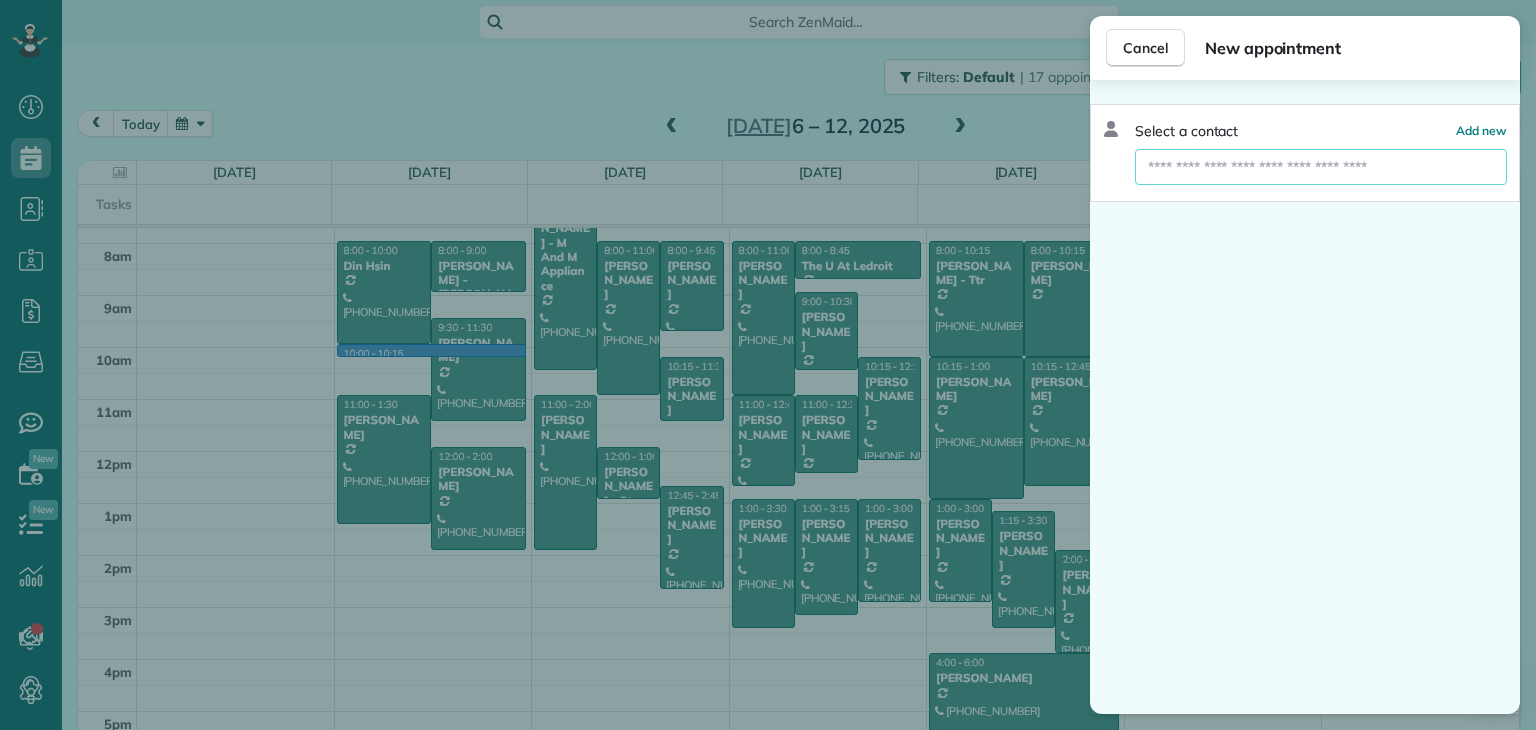 click at bounding box center (1321, 167) 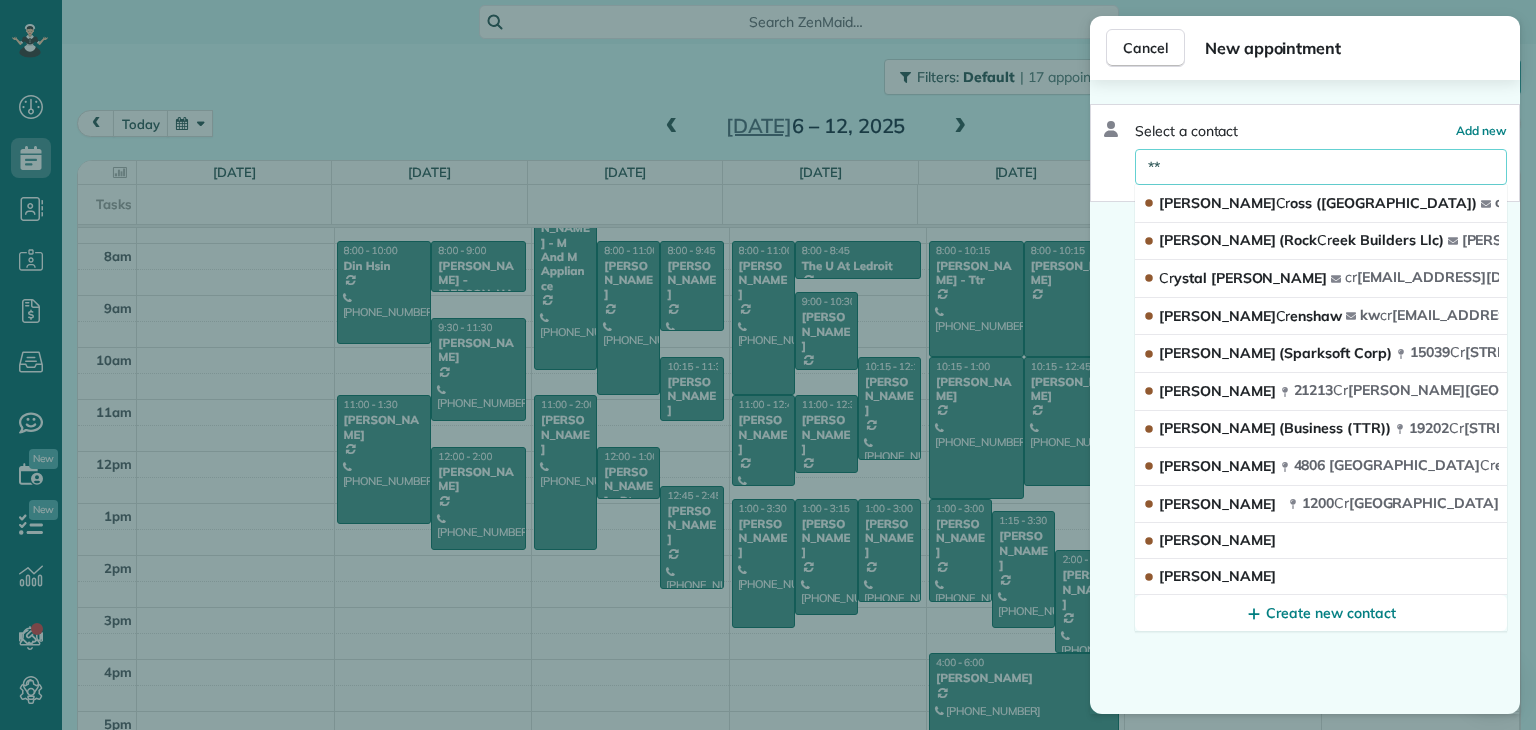 type on "*" 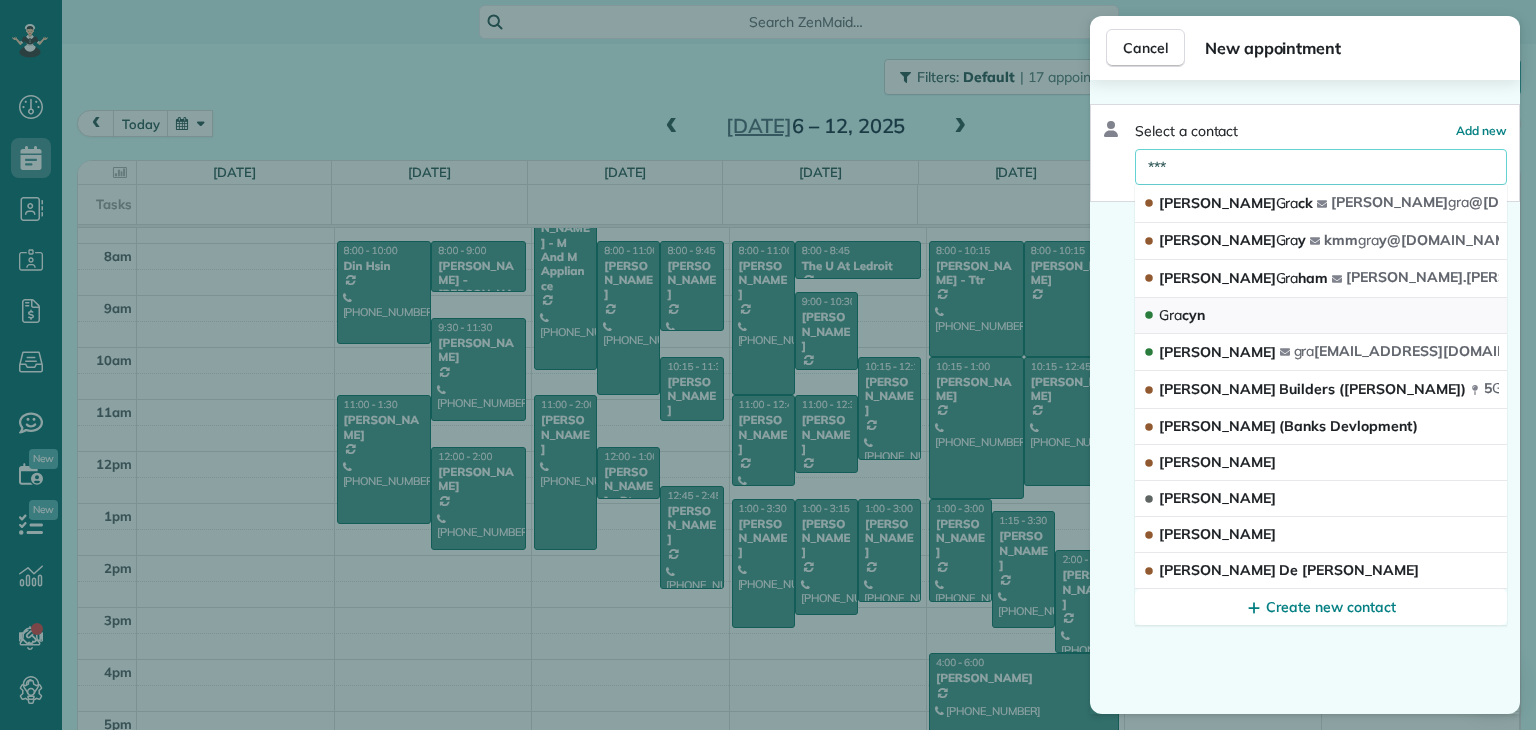 type on "***" 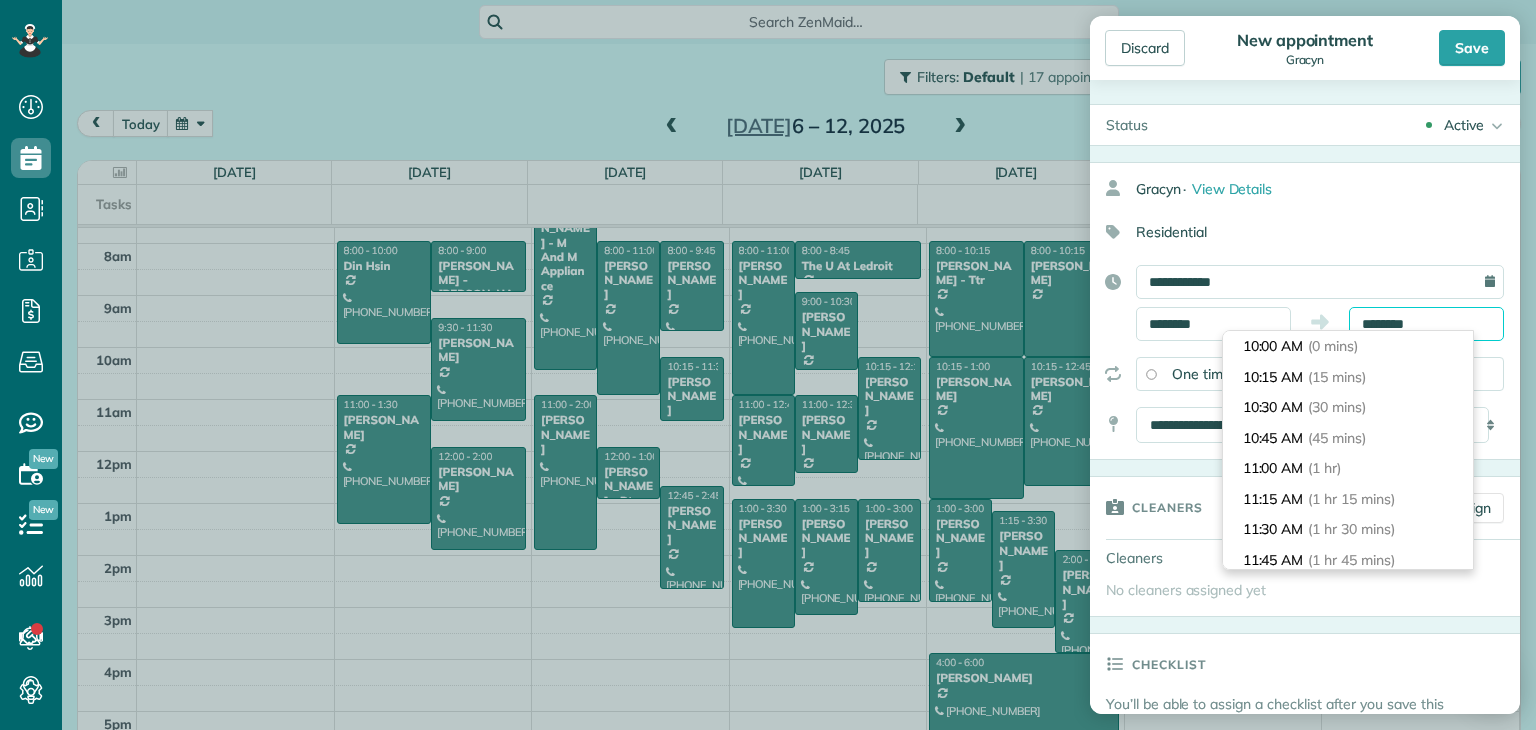 click on "********" at bounding box center [1426, 324] 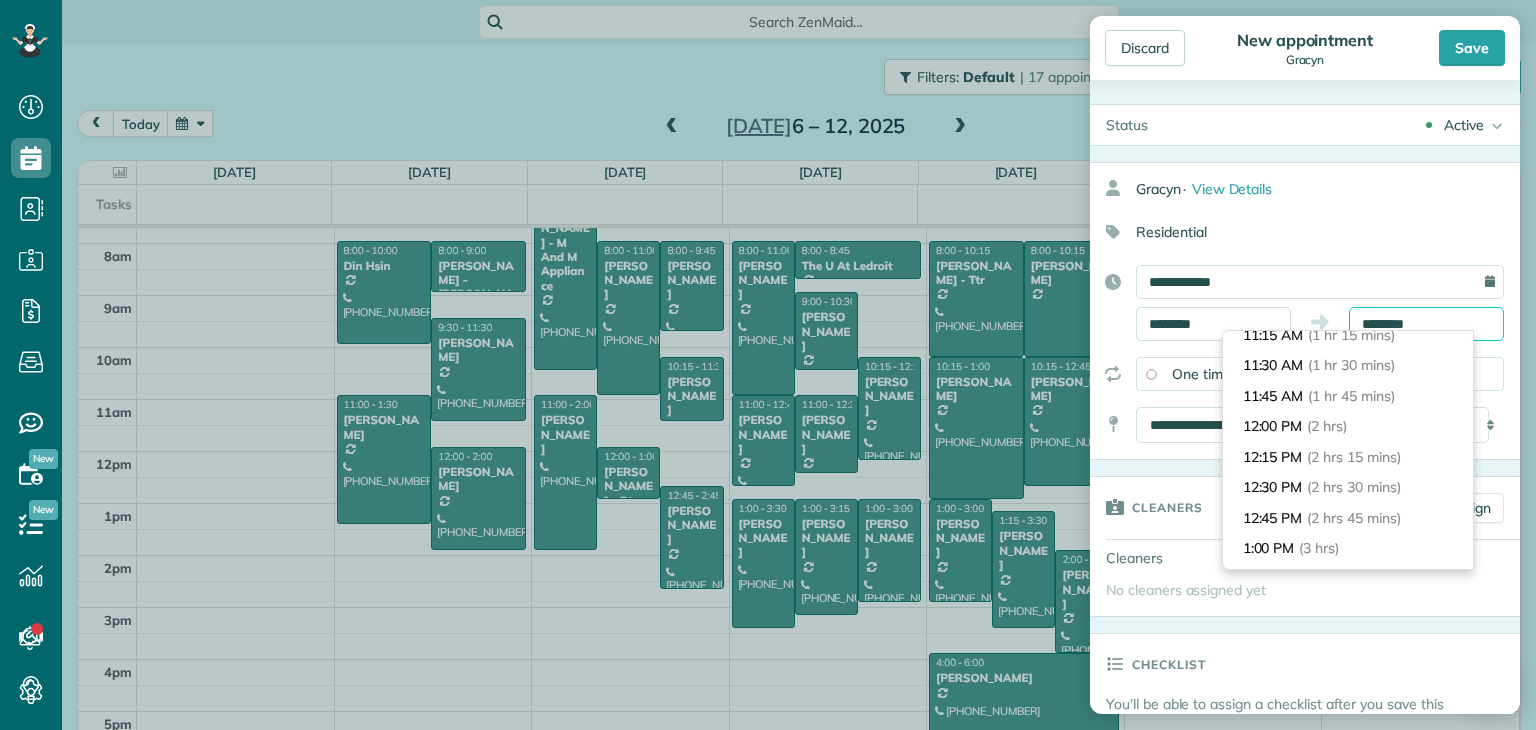 scroll, scrollTop: 200, scrollLeft: 0, axis: vertical 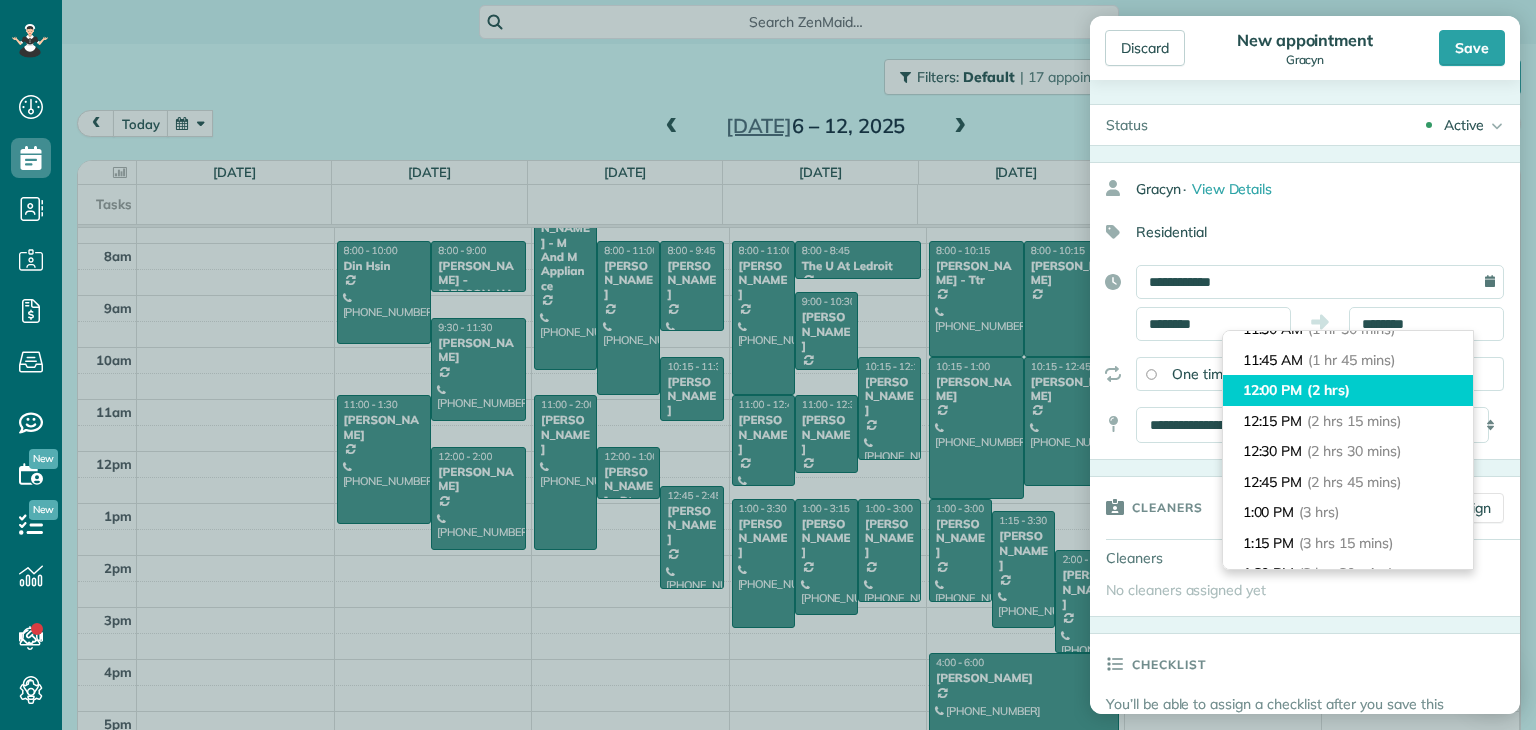 type on "********" 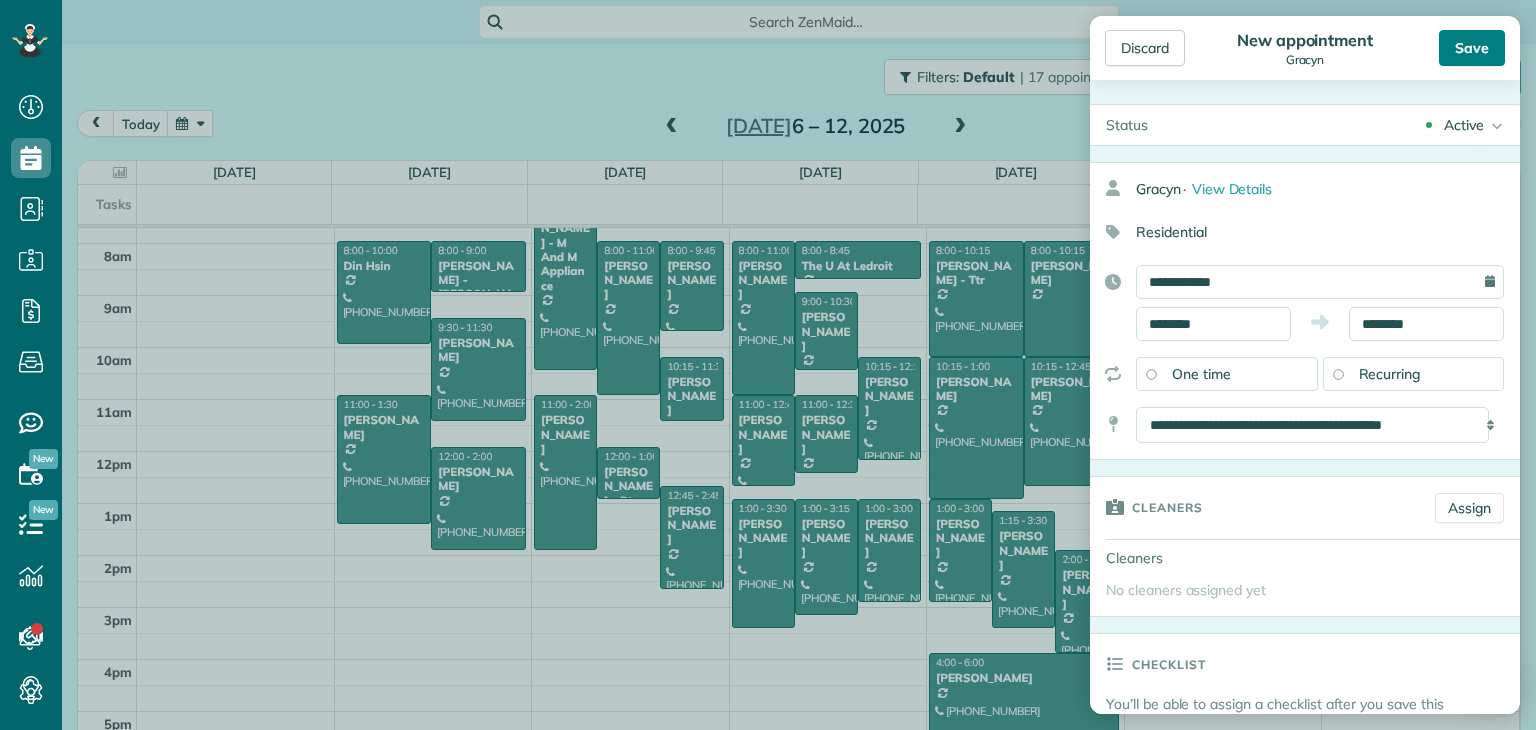 click on "Save" at bounding box center [1472, 48] 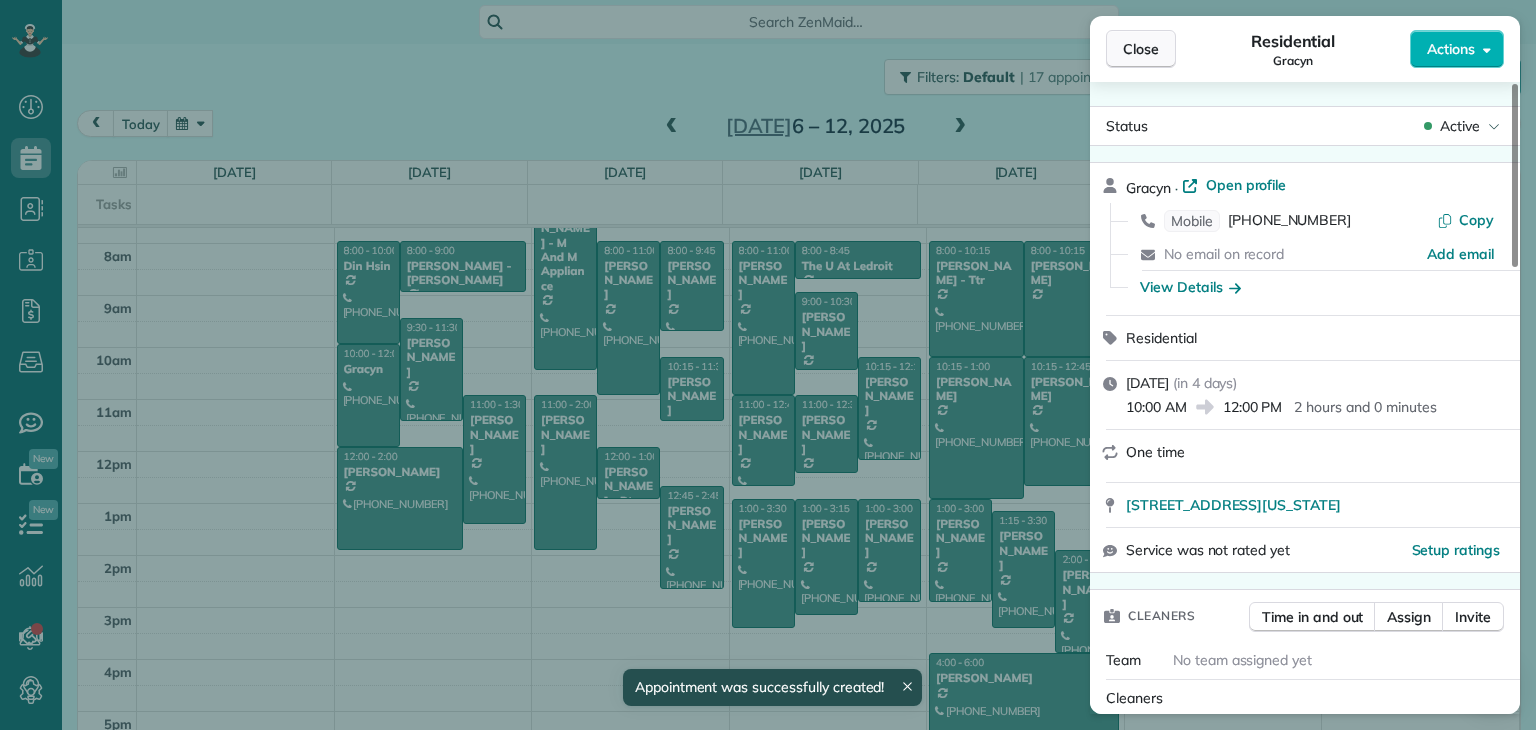 click on "Close" at bounding box center (1141, 49) 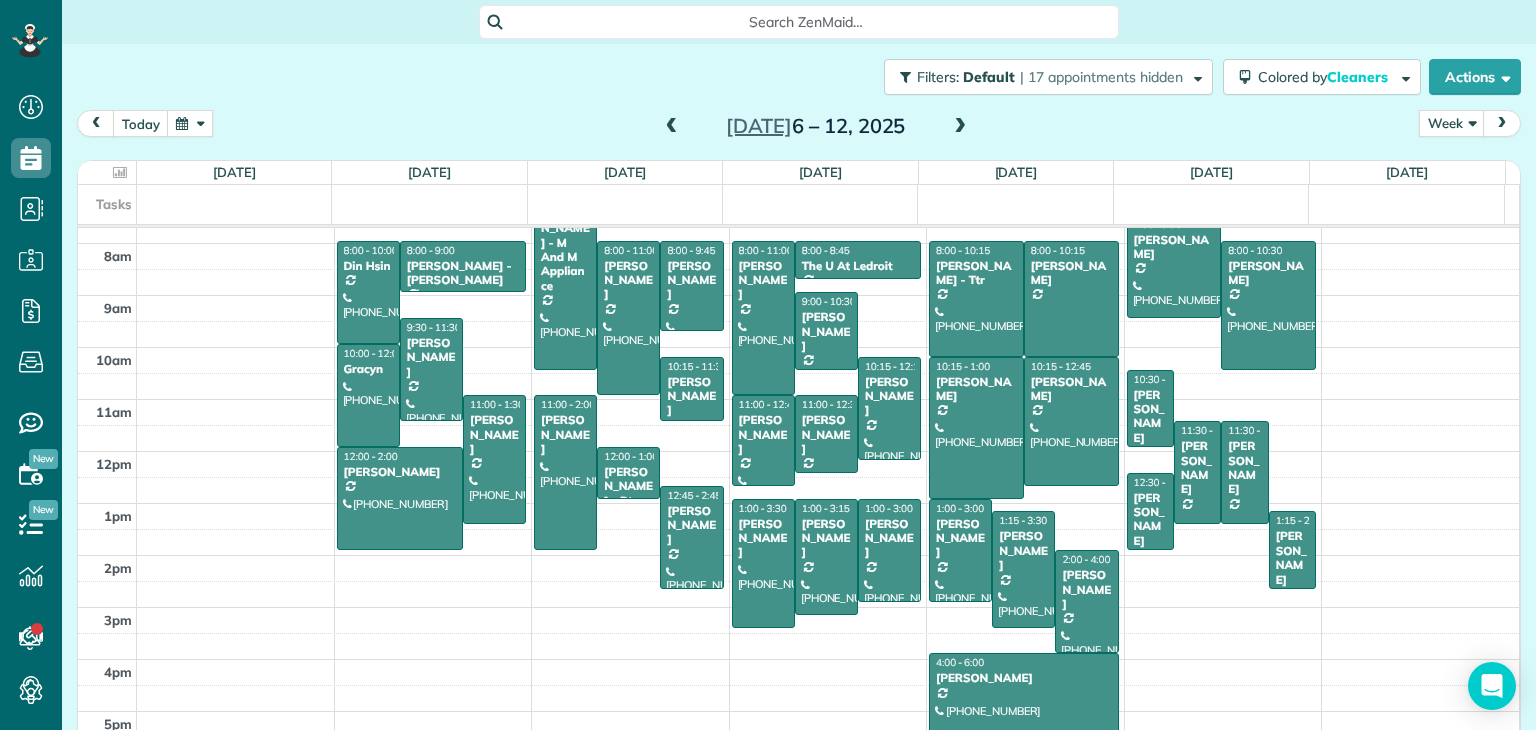 click on "[PERSON_NAME]" at bounding box center [1024, 678] 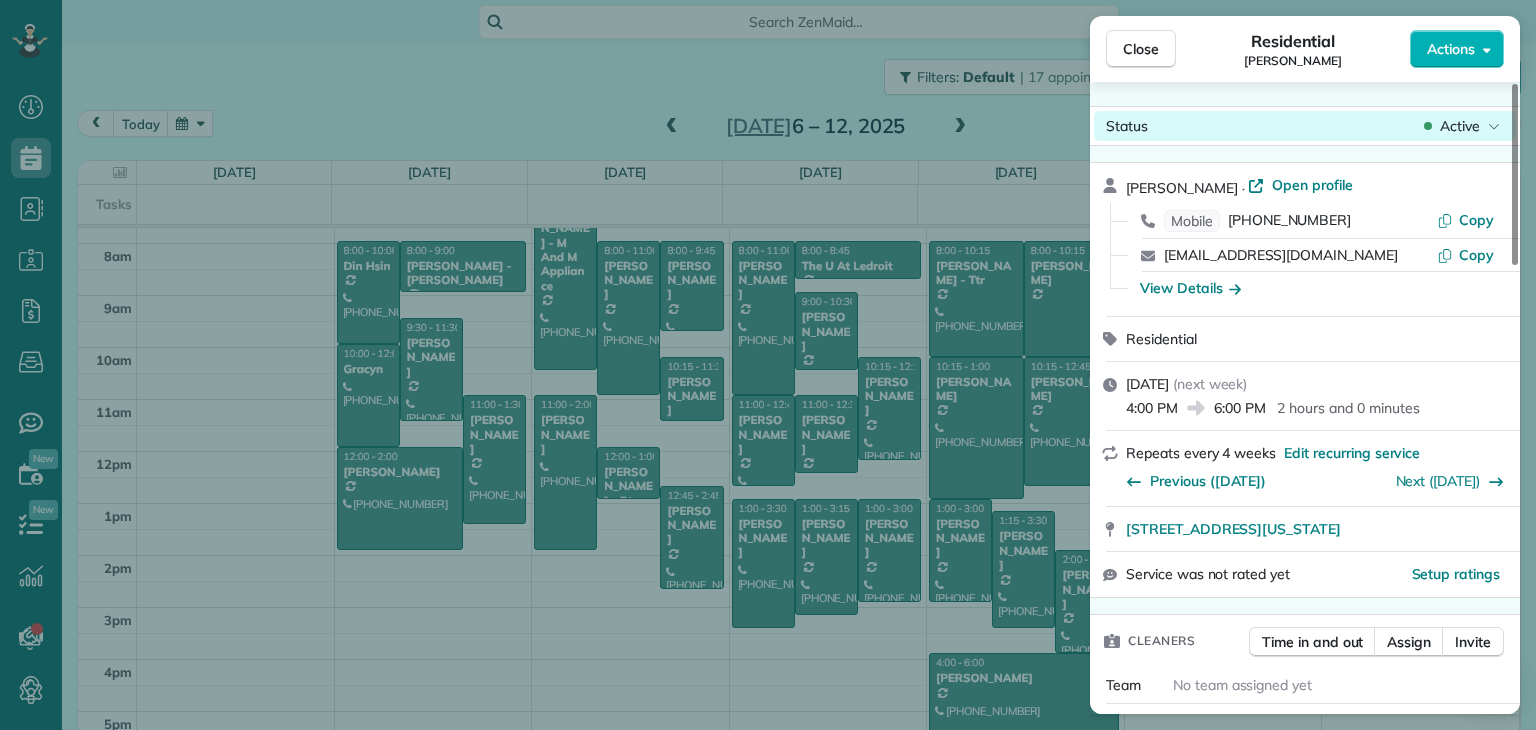 click on "Active" at bounding box center [1460, 126] 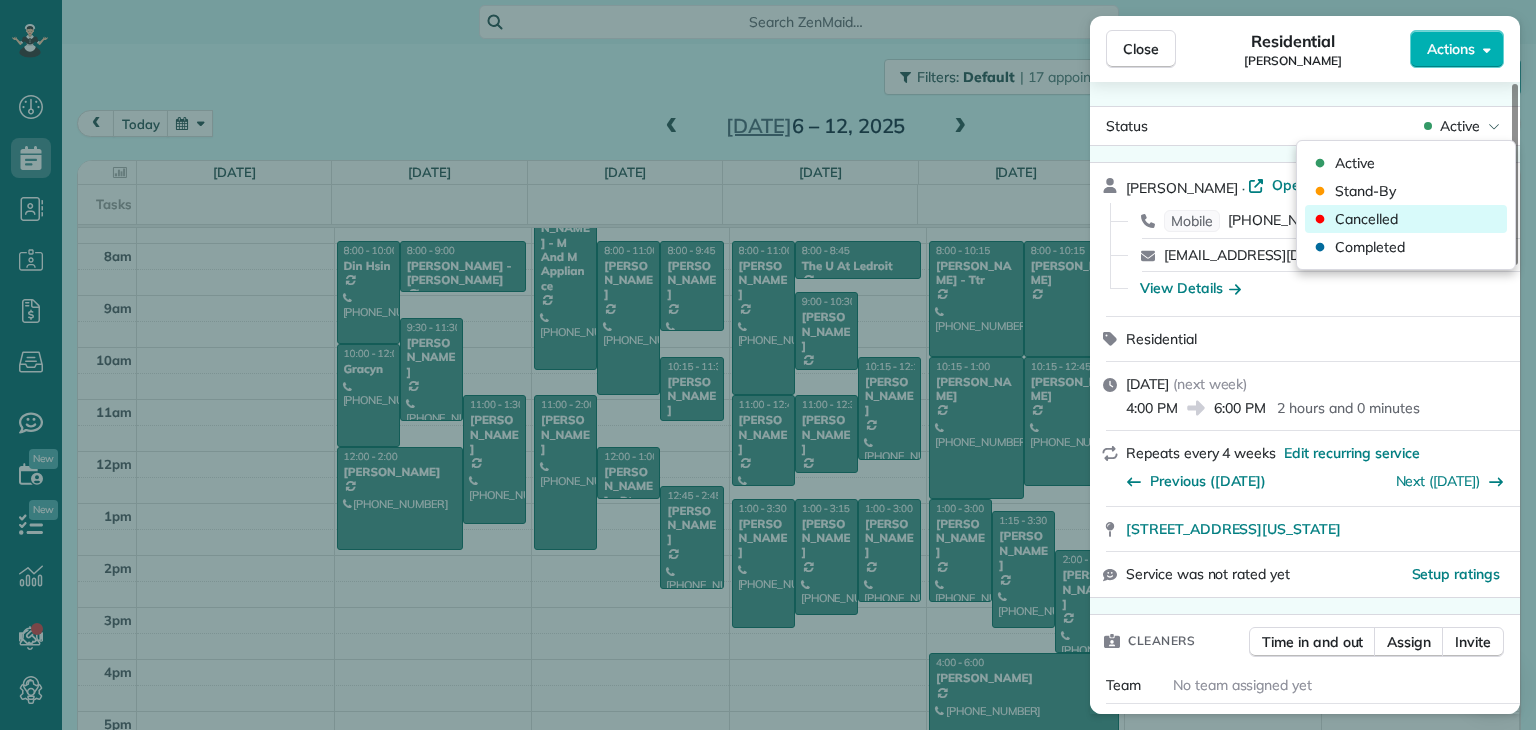click on "Cancelled" at bounding box center [1406, 219] 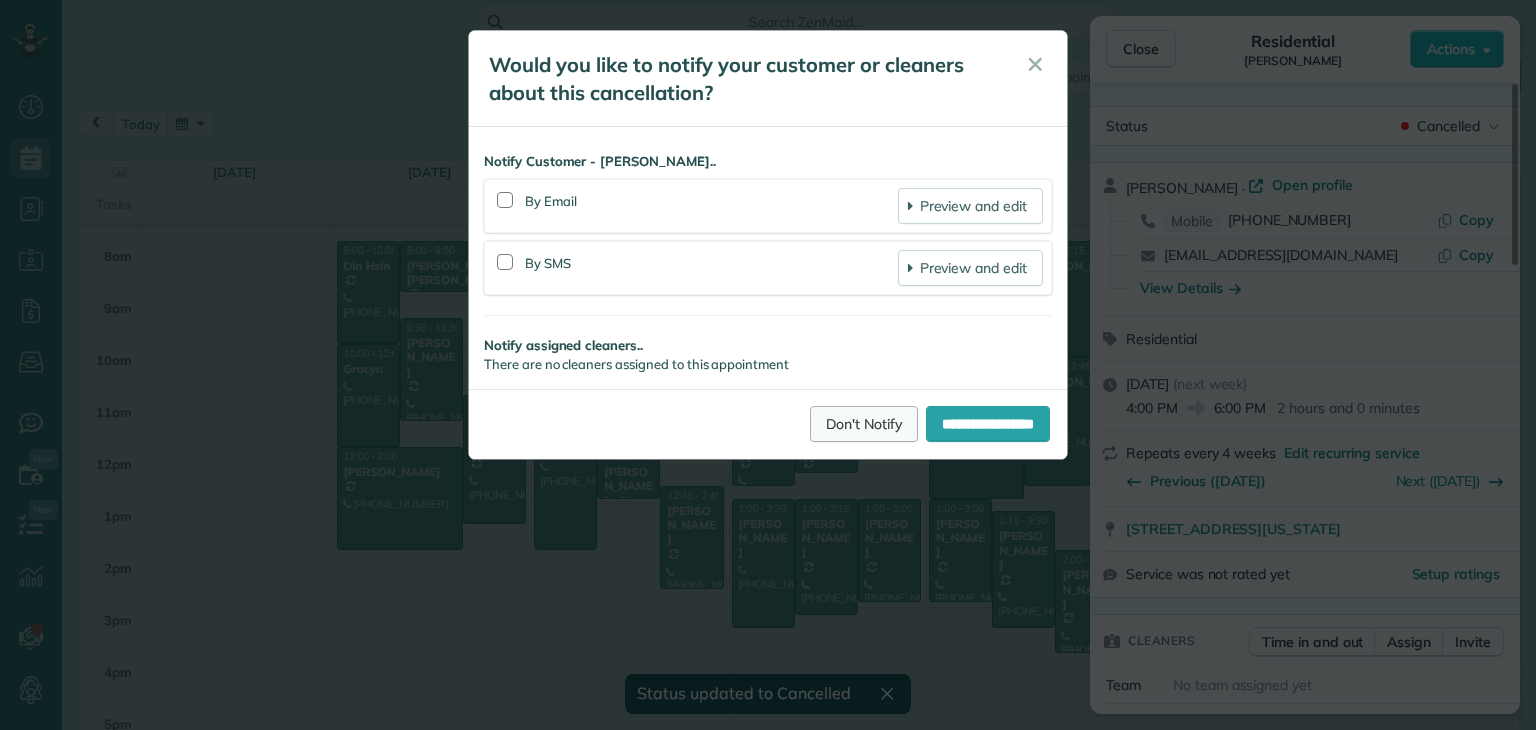 click on "Don't Notify" at bounding box center (864, 424) 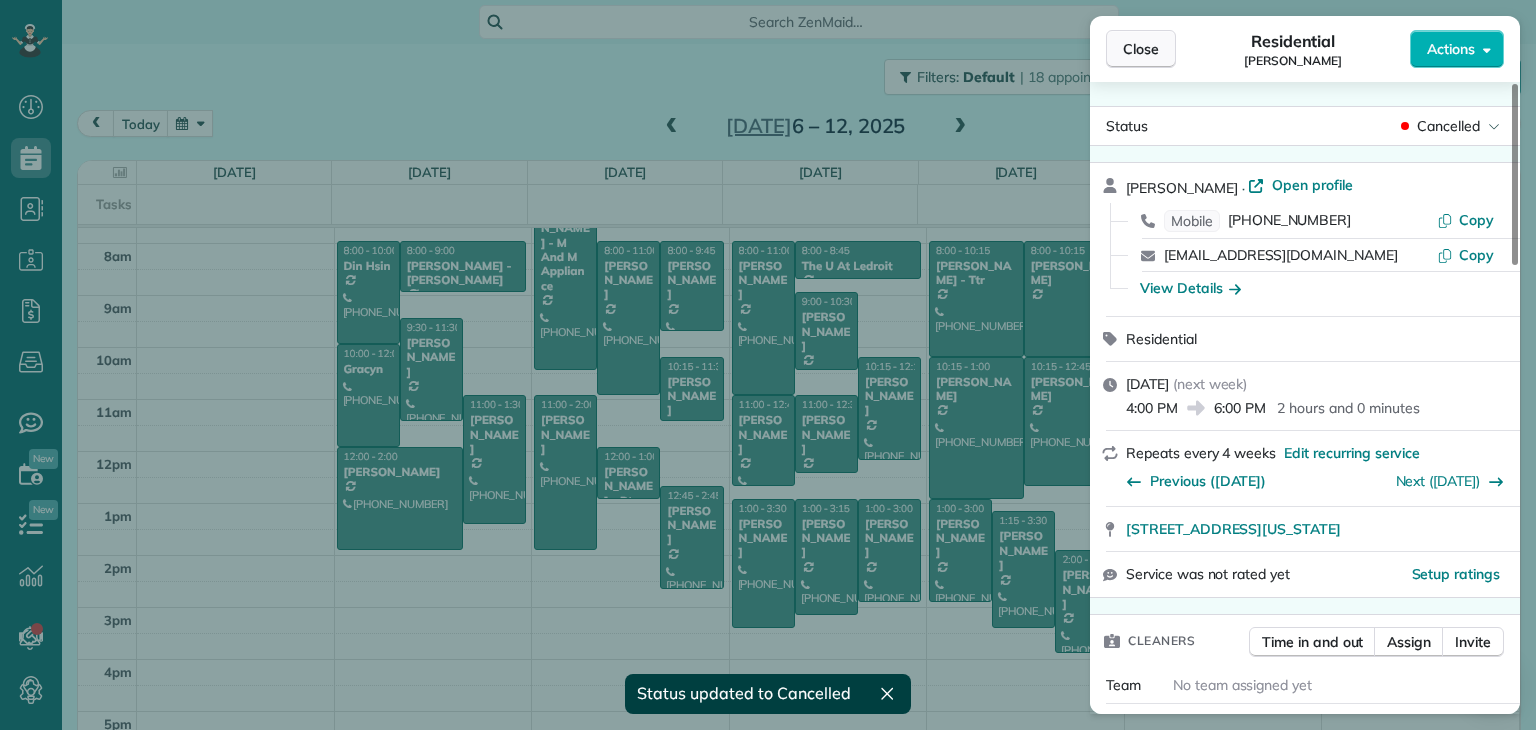 click on "Close" at bounding box center (1141, 49) 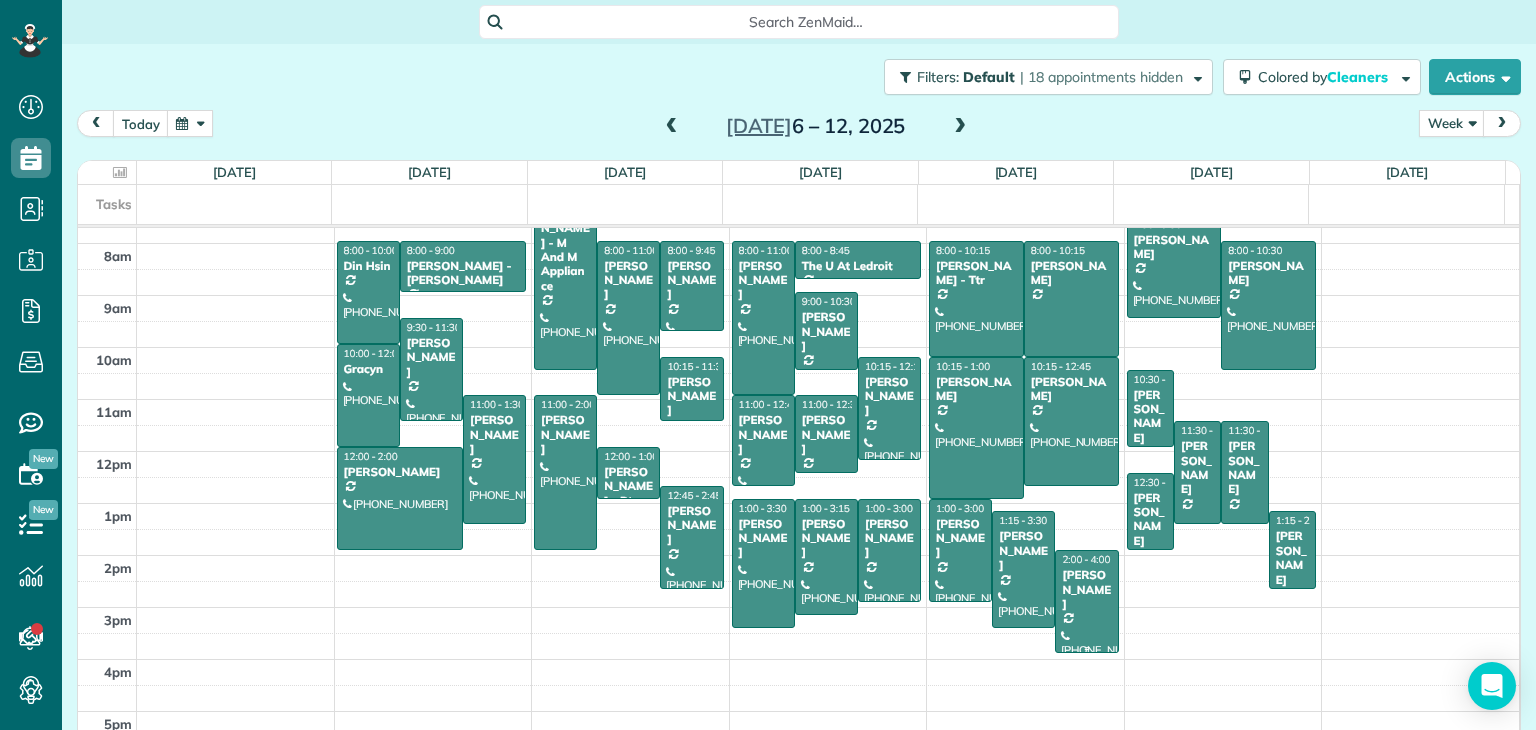 click at bounding box center (1086, 601) 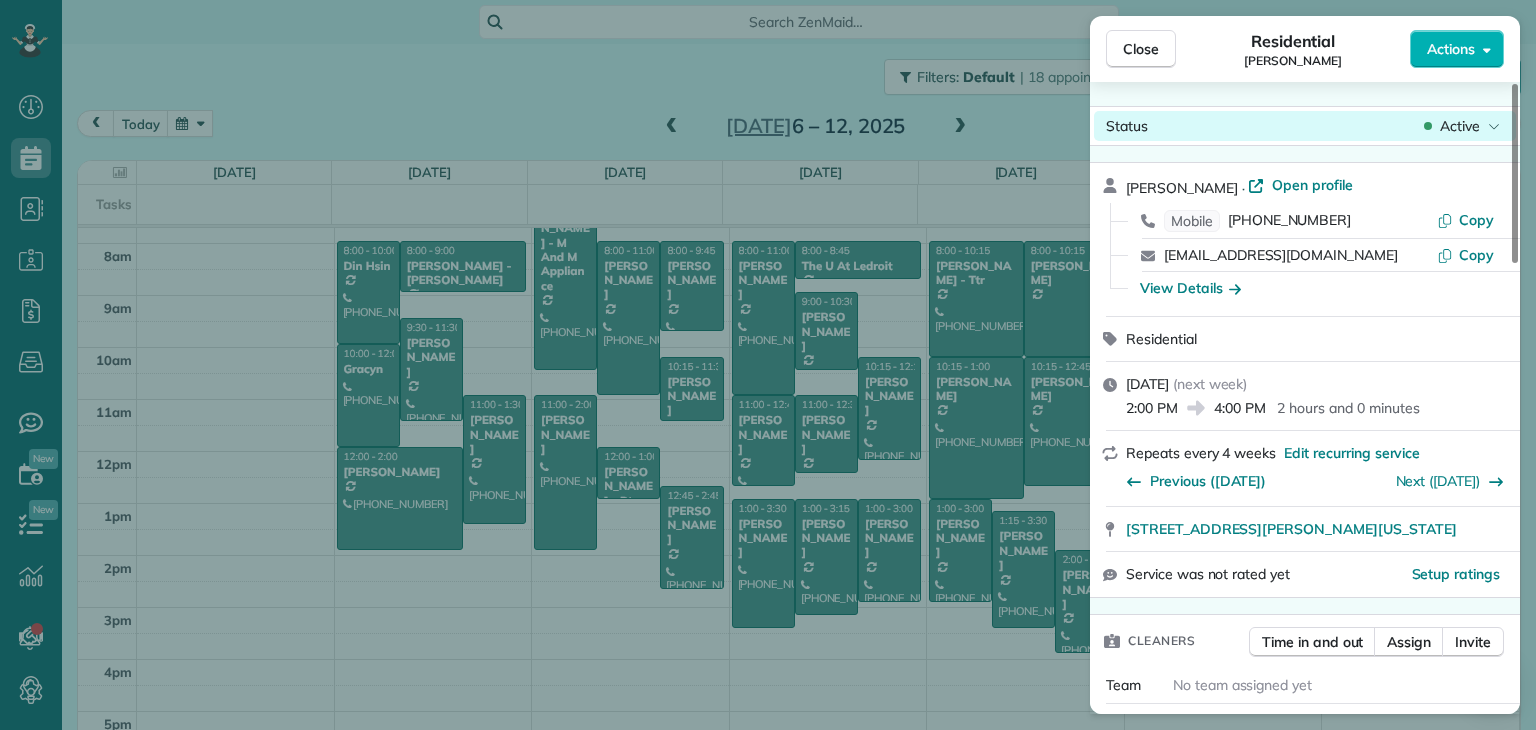 click on "Active" at bounding box center (1462, 126) 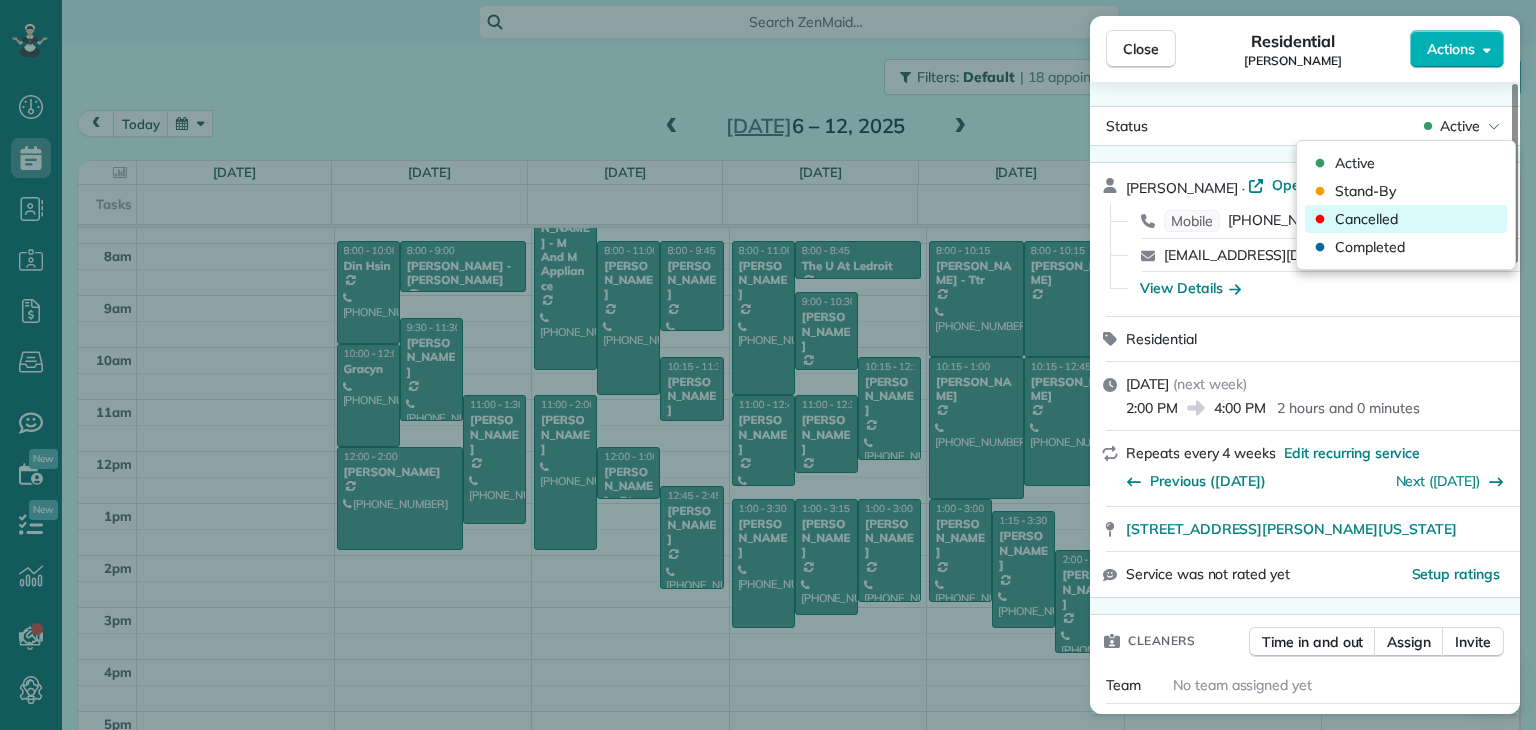 click on "Cancelled" at bounding box center [1366, 219] 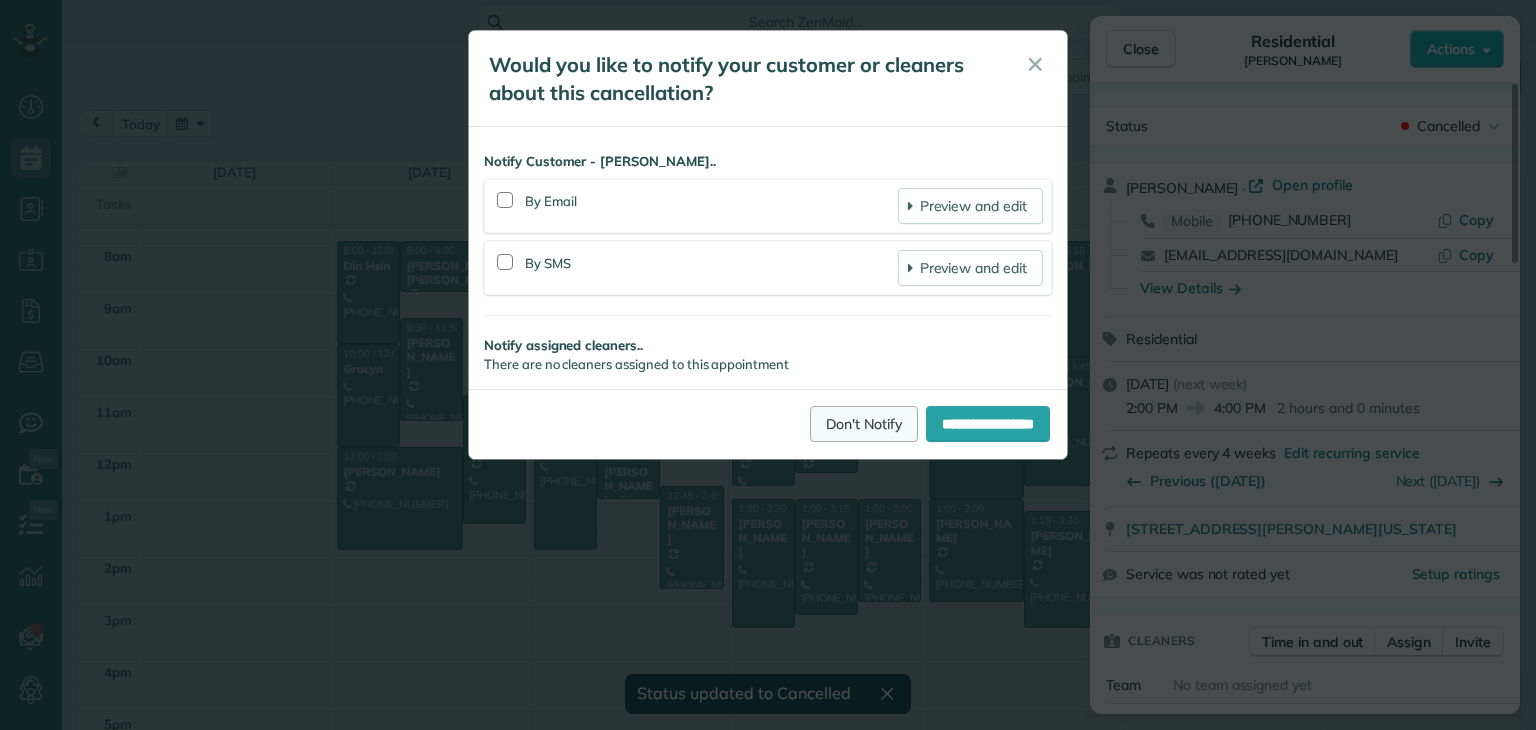 click on "Don't Notify" at bounding box center [864, 424] 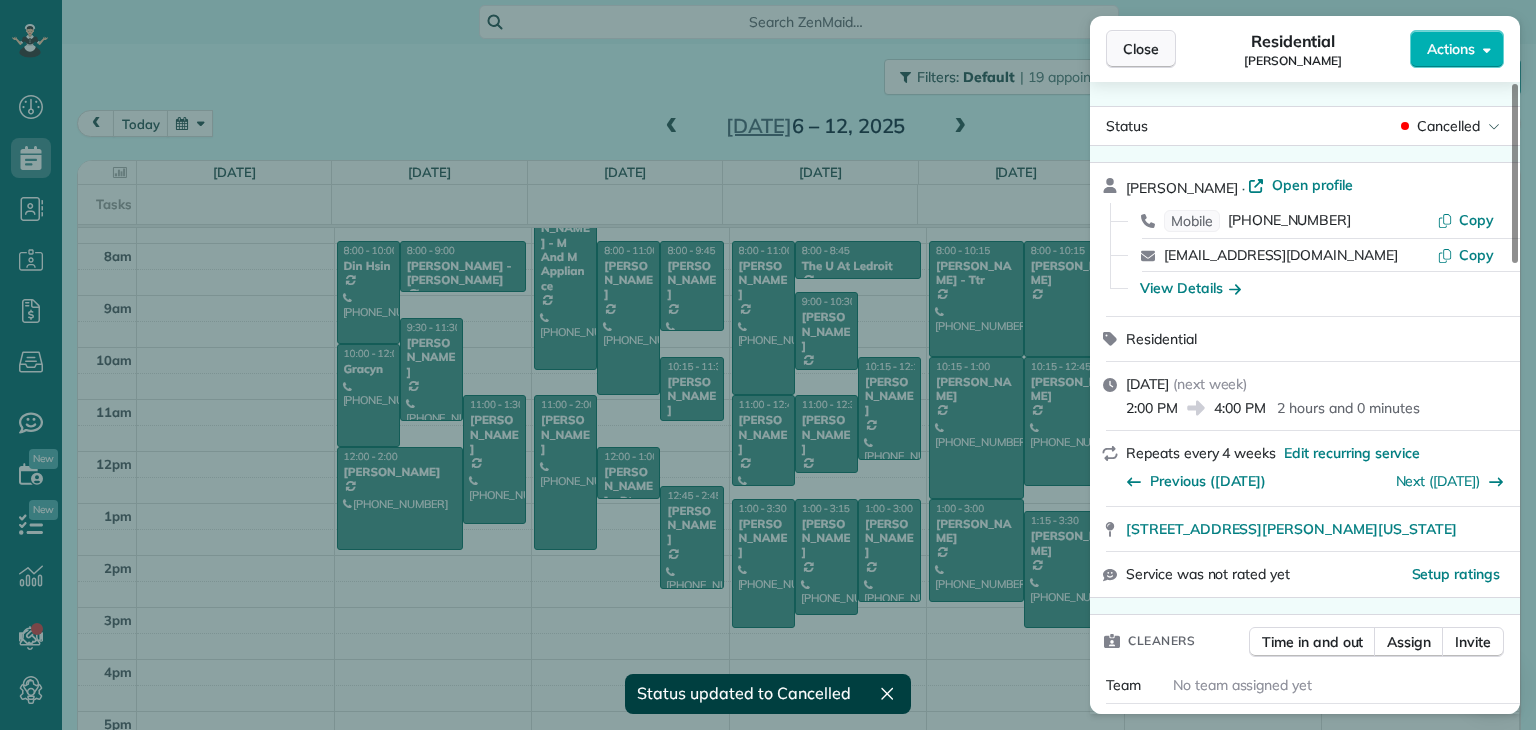 click on "Close" at bounding box center [1141, 49] 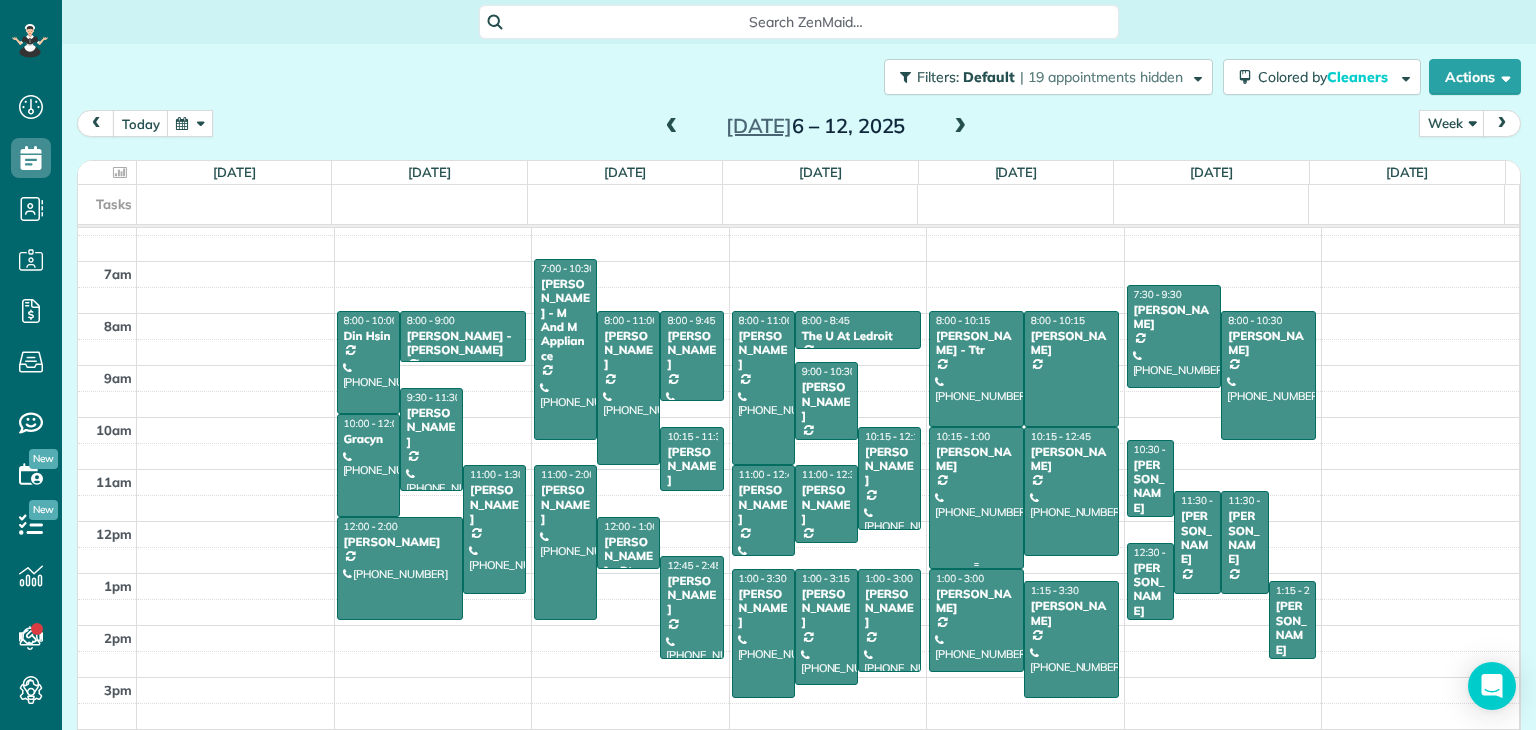 scroll, scrollTop: 300, scrollLeft: 0, axis: vertical 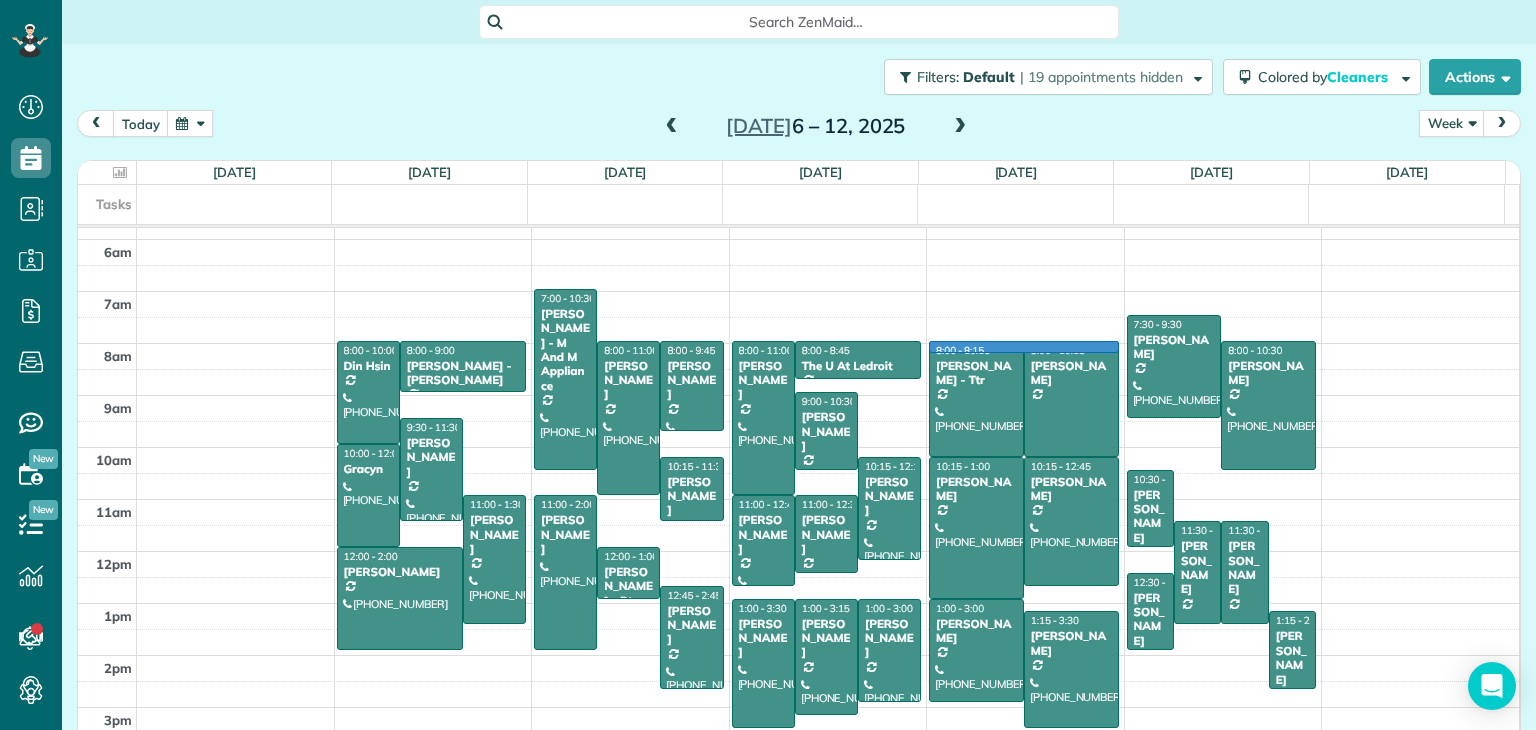 click at bounding box center (828, 357) 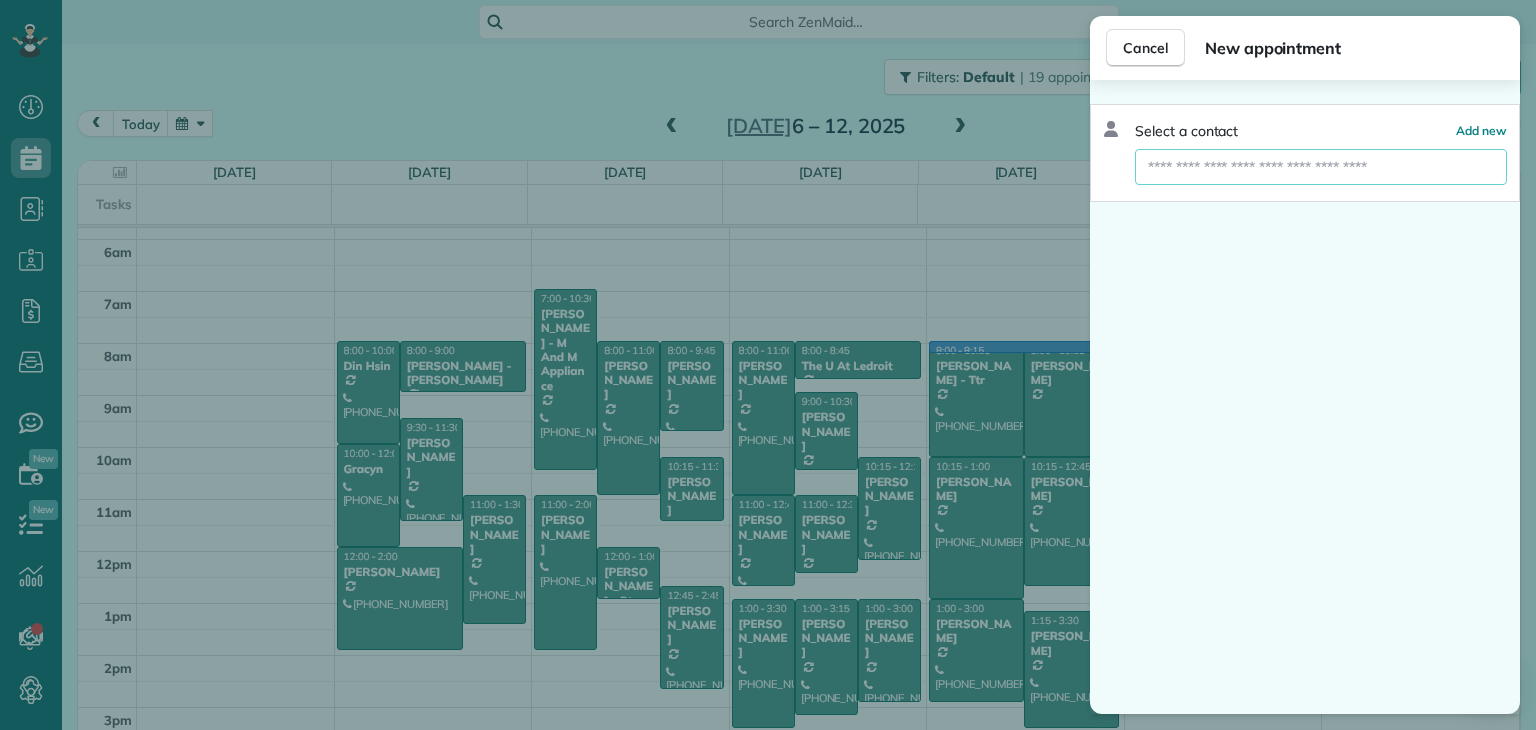 click at bounding box center [1321, 167] 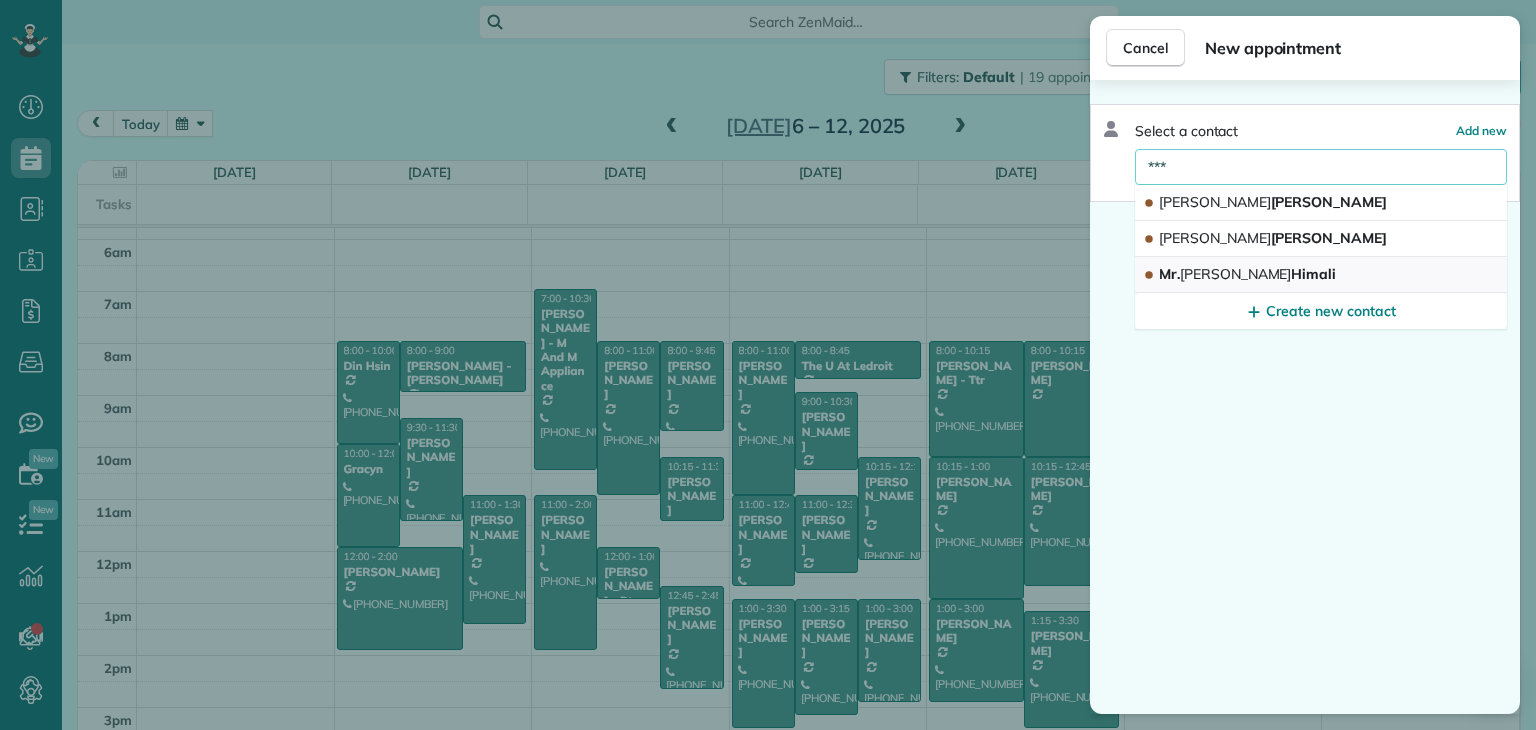 type on "***" 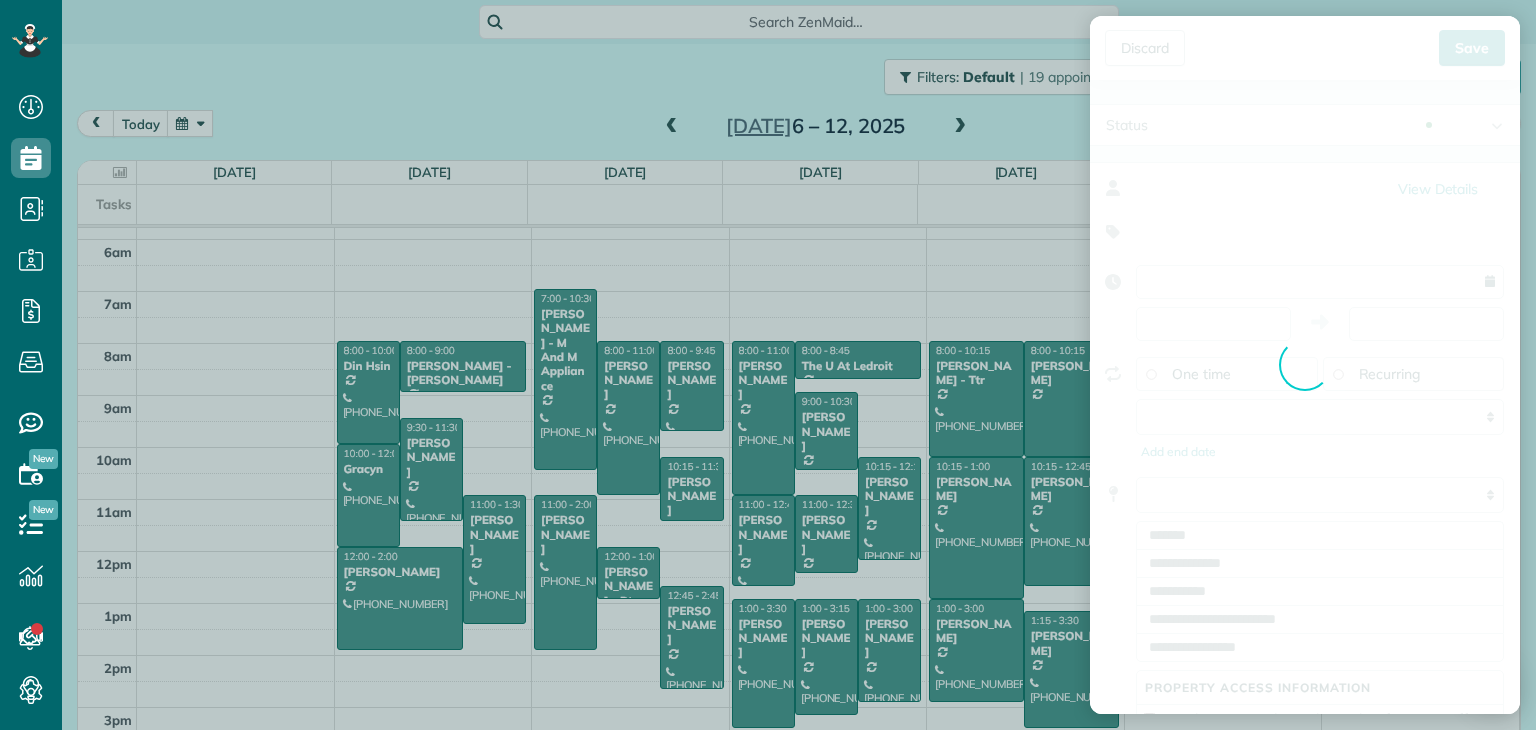 type on "**********" 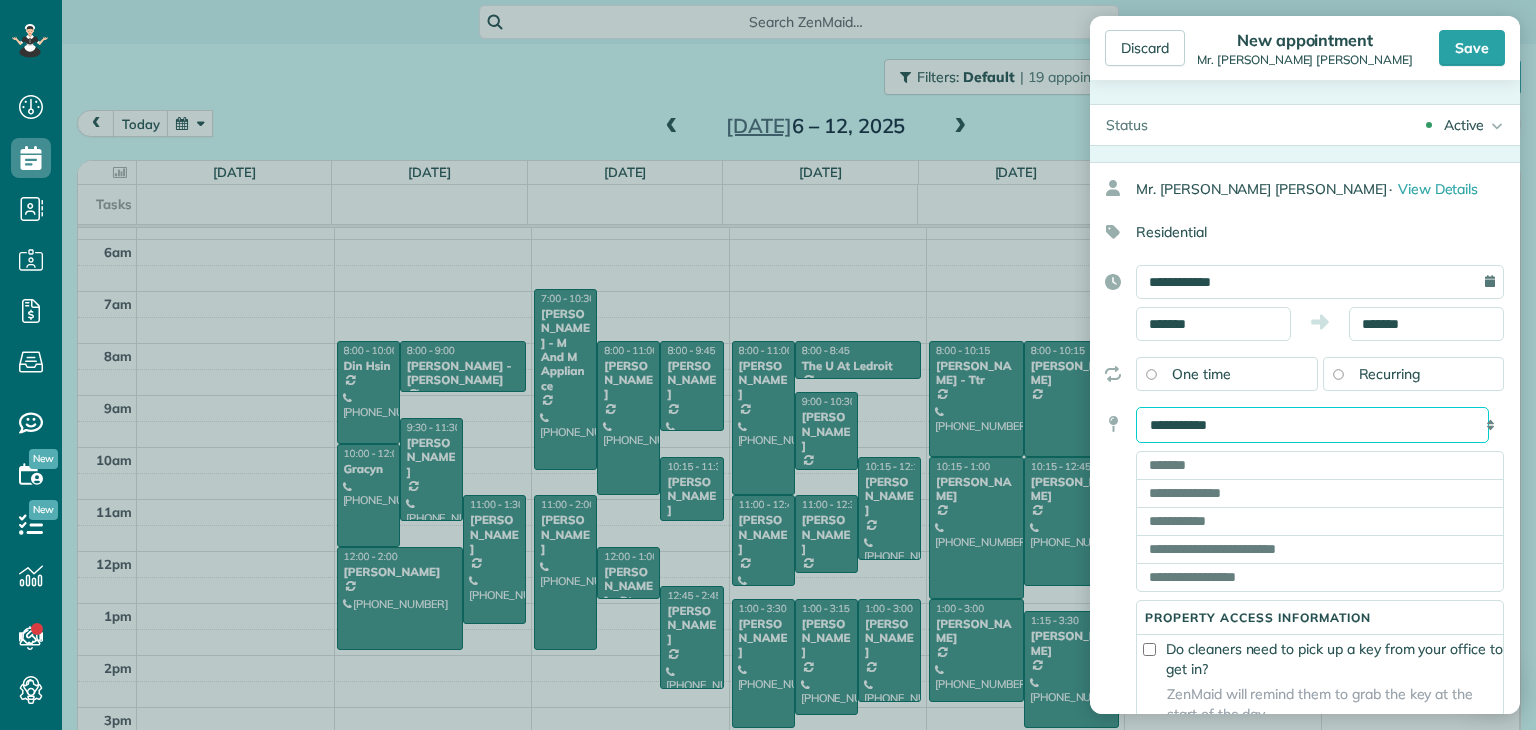 click on "**********" at bounding box center [1312, 425] 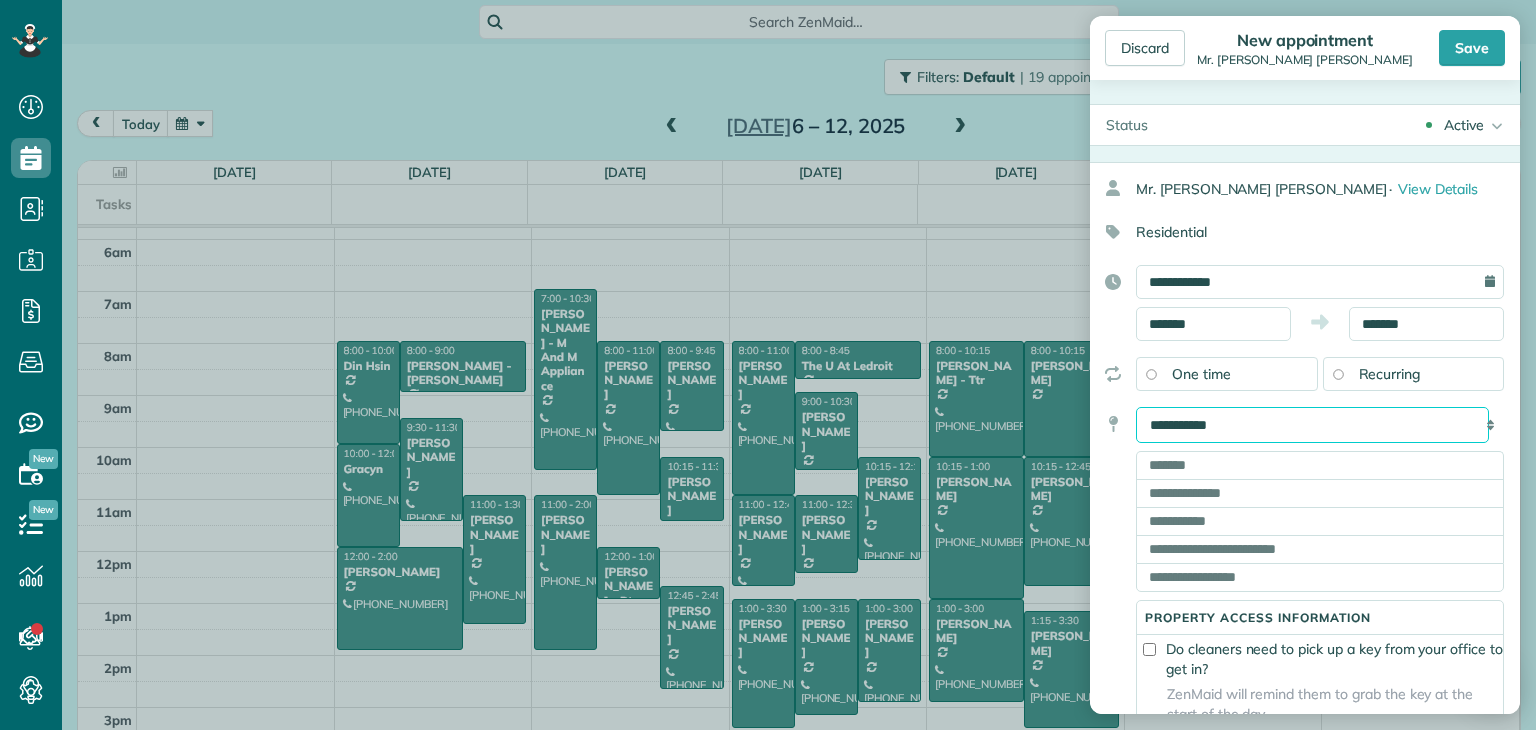 select on "*******" 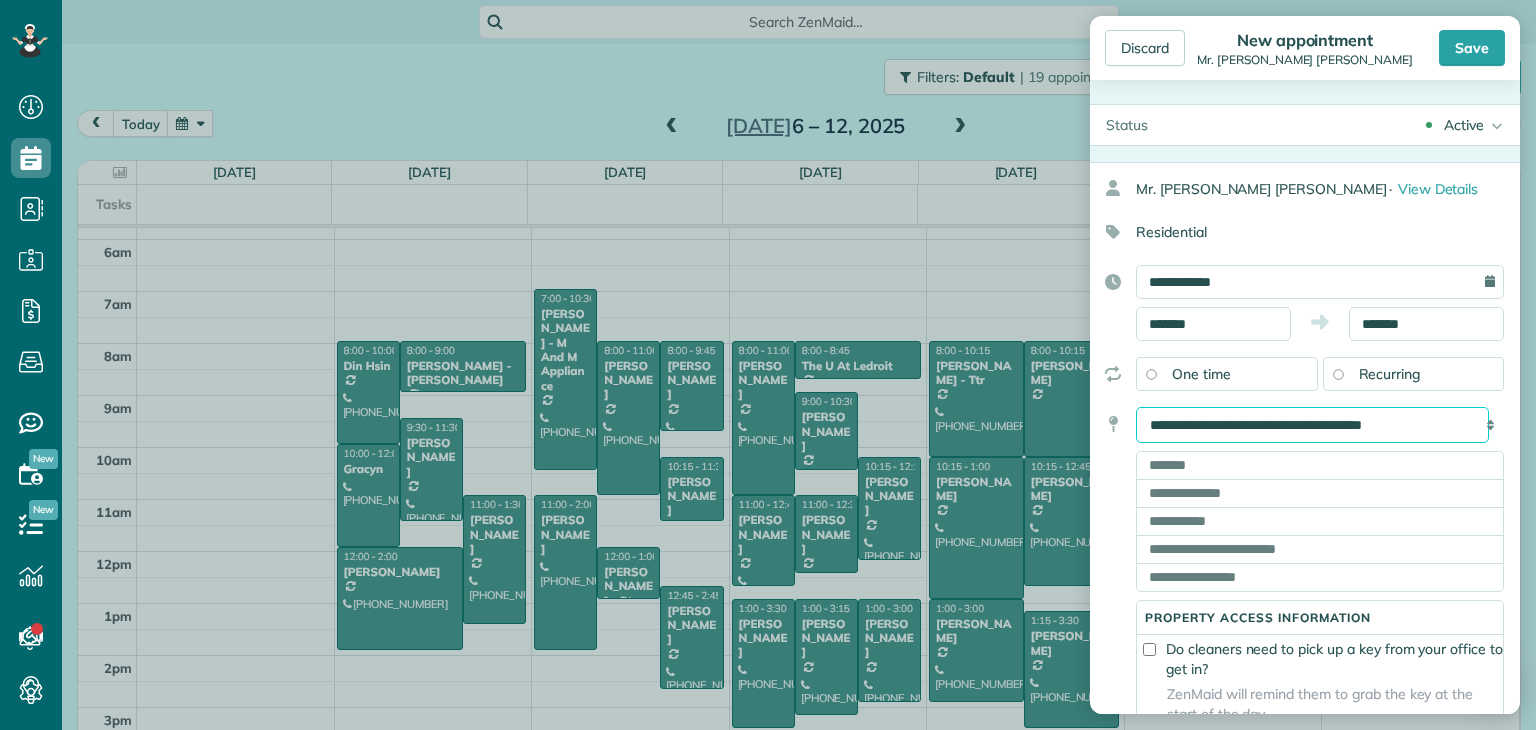 click on "**********" at bounding box center (1312, 425) 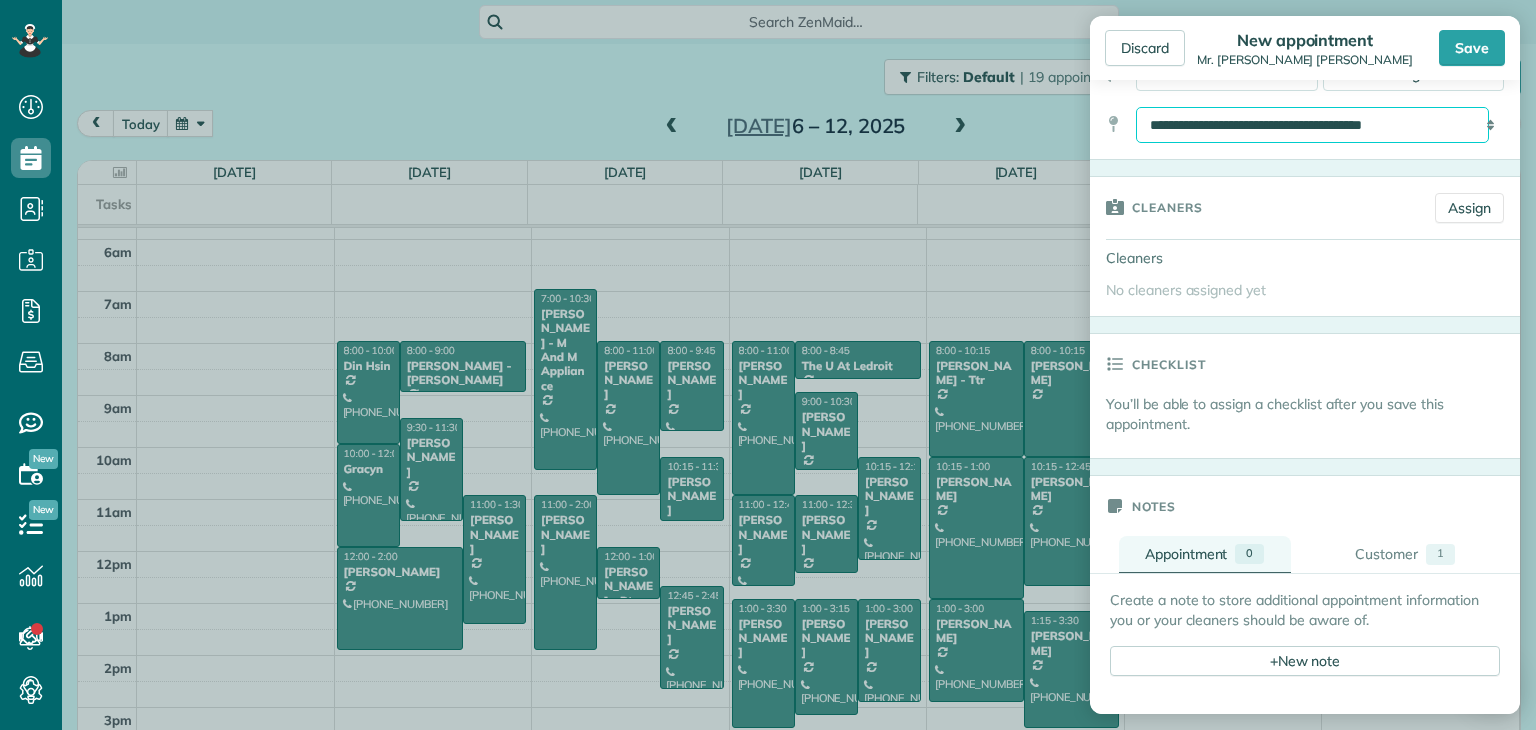 scroll, scrollTop: 500, scrollLeft: 0, axis: vertical 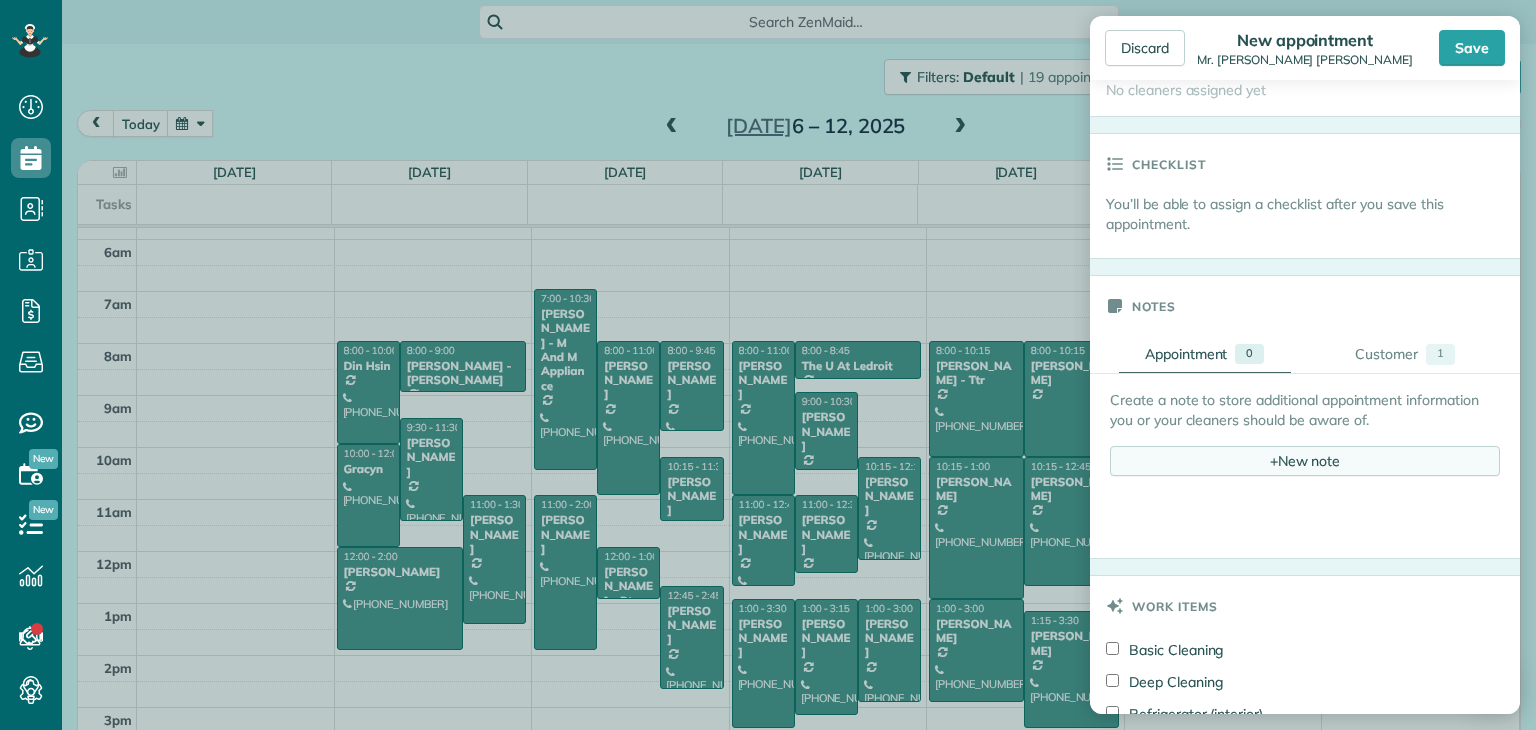 click on "+ New note" at bounding box center (1305, 461) 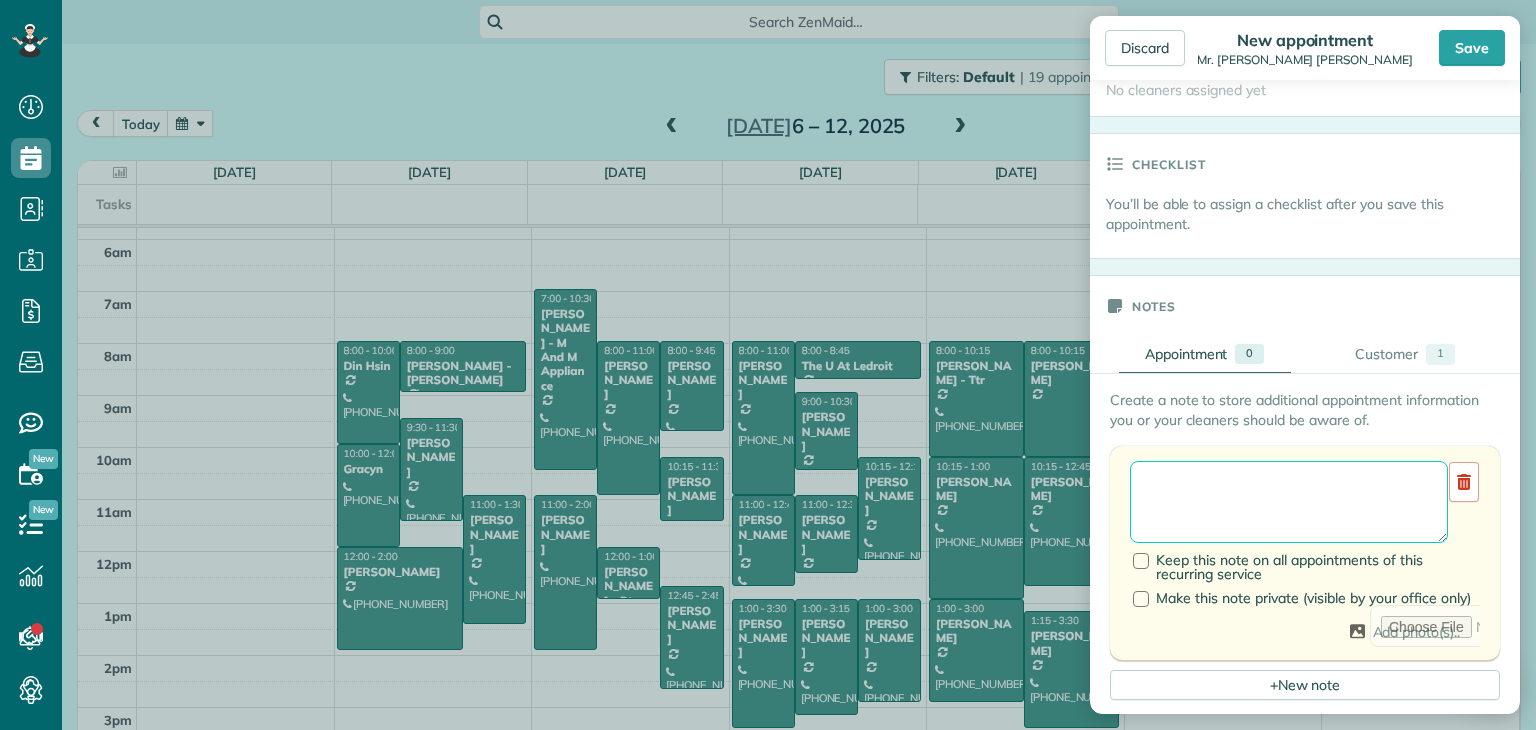 click at bounding box center (1289, 502) 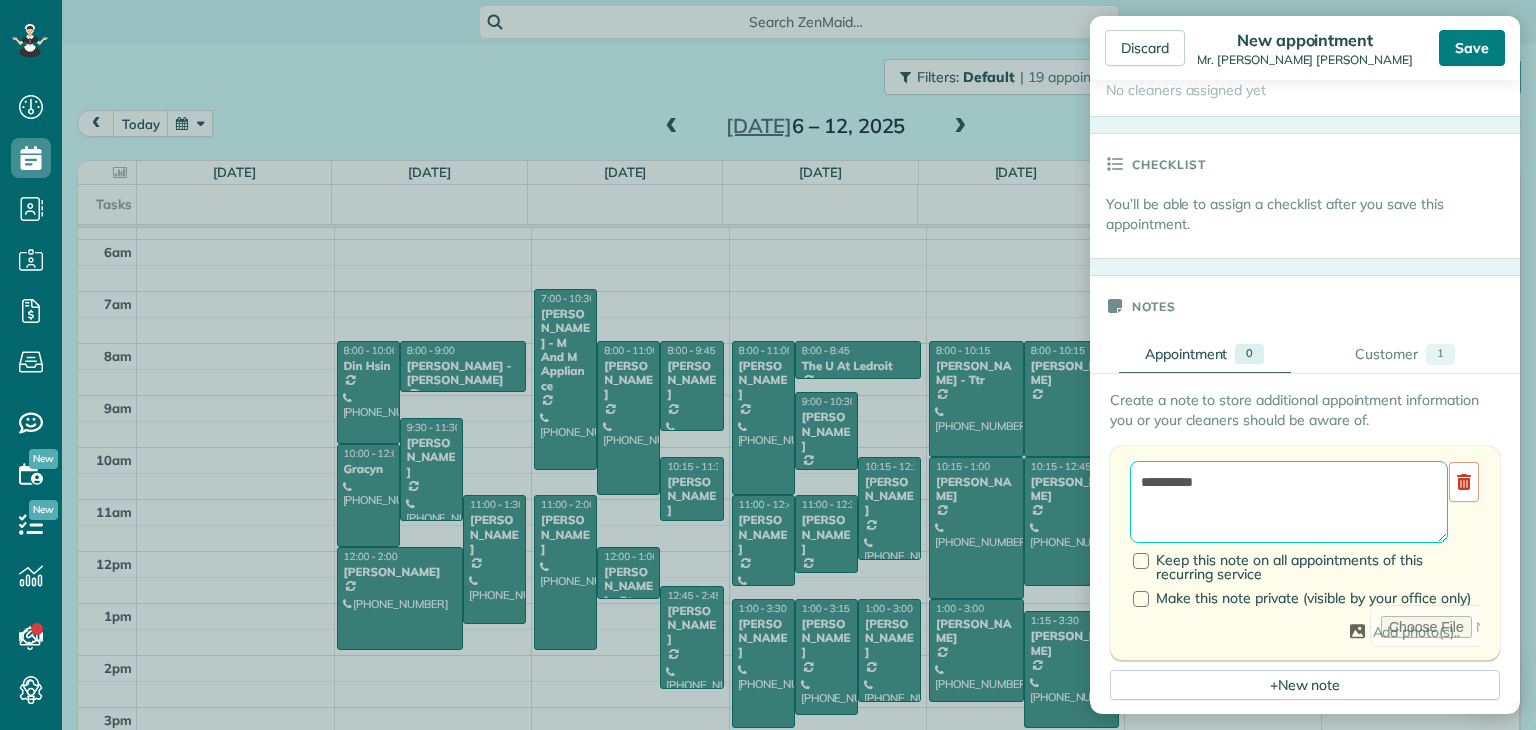 type on "**********" 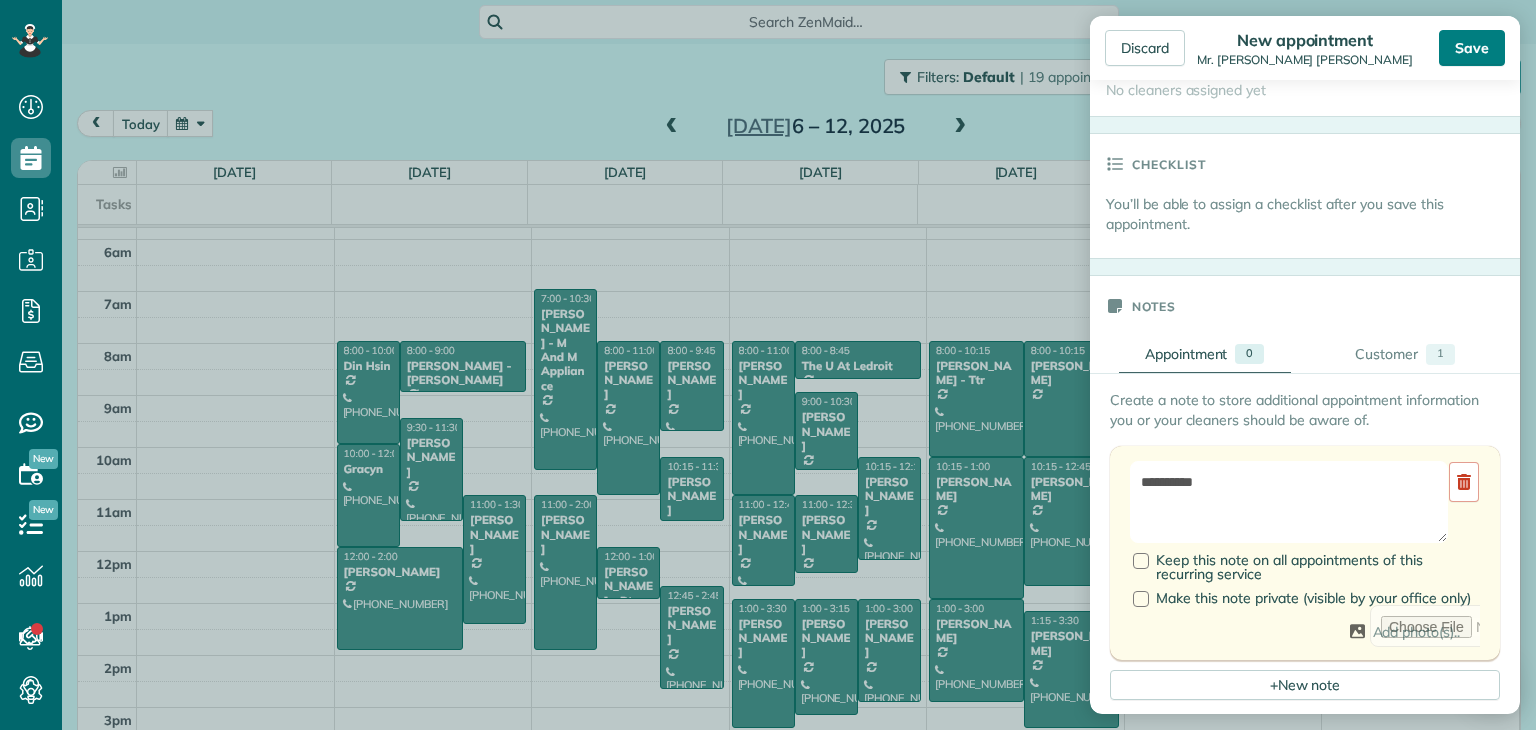 click on "Save" at bounding box center [1472, 48] 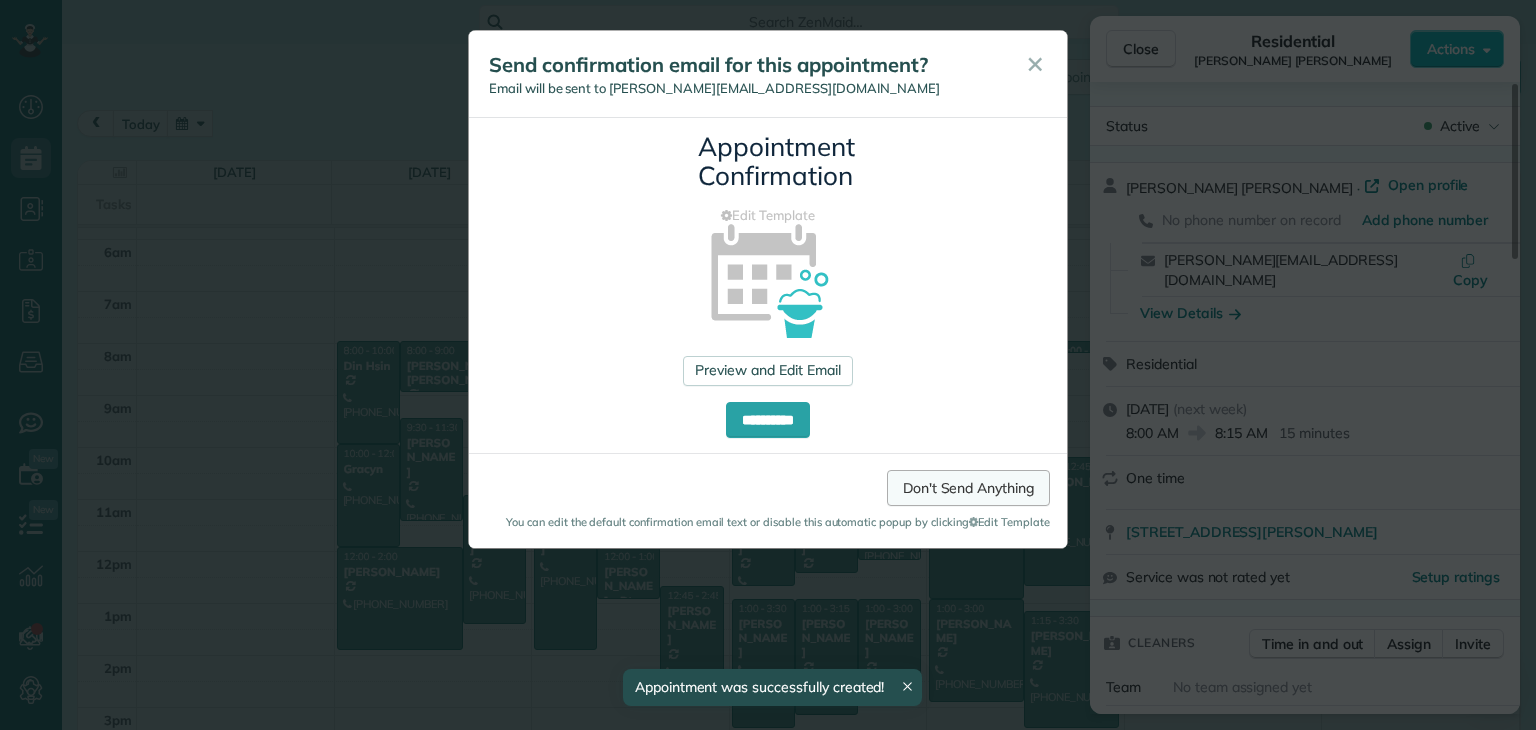 click on "Don't Send Anything" at bounding box center (968, 488) 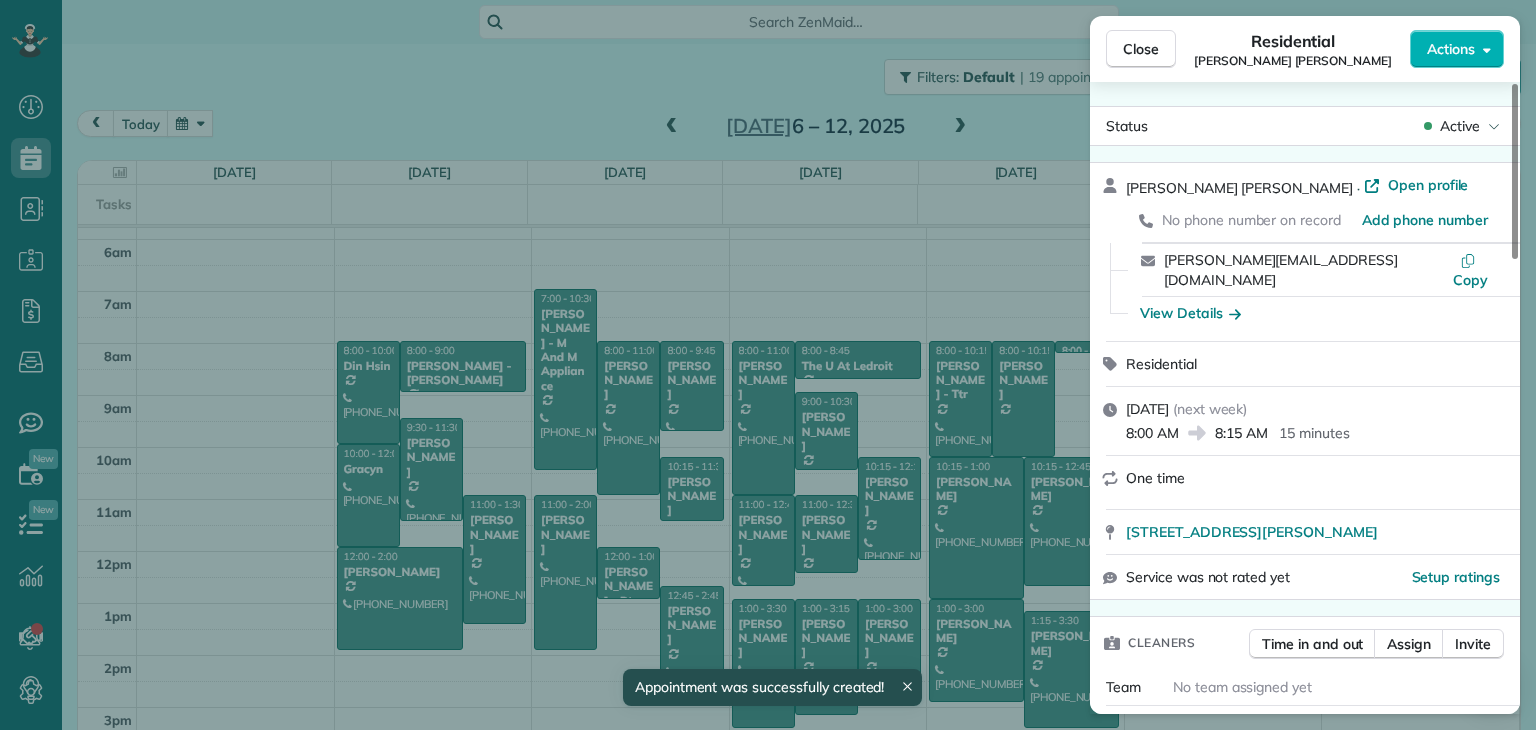 drag, startPoint x: 1158, startPoint y: 49, endPoint x: 1160, endPoint y: 95, distance: 46.043457 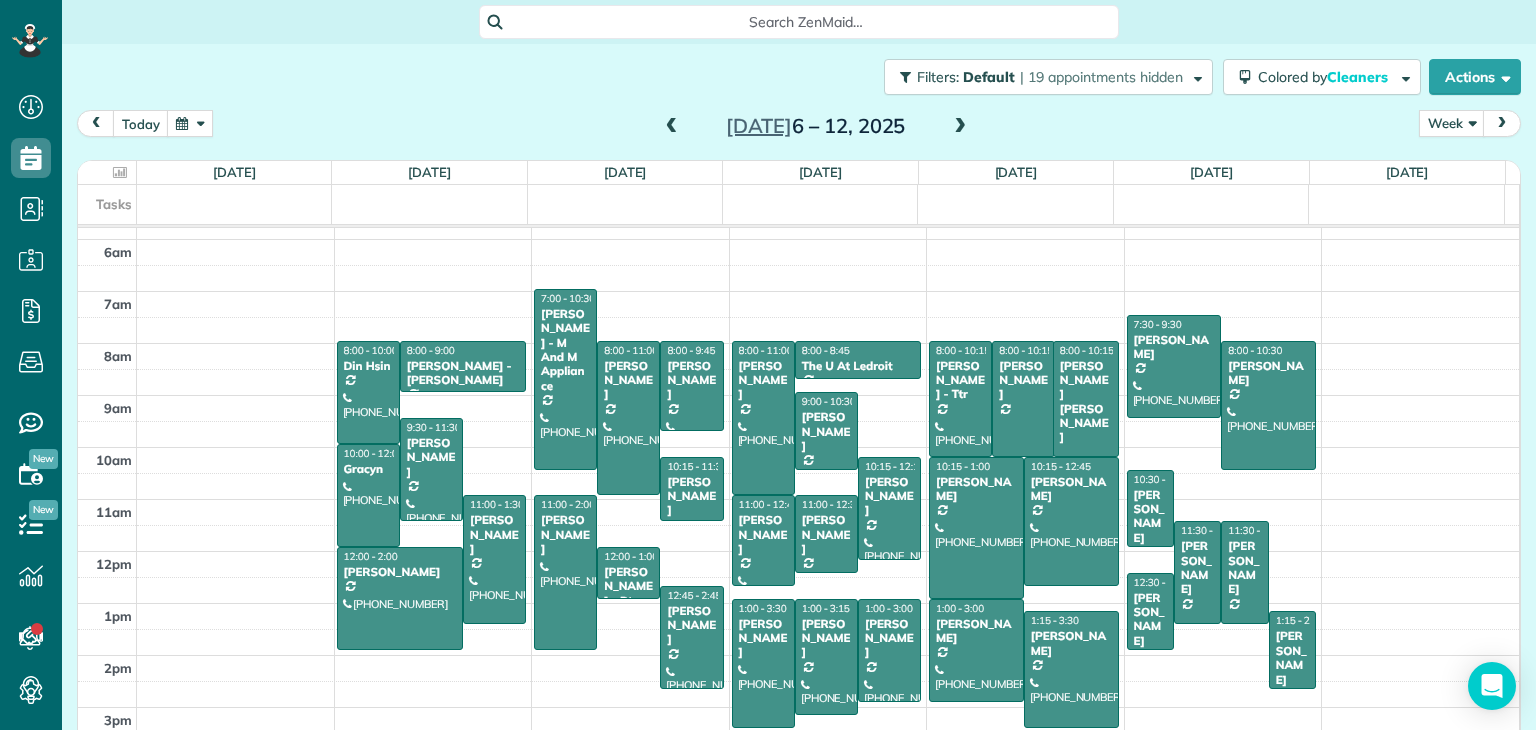drag, startPoint x: 1076, startPoint y: 350, endPoint x: 1093, endPoint y: 444, distance: 95.524864 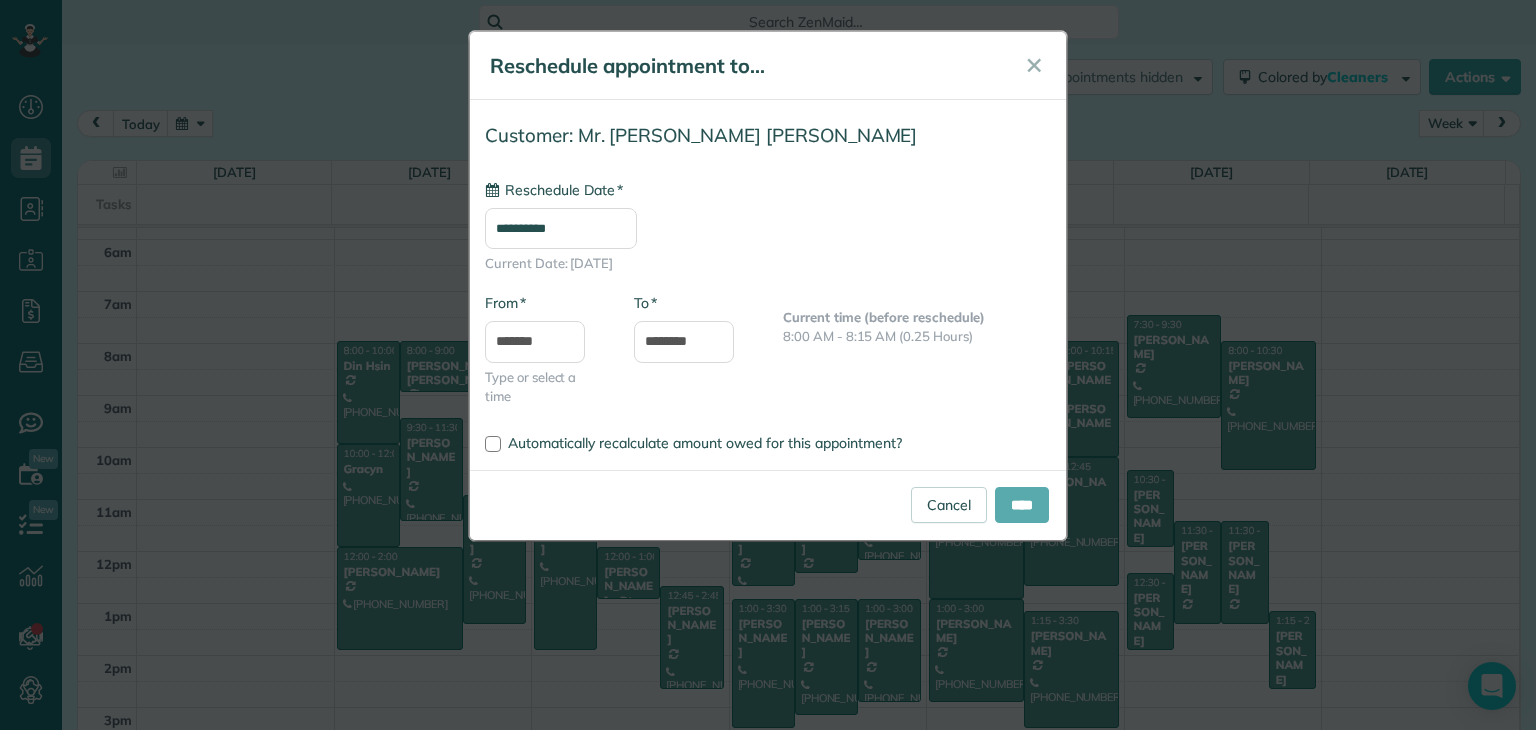 type on "**********" 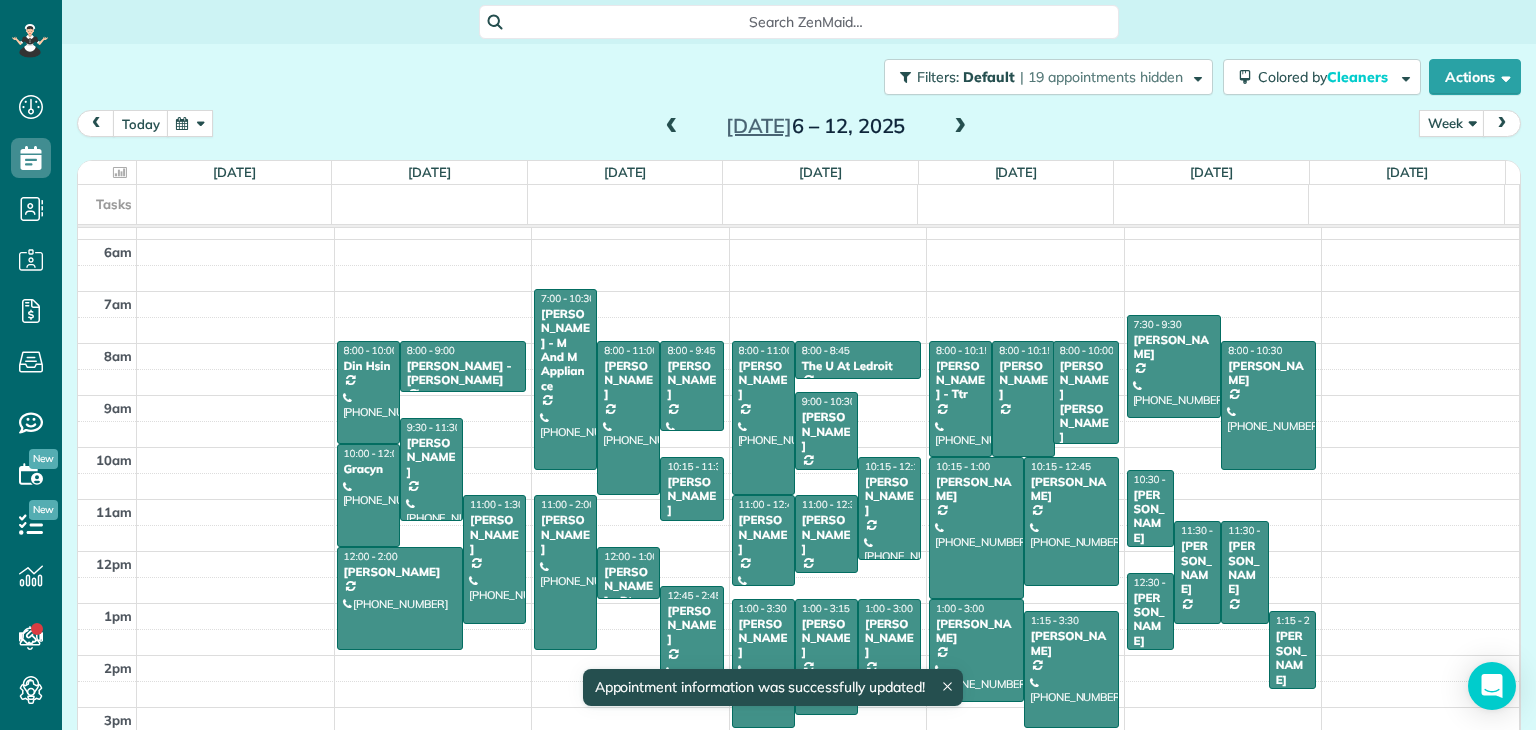 drag, startPoint x: 1064, startPoint y: 451, endPoint x: 1065, endPoint y: 434, distance: 17.029387 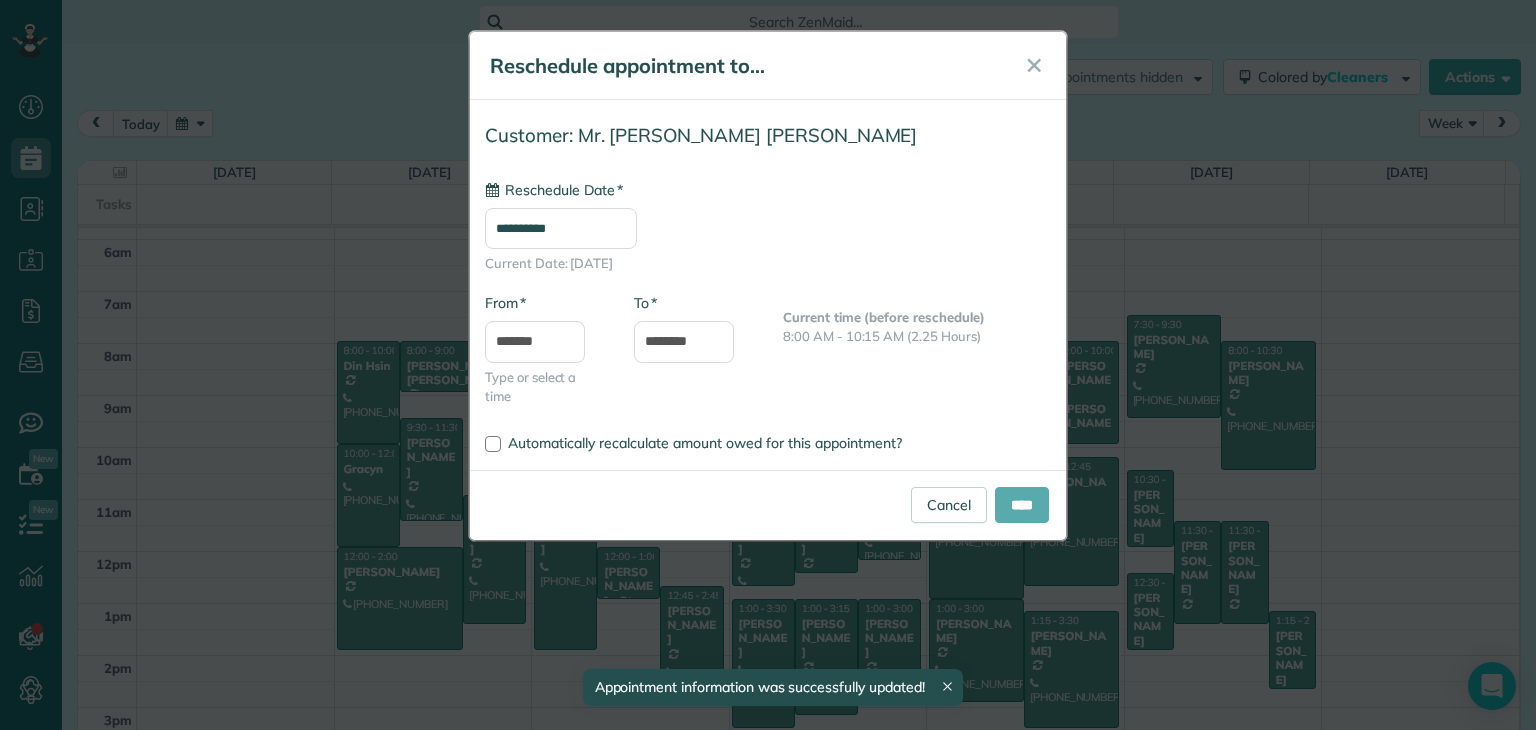 type on "**********" 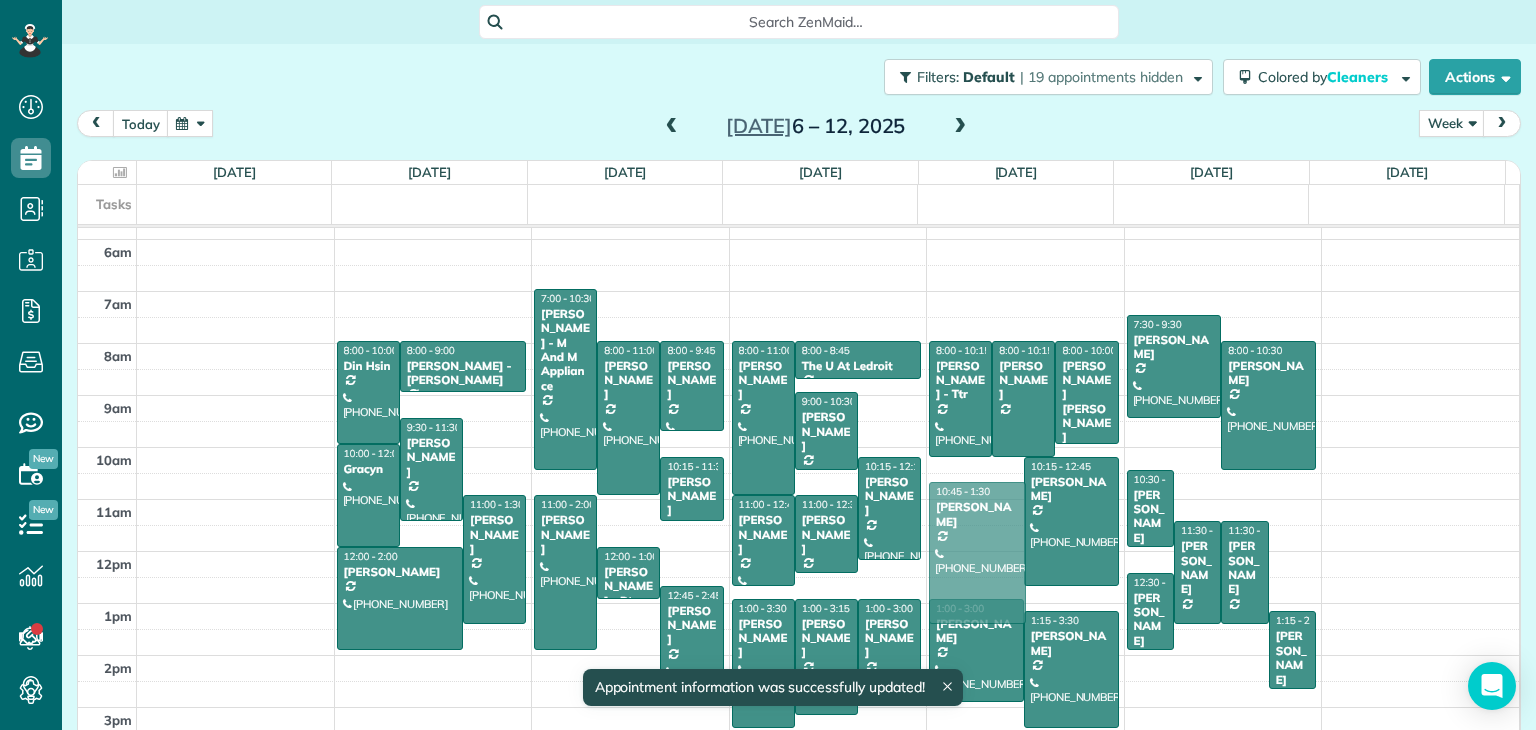 drag, startPoint x: 936, startPoint y: 531, endPoint x: 937, endPoint y: 553, distance: 22.022715 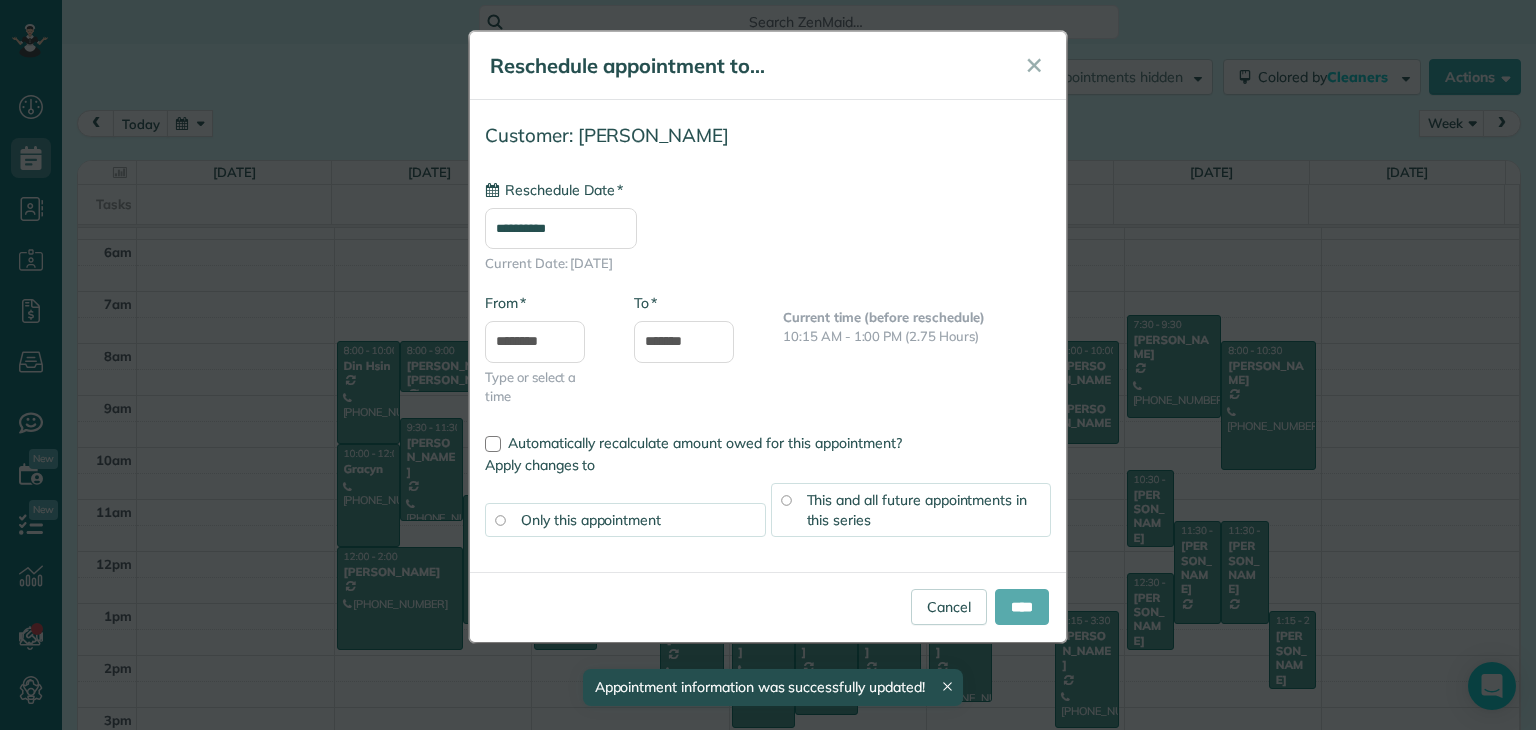 type on "**********" 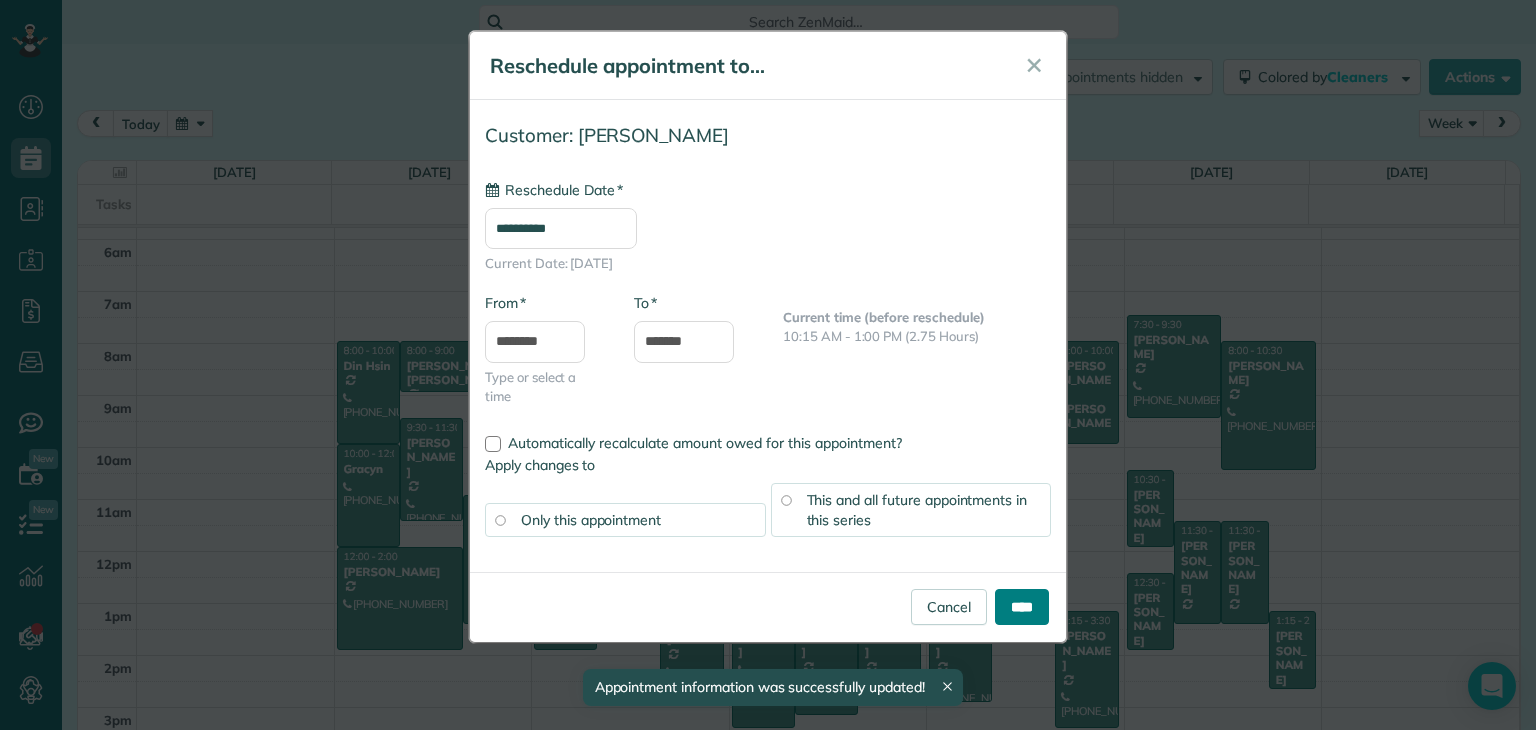 click on "****" at bounding box center (1022, 607) 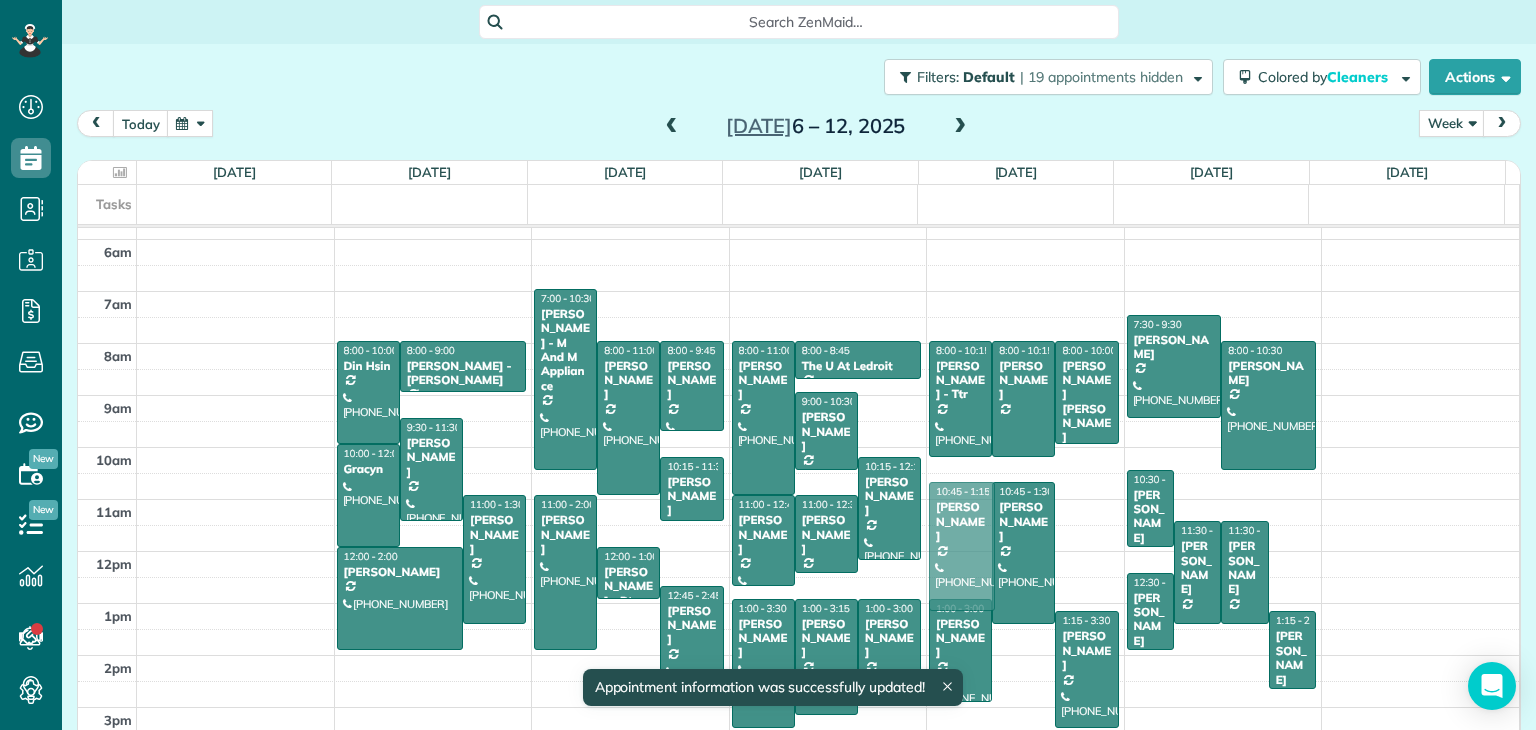 drag, startPoint x: 928, startPoint y: 483, endPoint x: 934, endPoint y: 503, distance: 20.880613 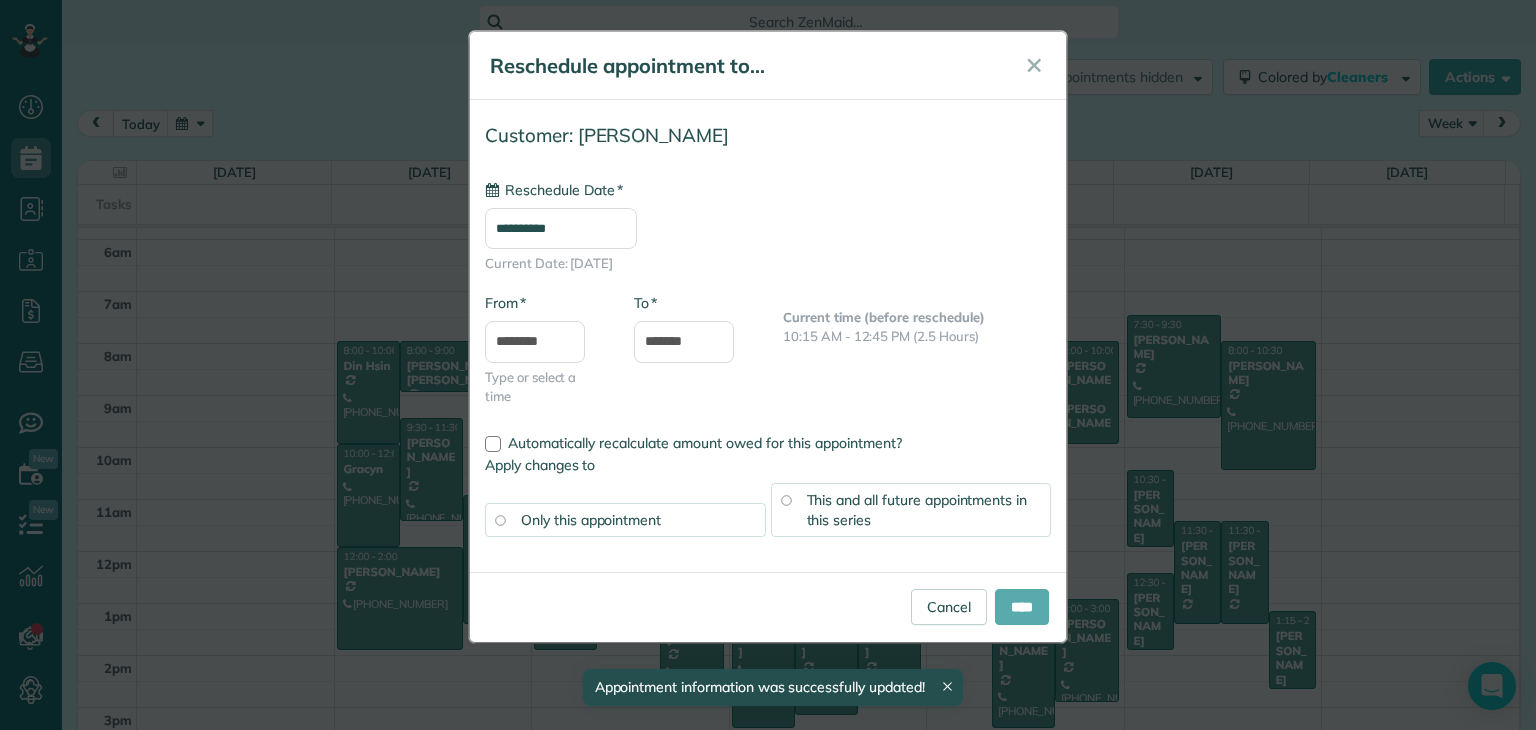 type on "**********" 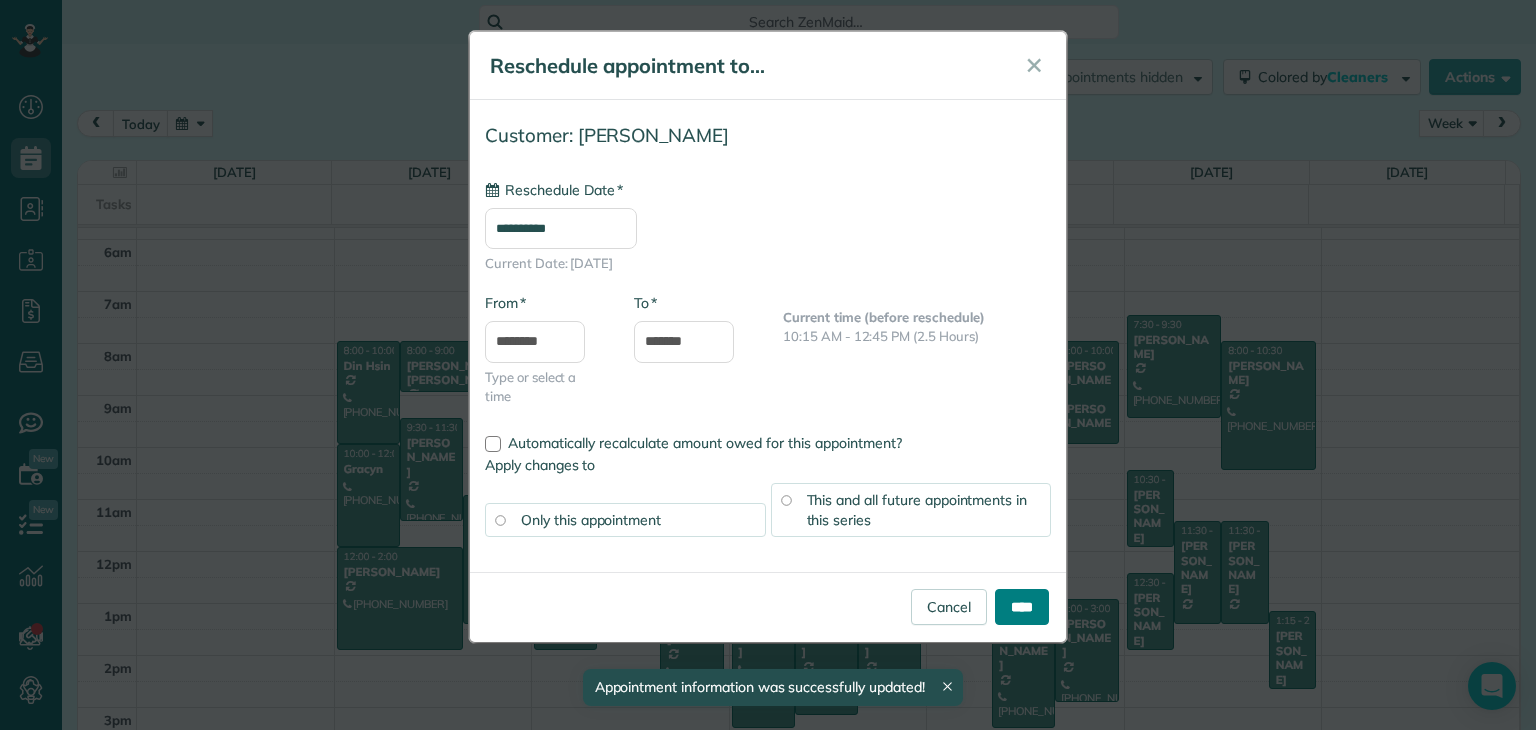 click on "****" at bounding box center [1022, 607] 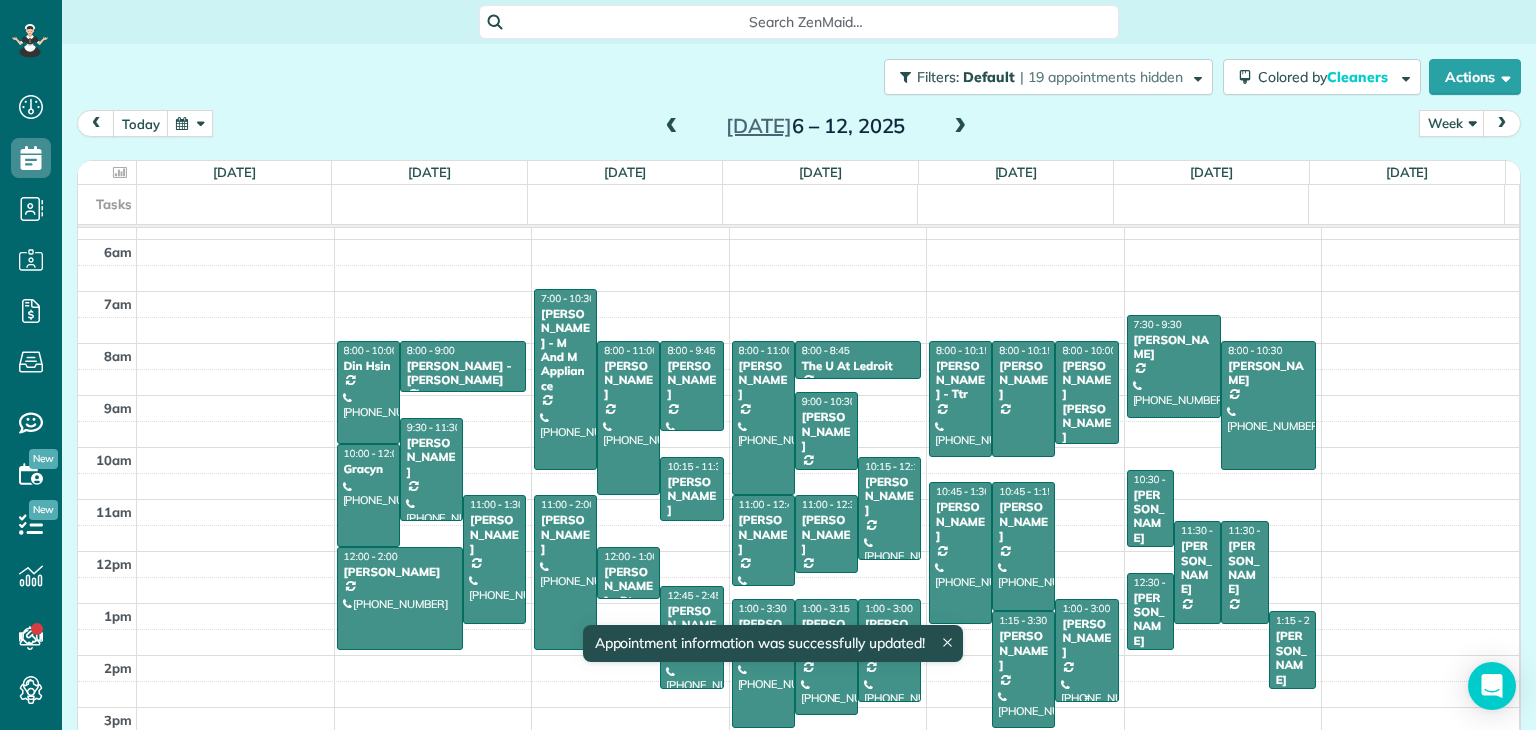 click at bounding box center [1086, 650] 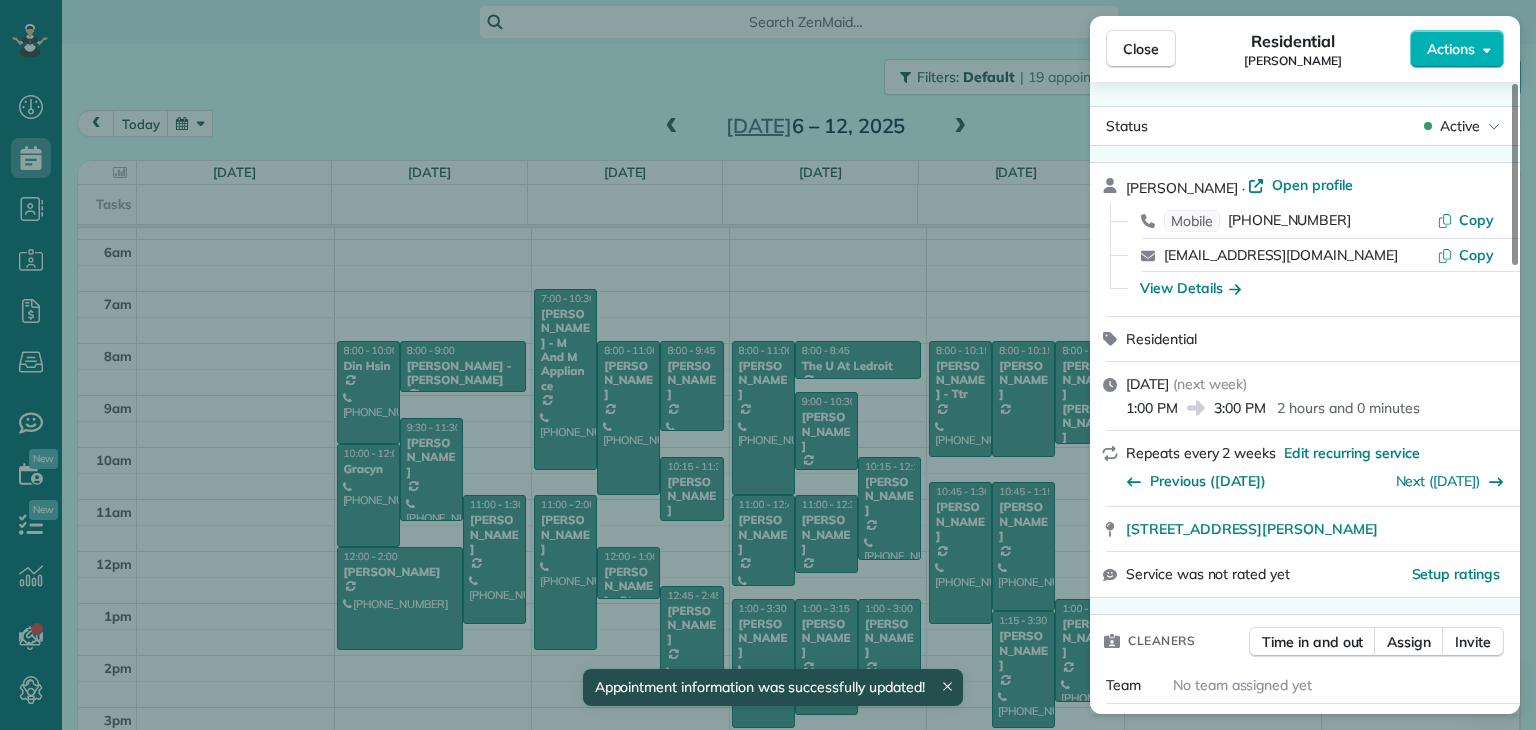 drag, startPoint x: 1024, startPoint y: 693, endPoint x: 1052, endPoint y: 558, distance: 137.87312 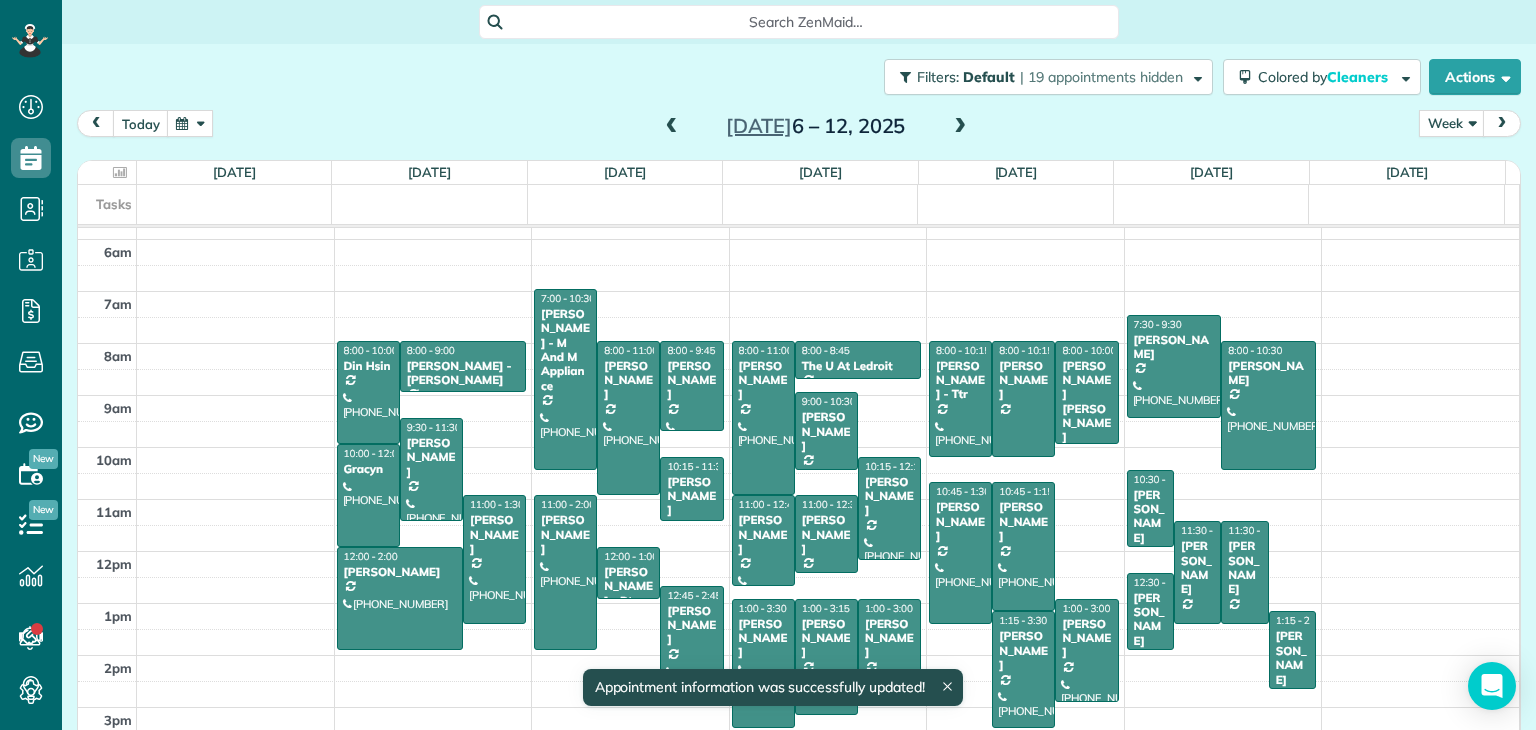 click on "Dashboard
Scheduling
Calendar View
List View
Dispatch View - Weekly scheduling (Beta)" at bounding box center [768, 365] 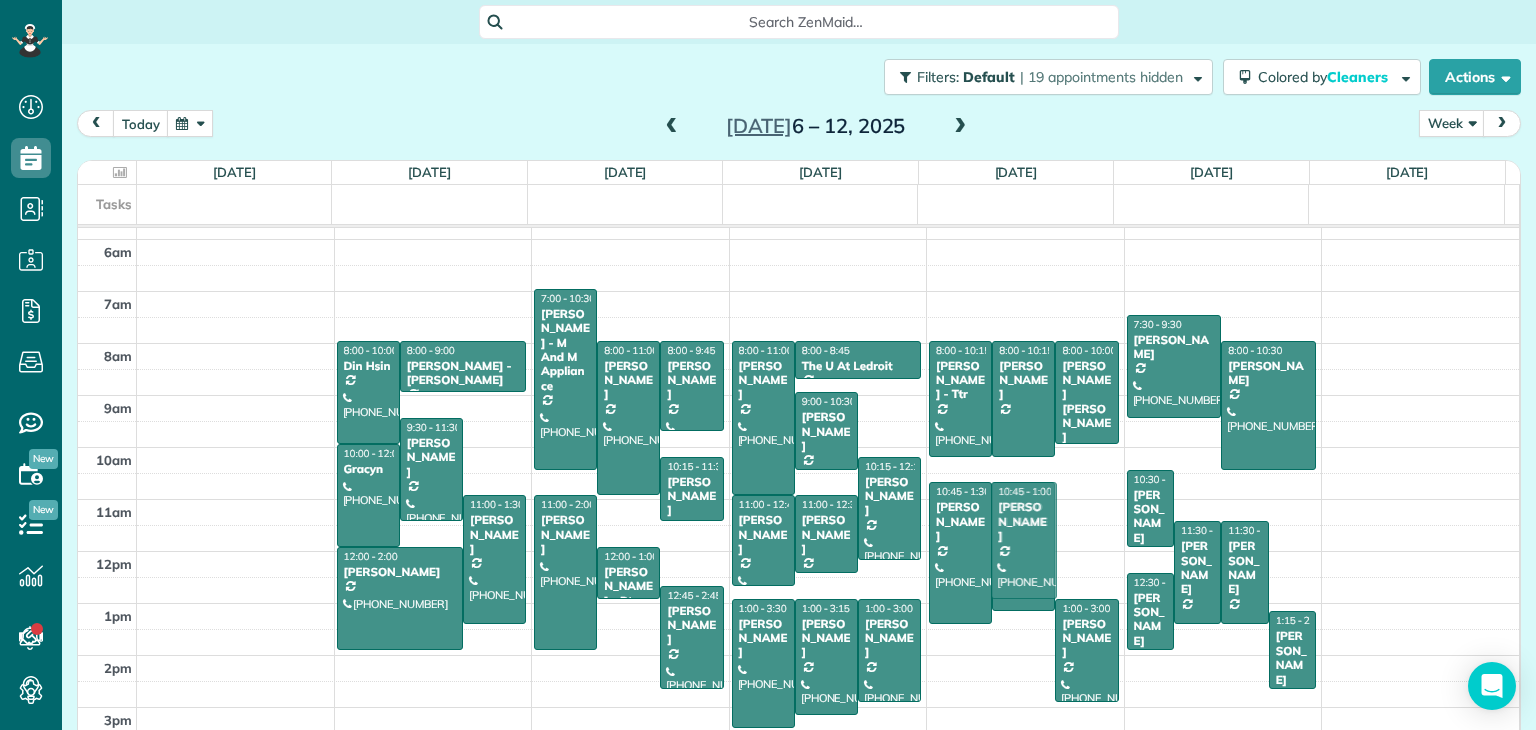 drag, startPoint x: 1004, startPoint y: 665, endPoint x: 1008, endPoint y: 541, distance: 124.0645 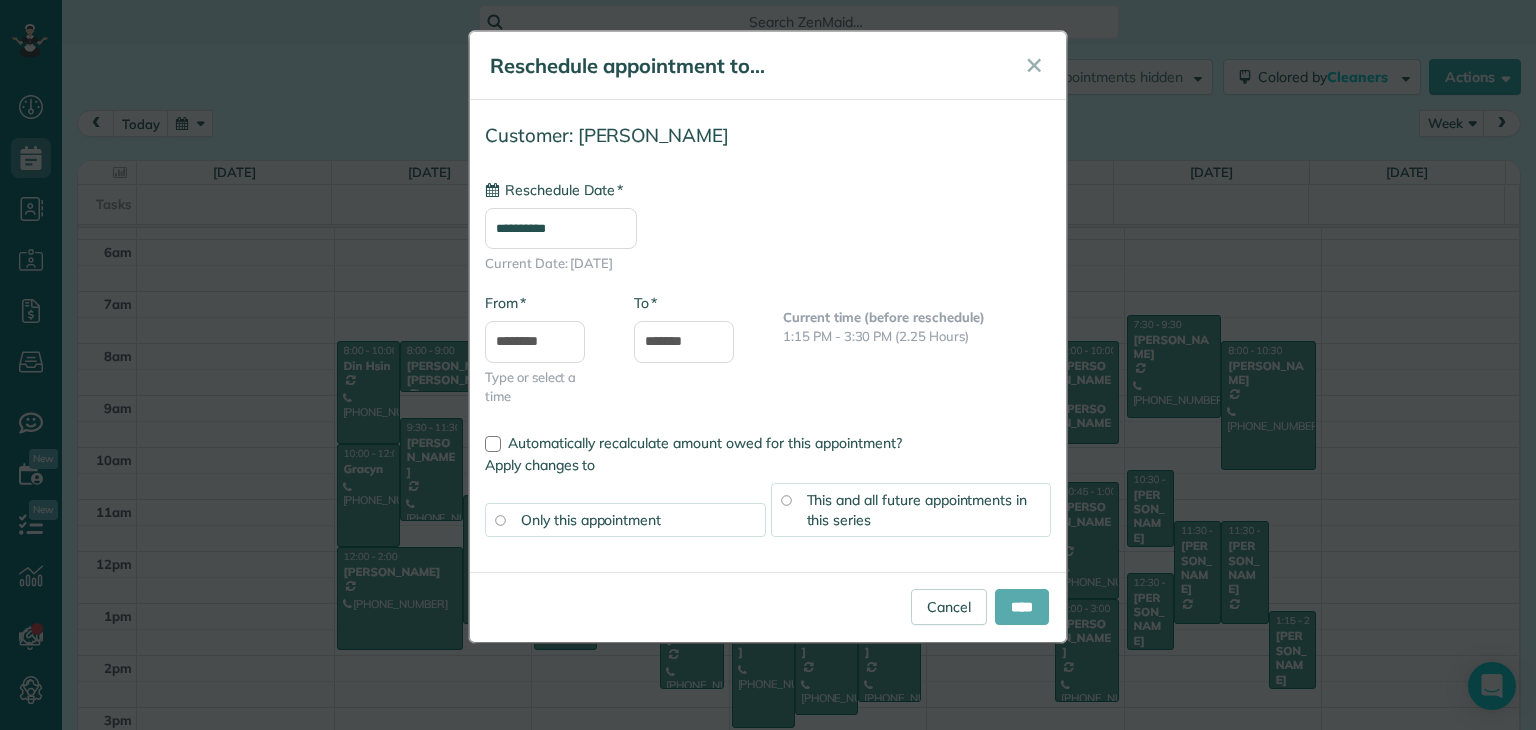 type on "**********" 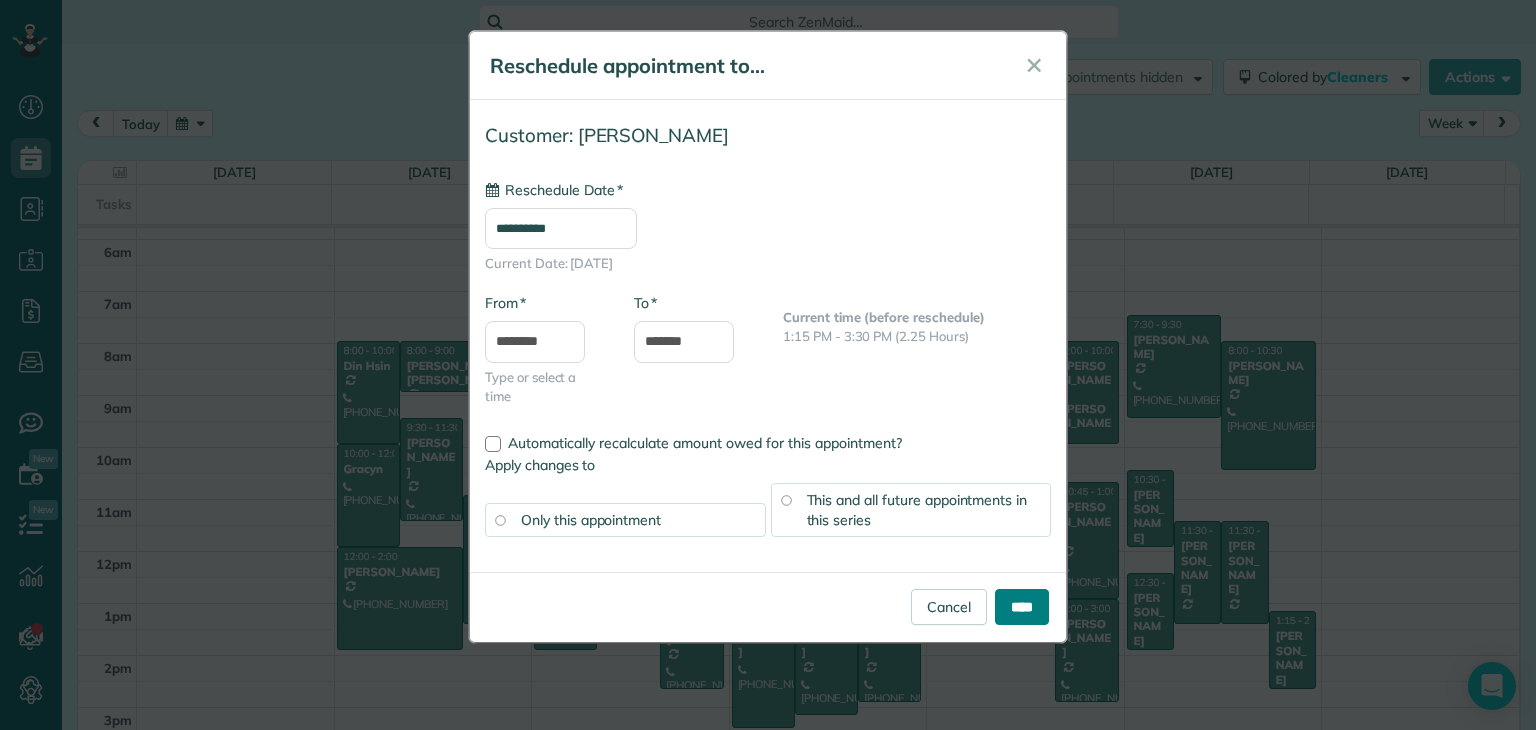 click on "****" at bounding box center [1022, 607] 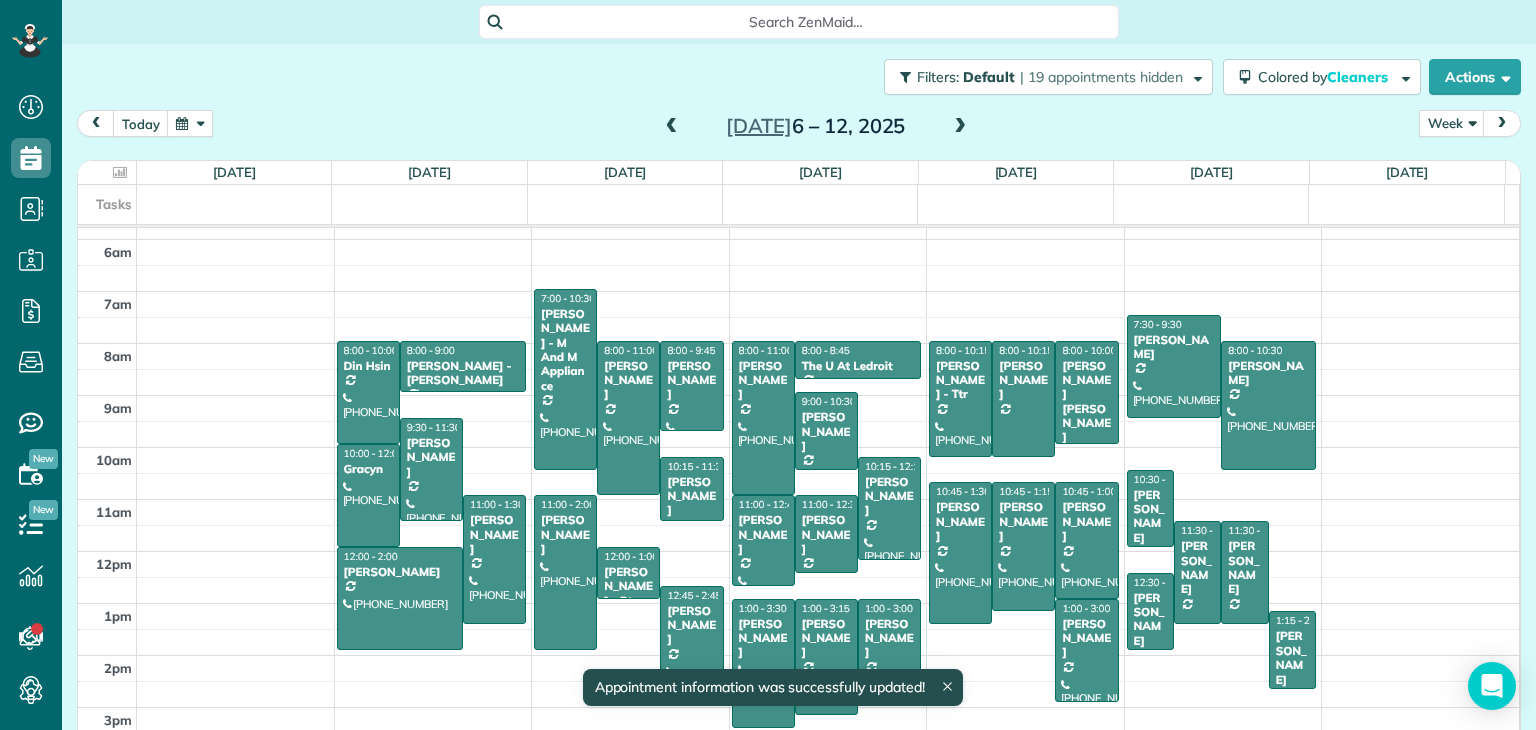click at bounding box center (672, 127) 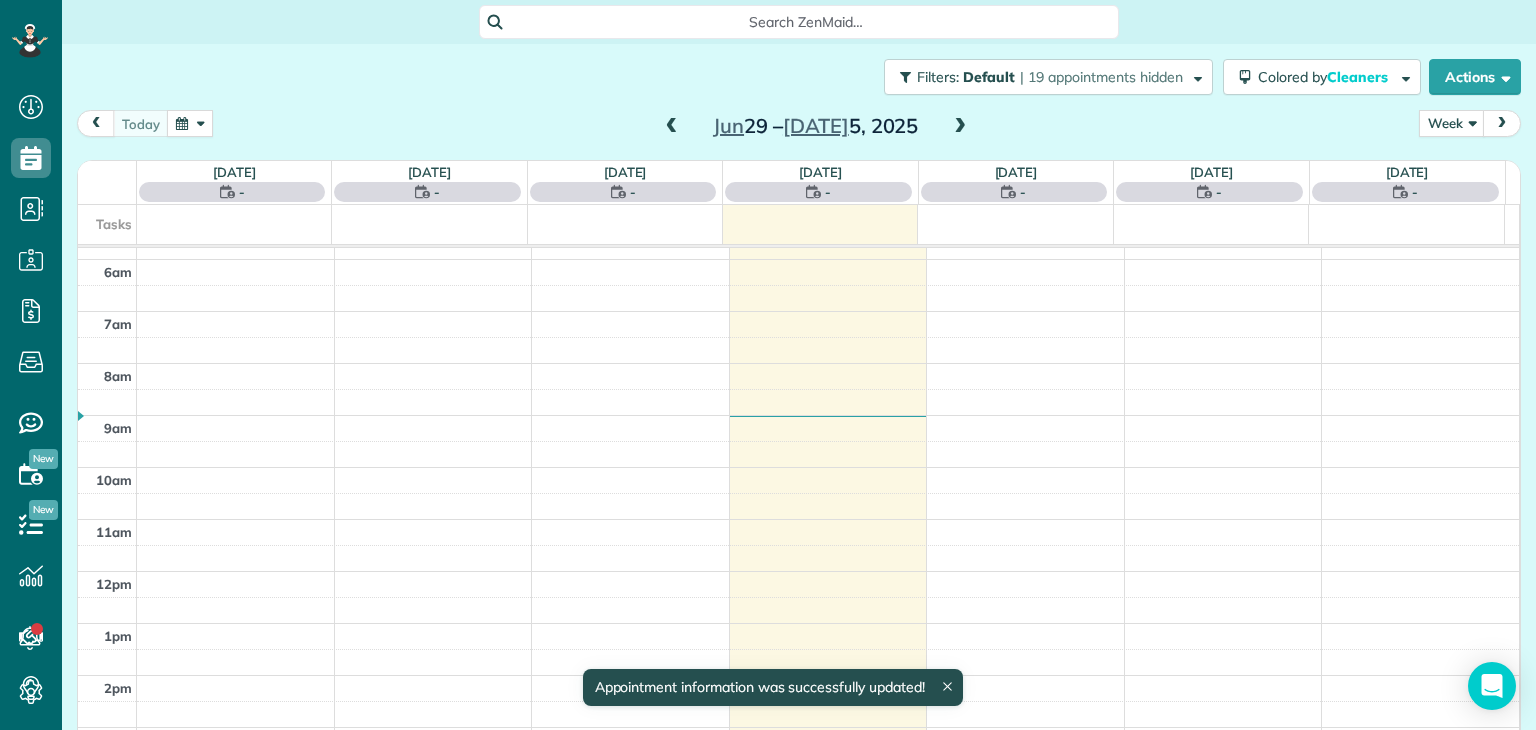scroll, scrollTop: 362, scrollLeft: 0, axis: vertical 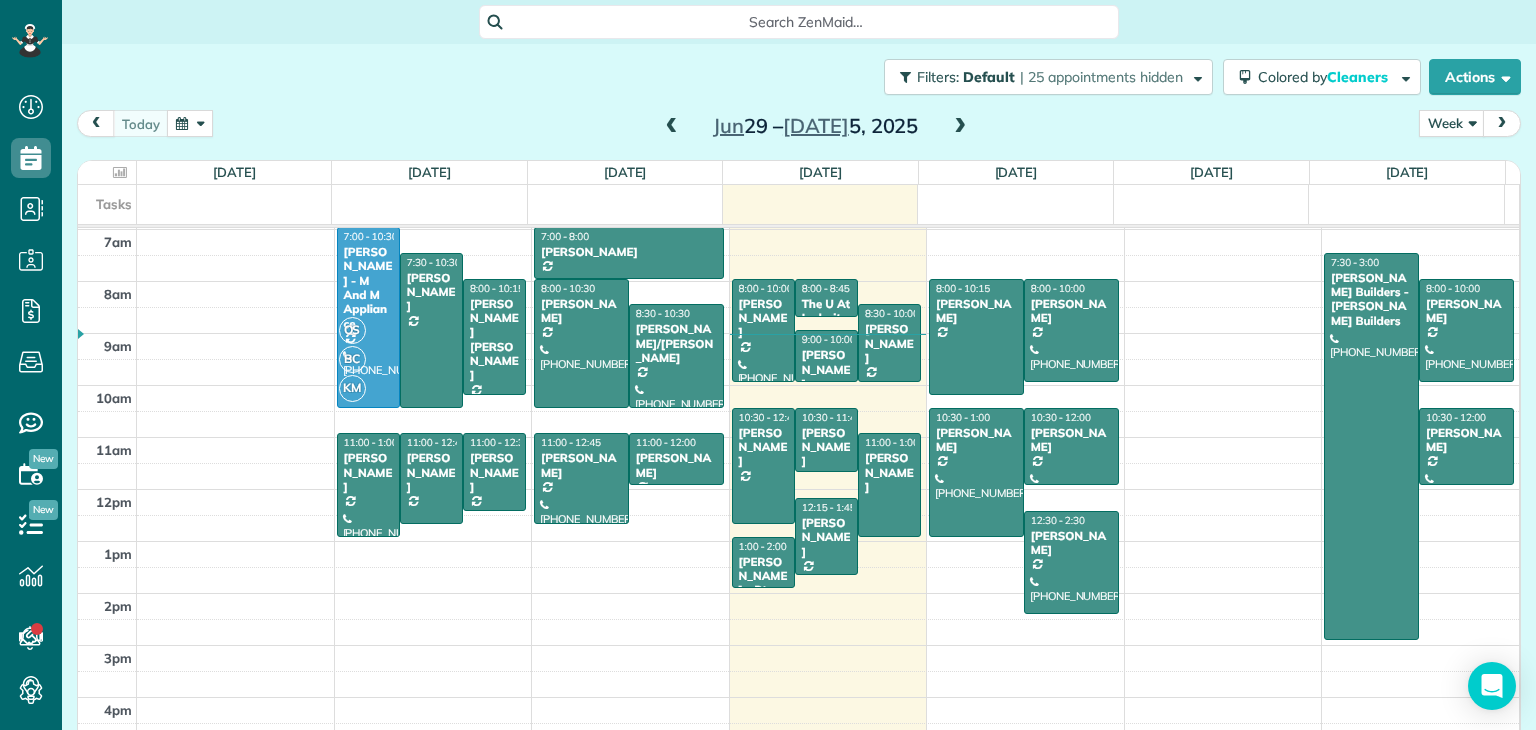 click at bounding box center (960, 127) 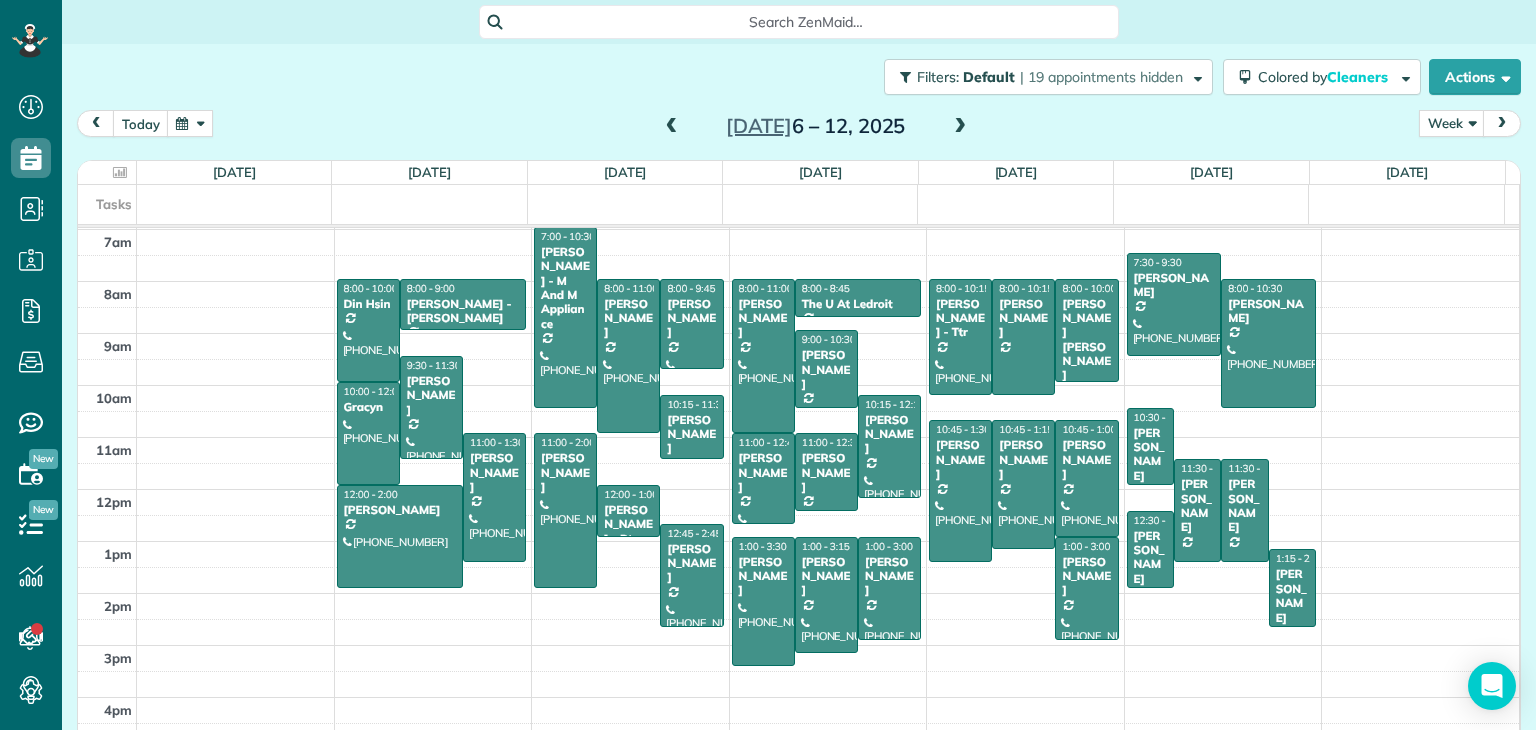 click at bounding box center [828, 295] 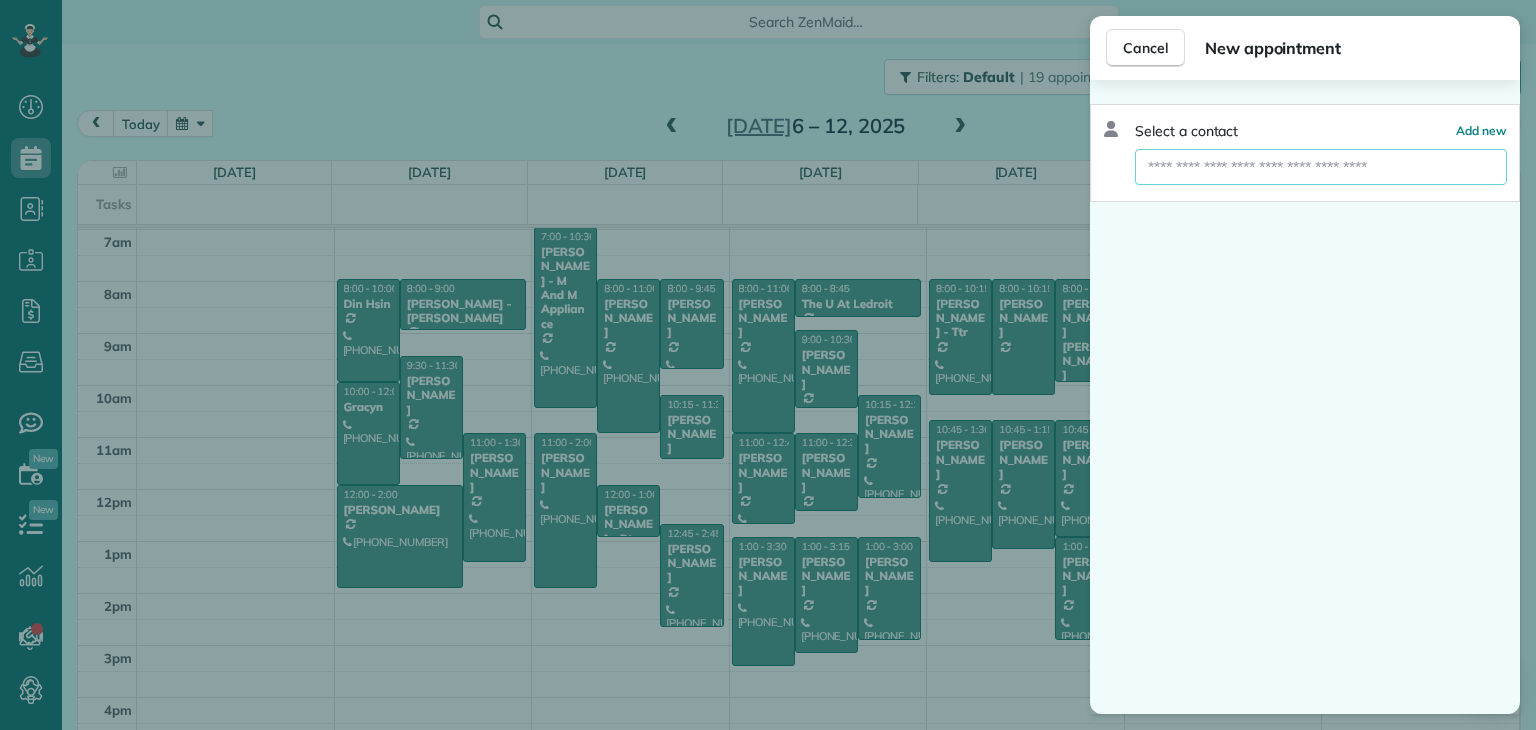 click at bounding box center [1321, 167] 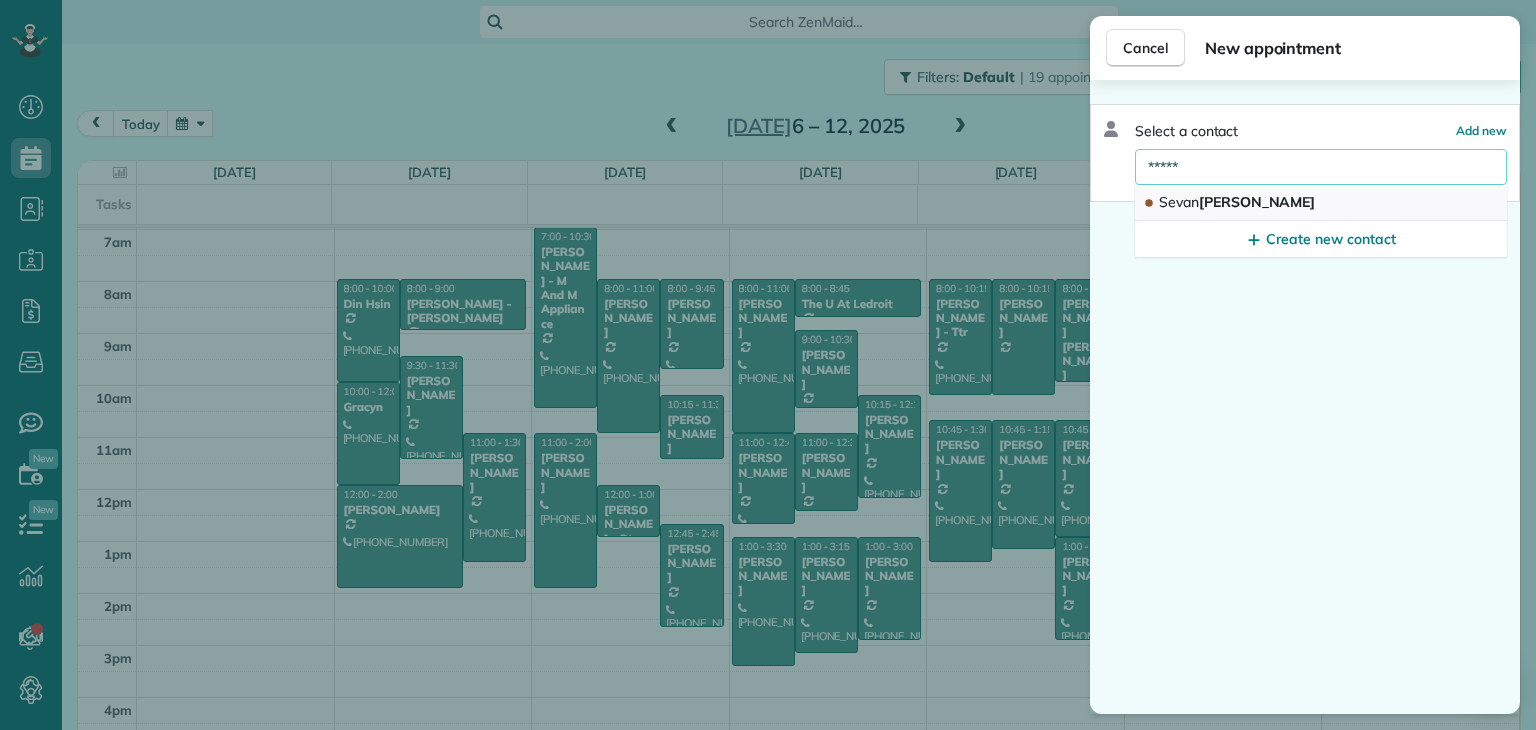 type on "*****" 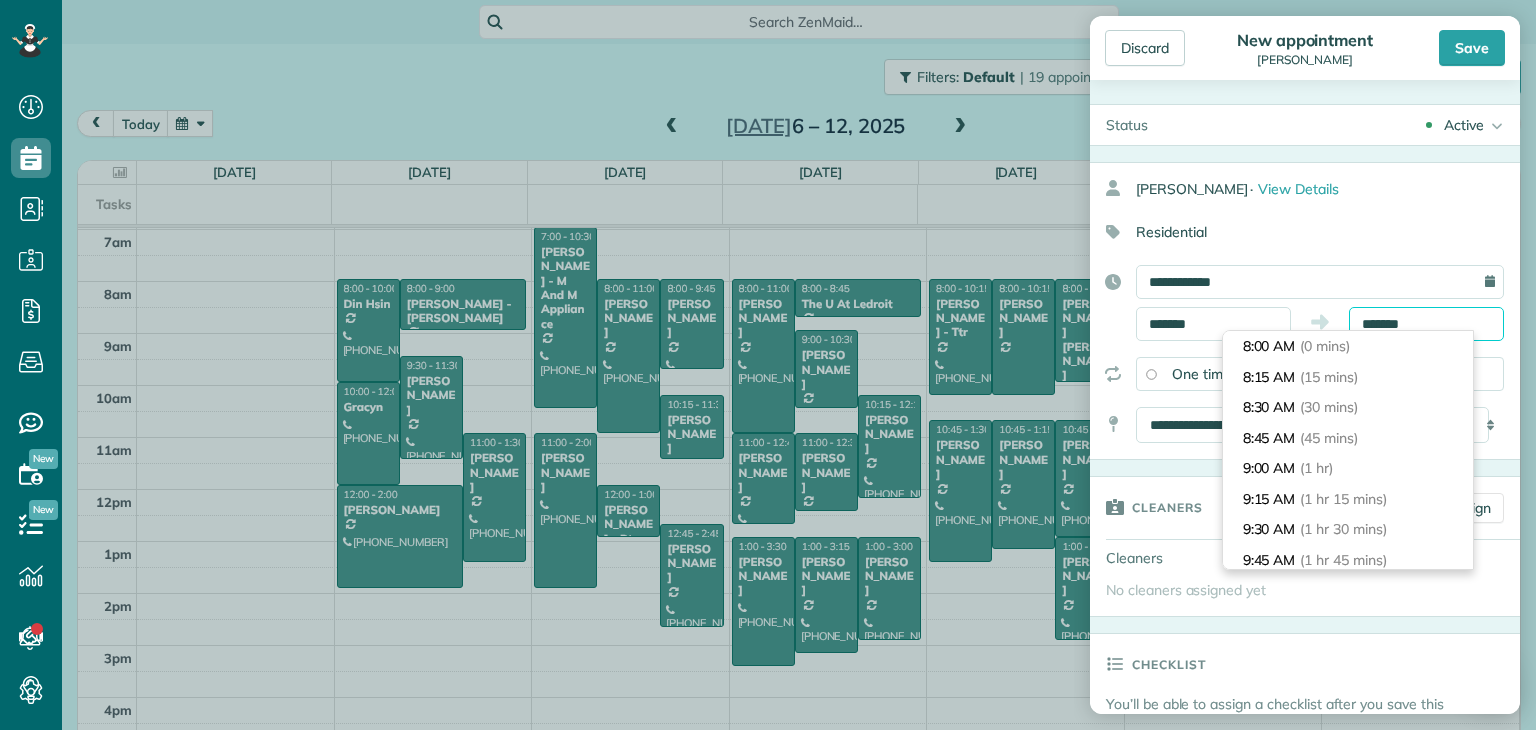 click on "*******" at bounding box center (1426, 324) 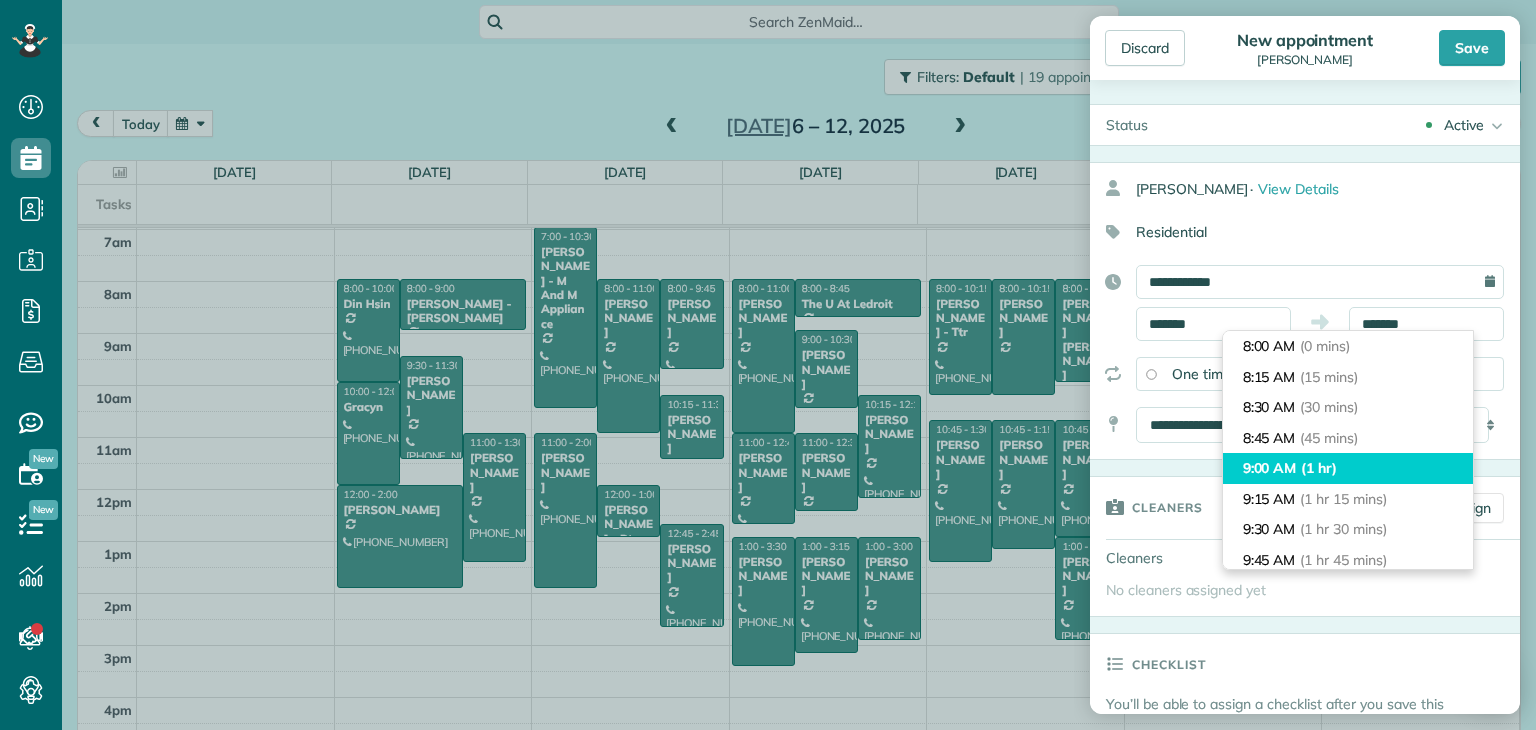 type on "*******" 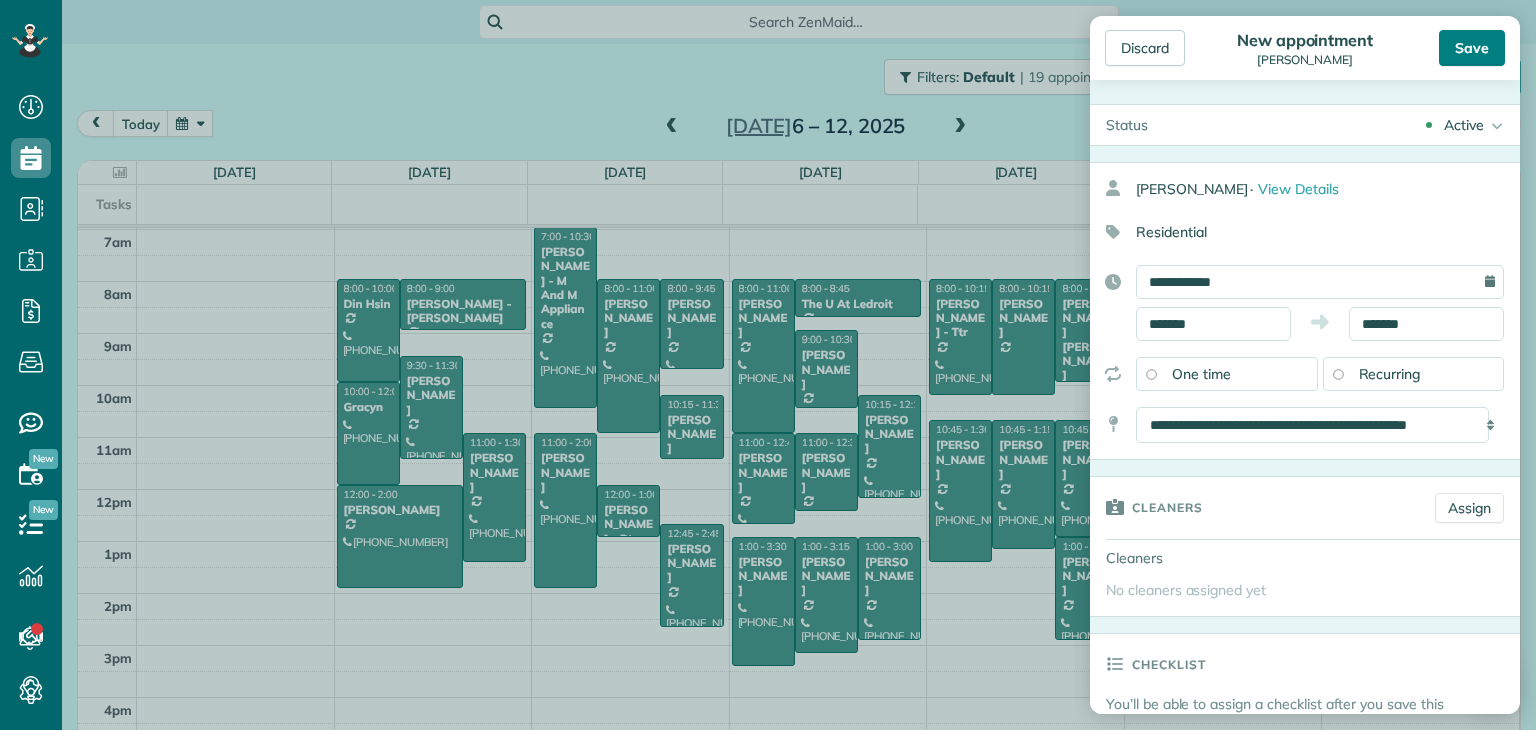 click on "Save" at bounding box center (1472, 48) 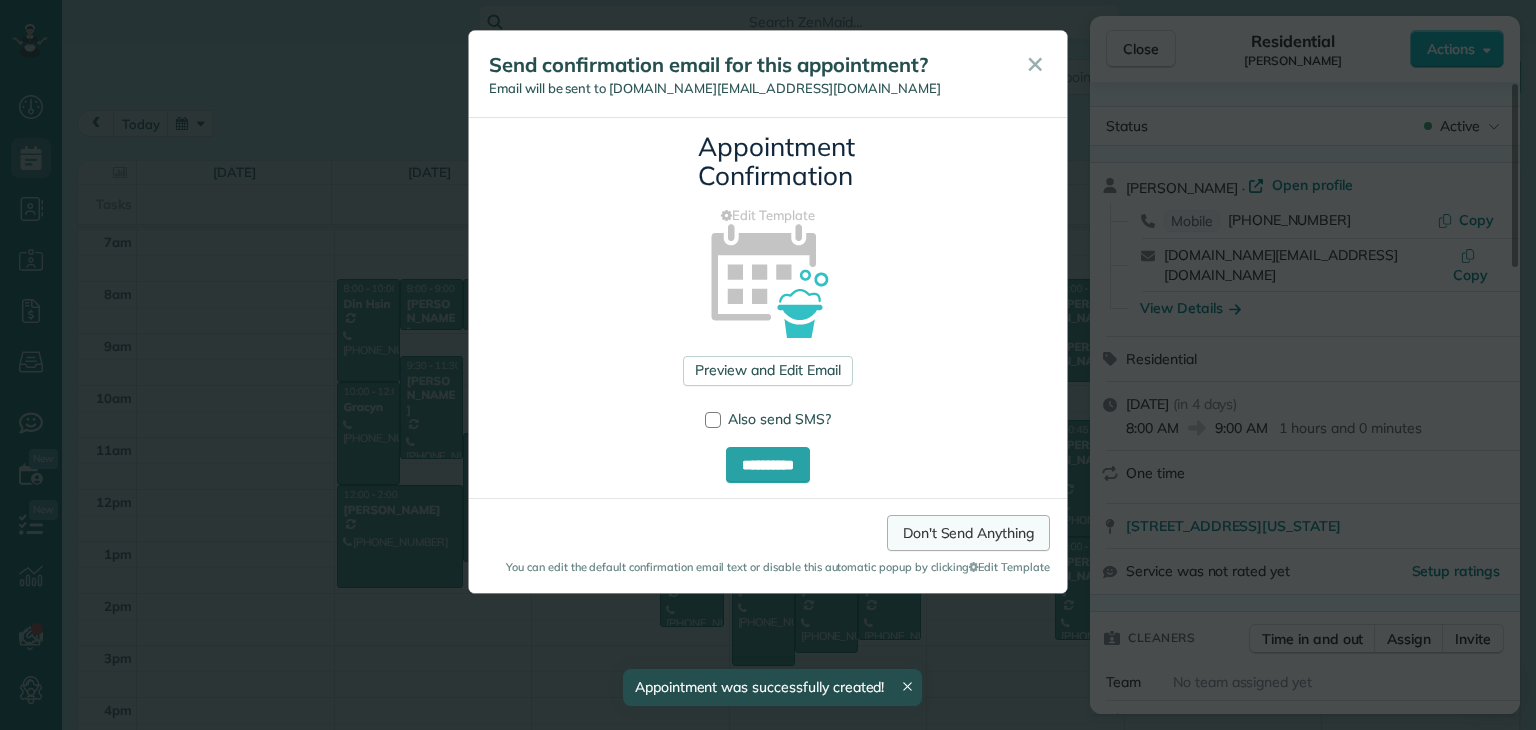 click on "Don't Send Anything" at bounding box center (968, 533) 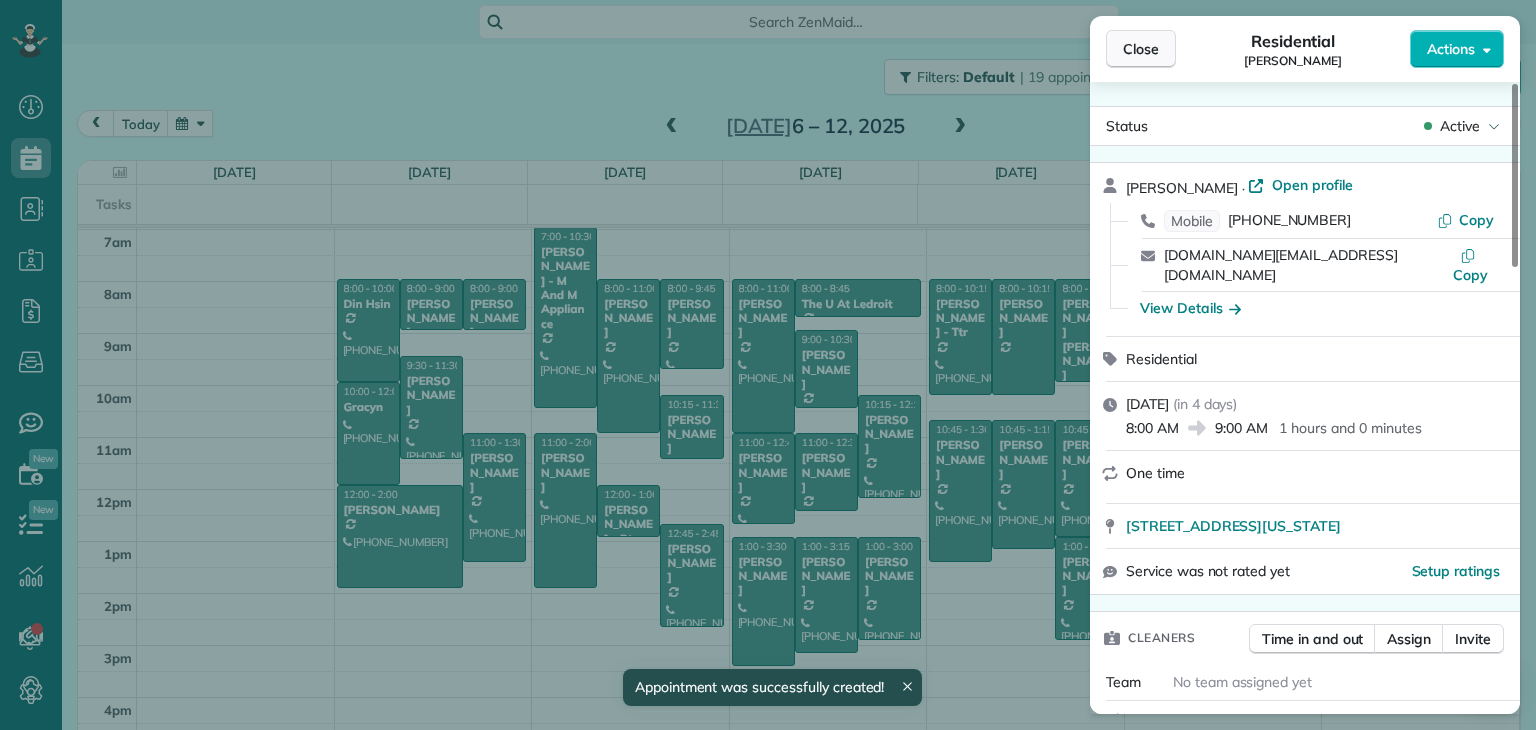 click on "Close" at bounding box center [1141, 49] 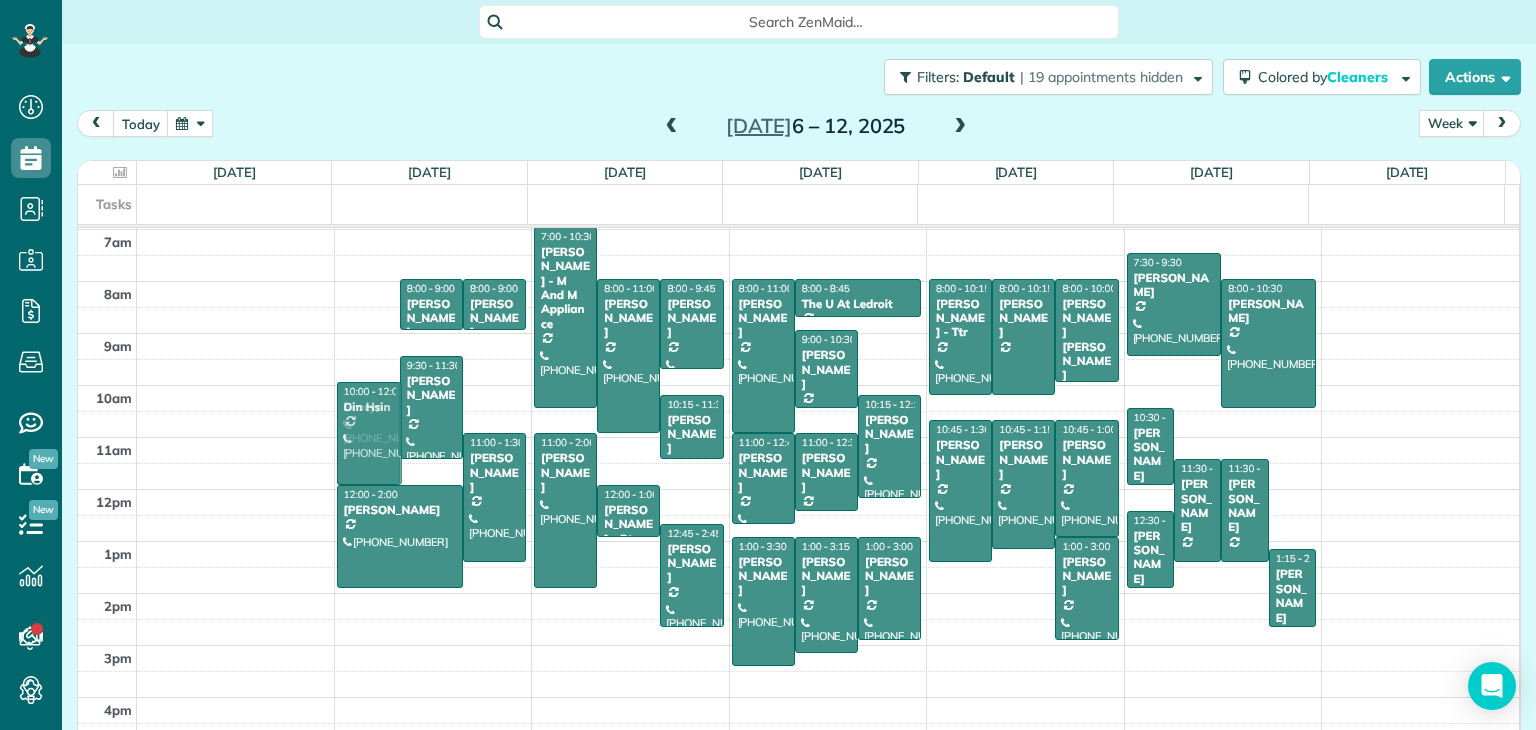 drag, startPoint x: 355, startPoint y: 323, endPoint x: 483, endPoint y: 426, distance: 164.29547 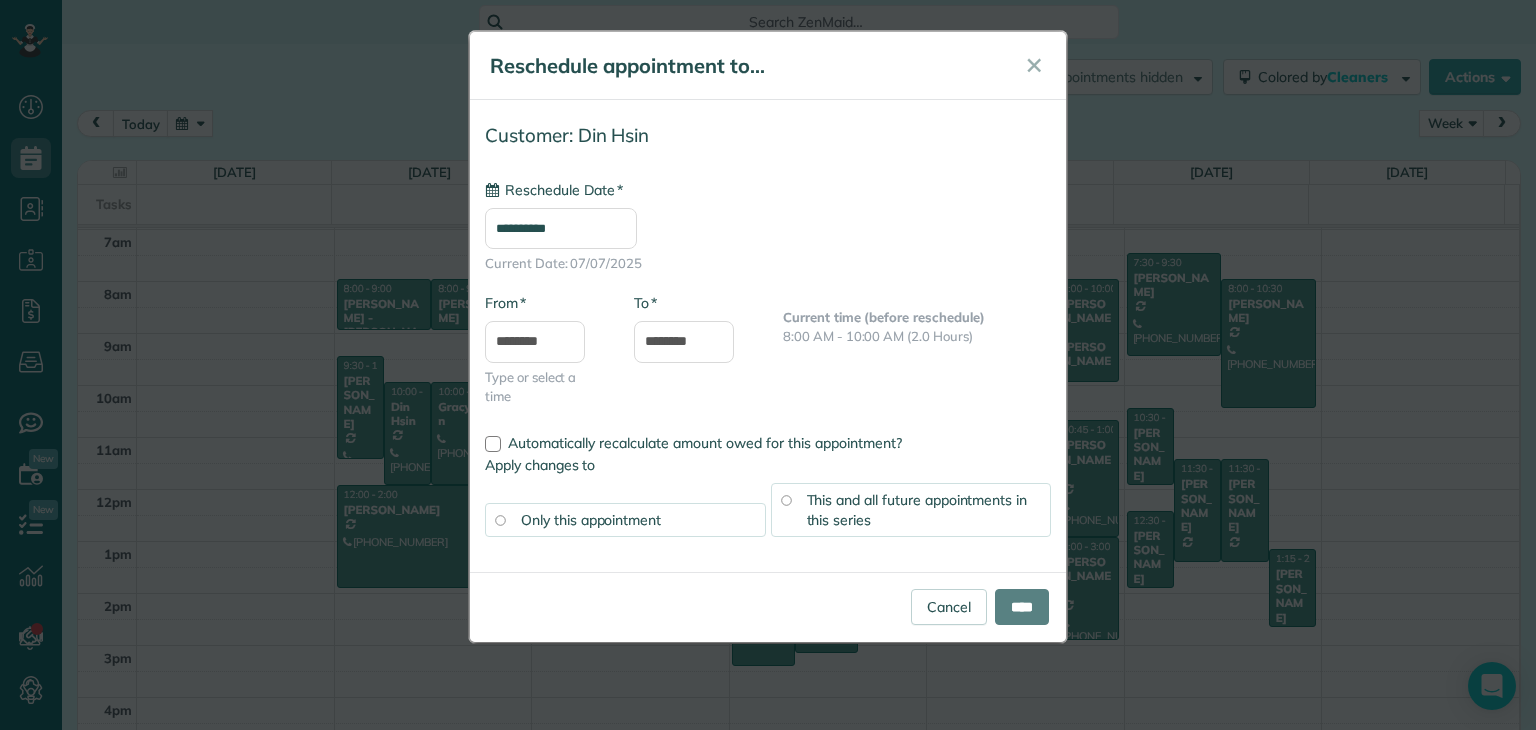 type on "**********" 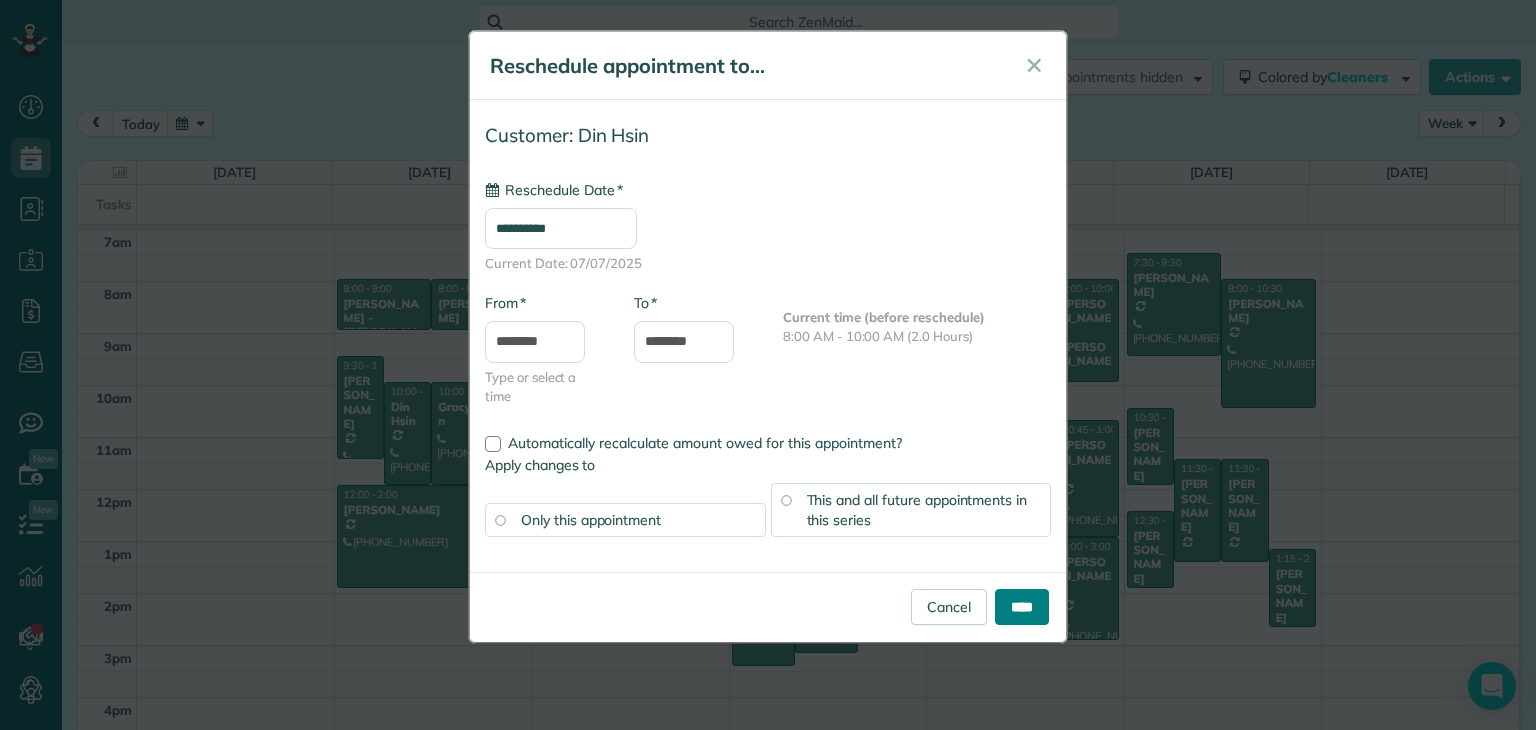 click on "****" at bounding box center (1022, 607) 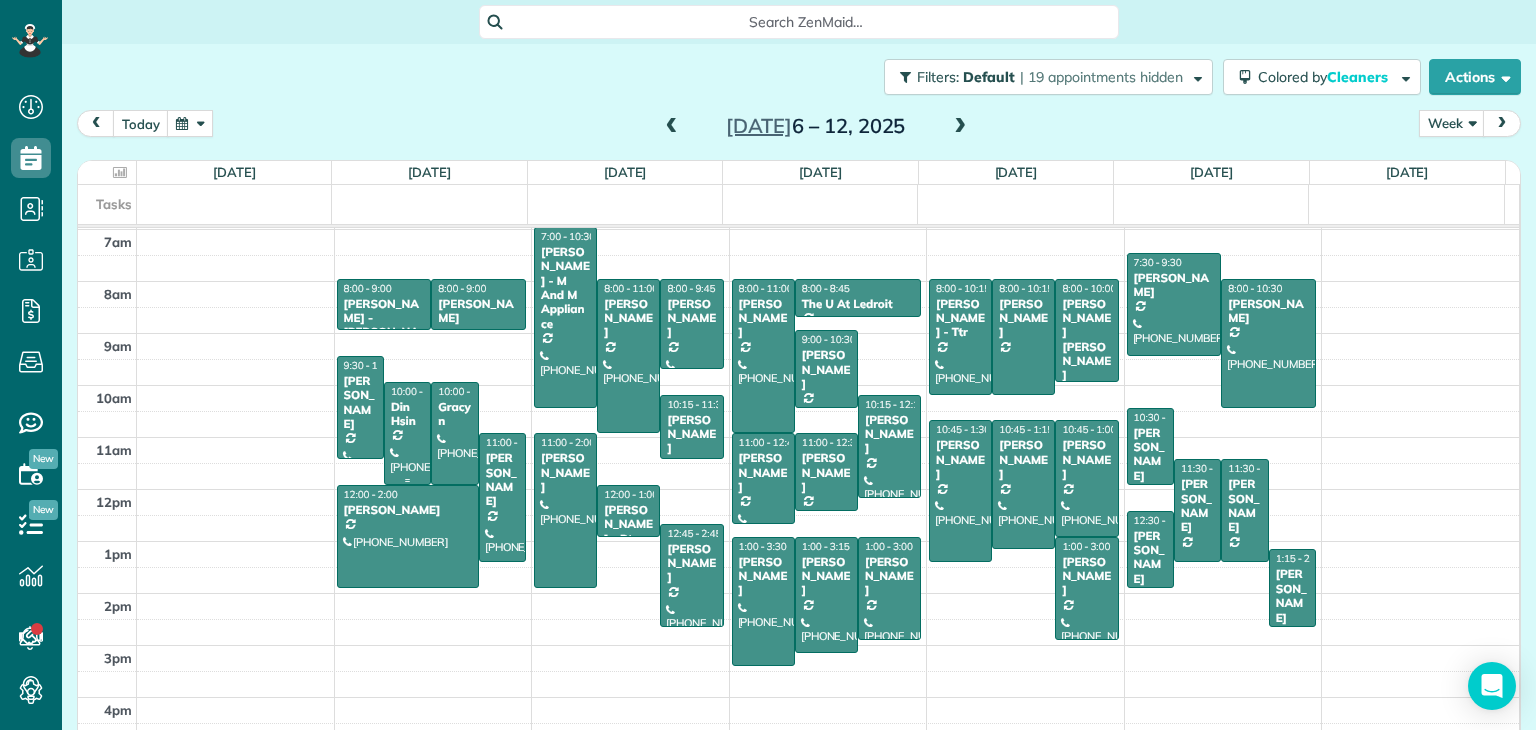 click on "Din Hsin" at bounding box center [407, 414] 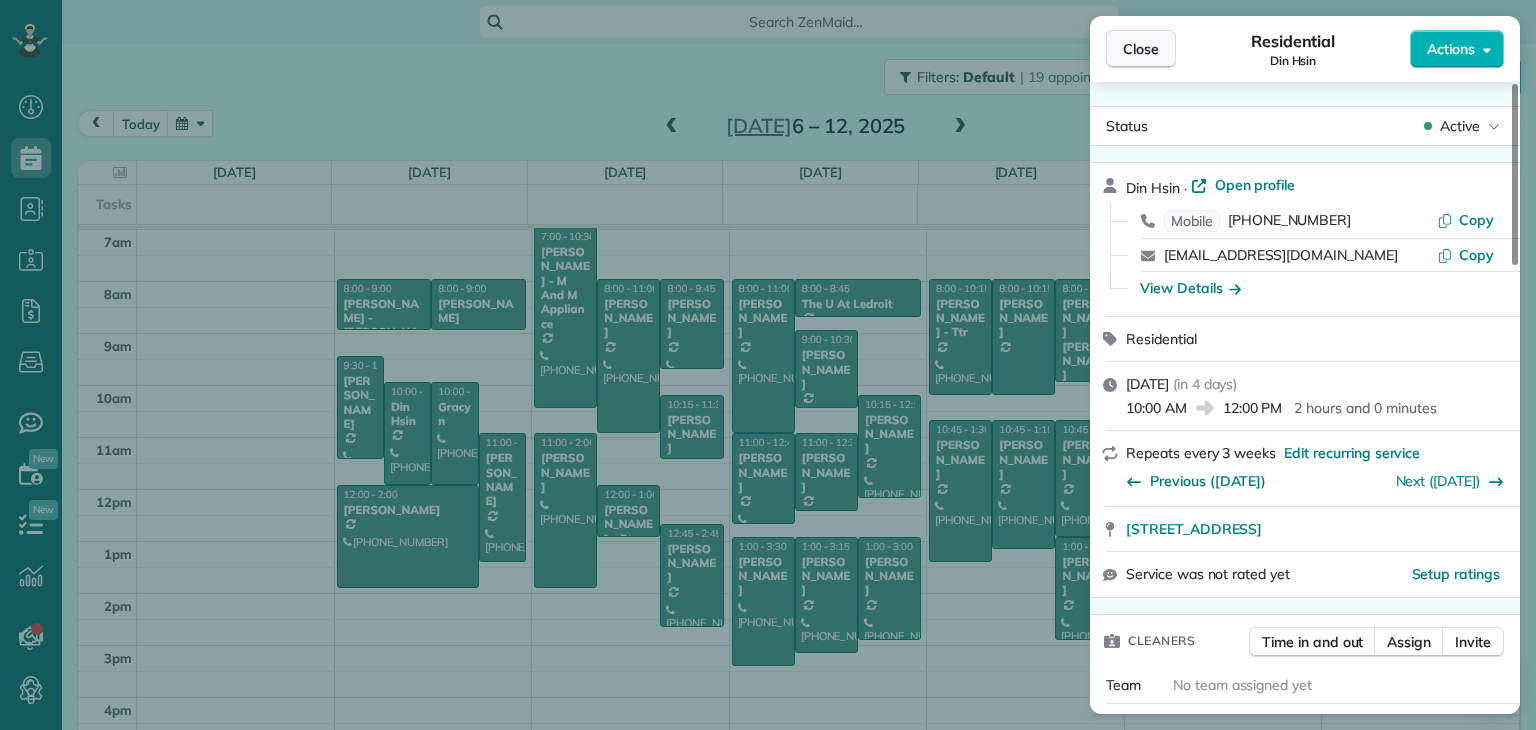 click on "Close" at bounding box center (1141, 49) 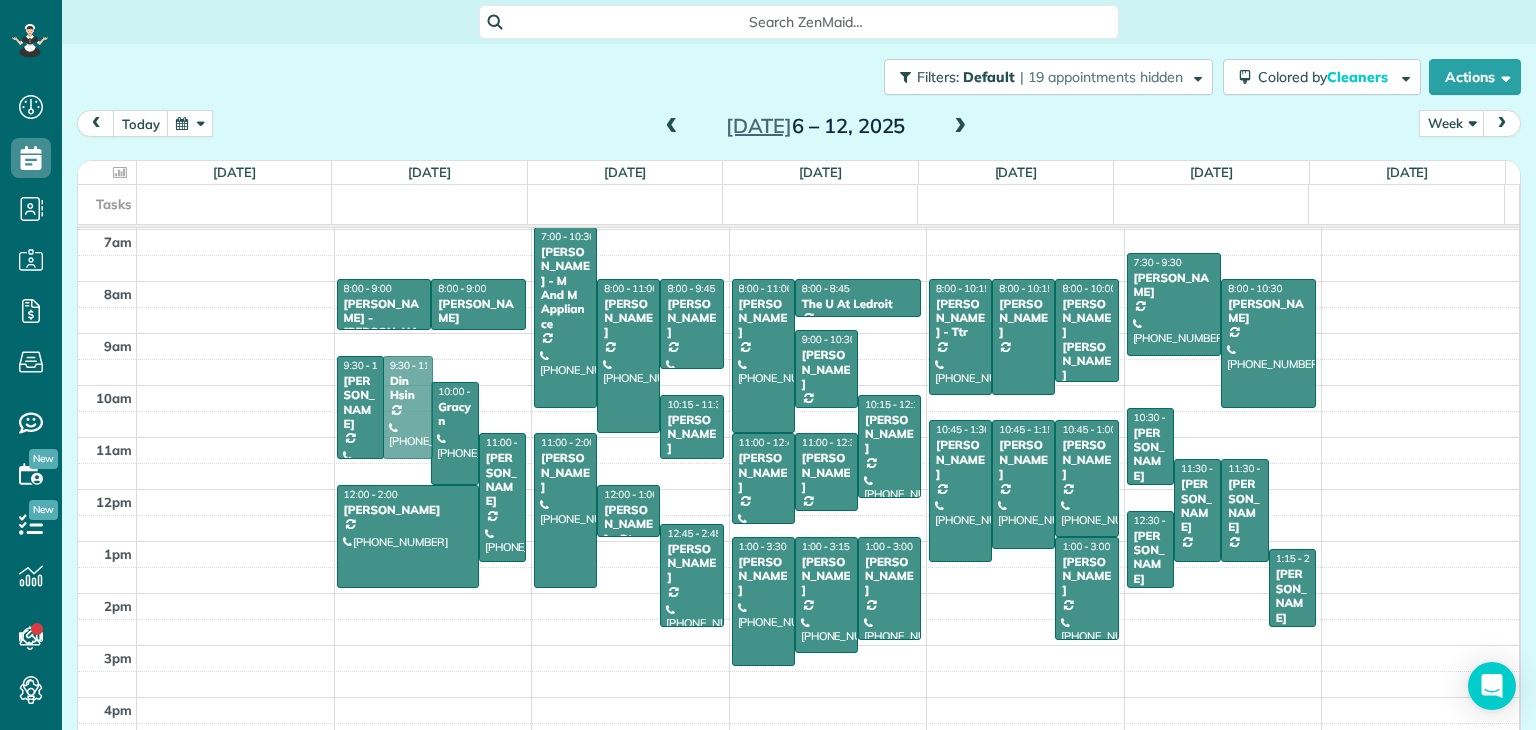 drag, startPoint x: 413, startPoint y: 455, endPoint x: 413, endPoint y: 435, distance: 20 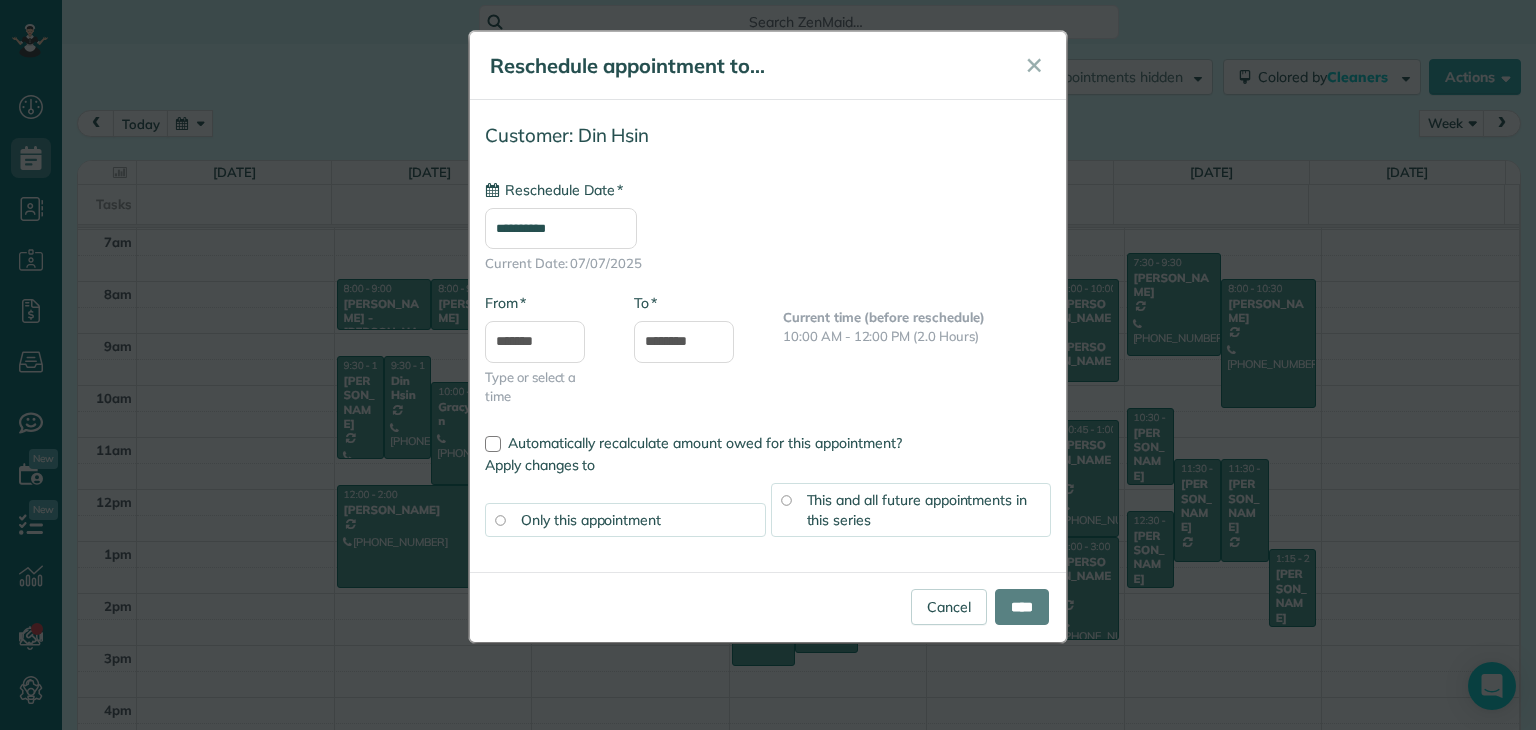 type on "**********" 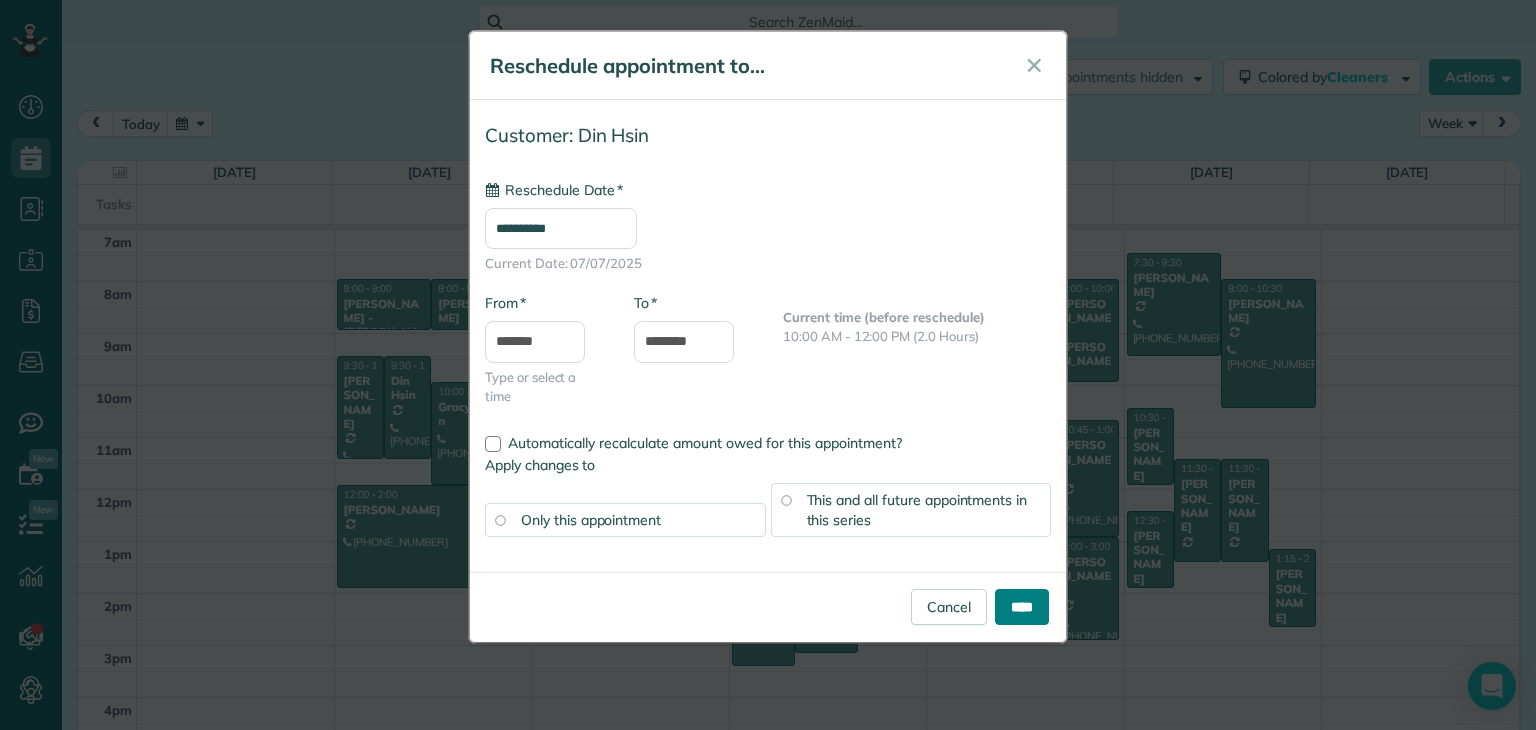 click on "****" at bounding box center (1022, 607) 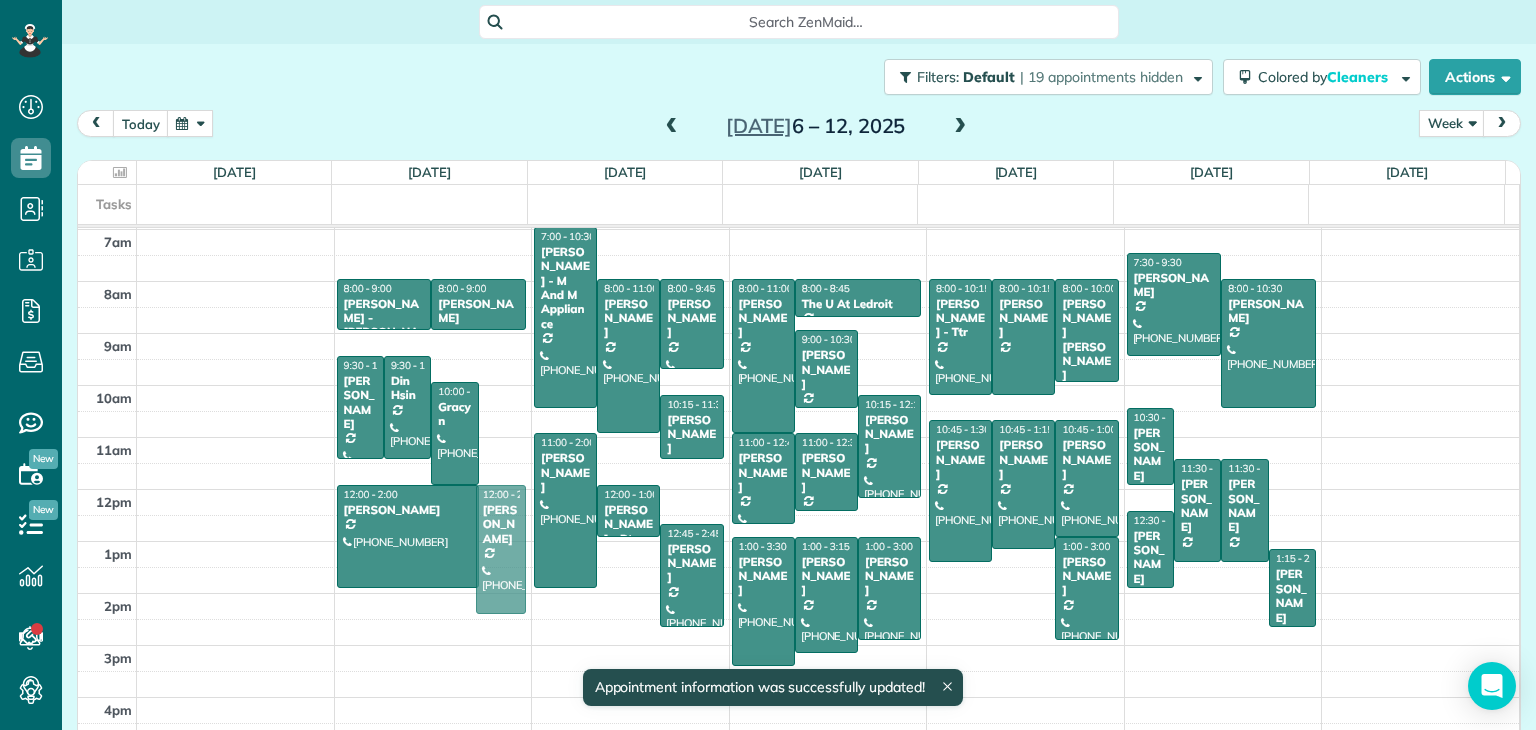 drag, startPoint x: 502, startPoint y: 494, endPoint x: 492, endPoint y: 549, distance: 55.9017 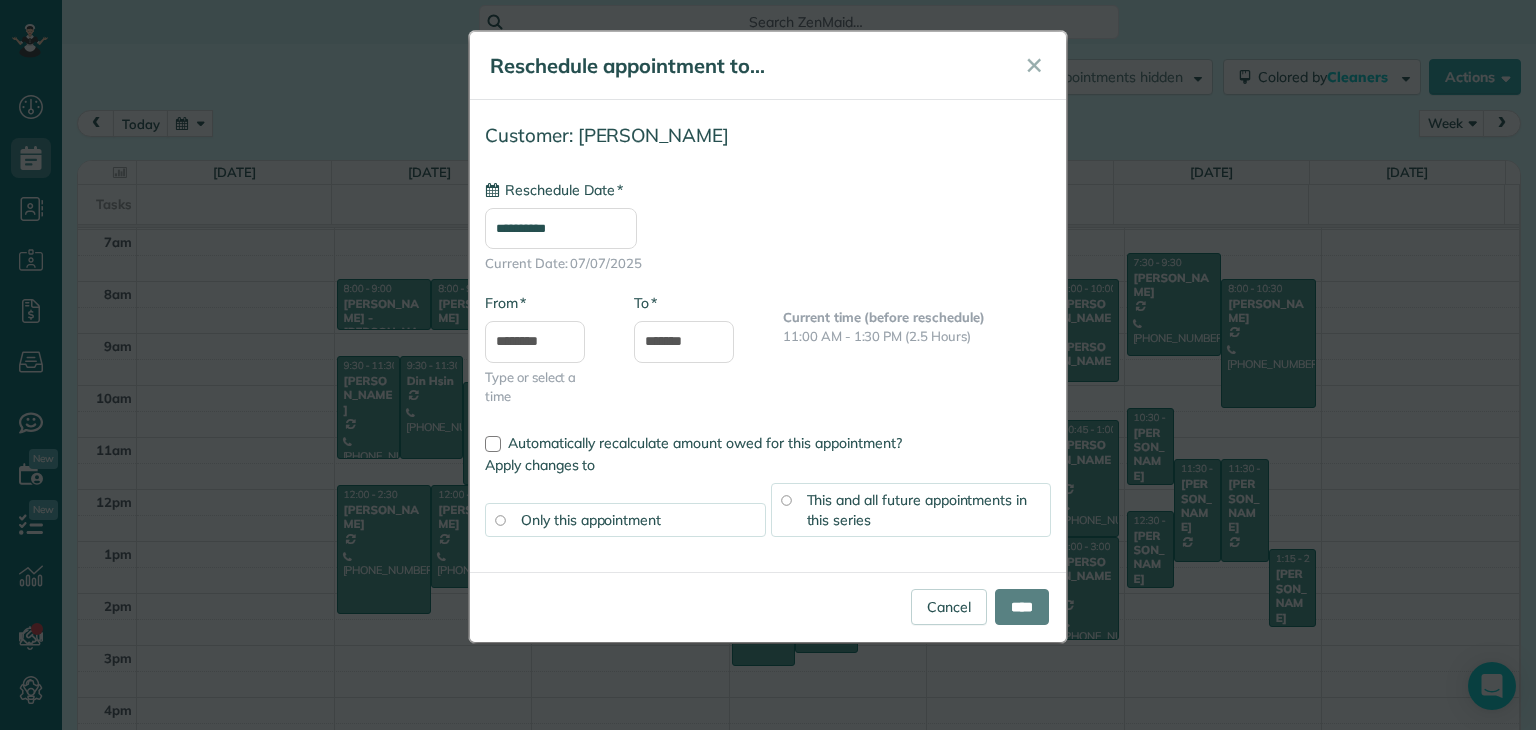 type on "**********" 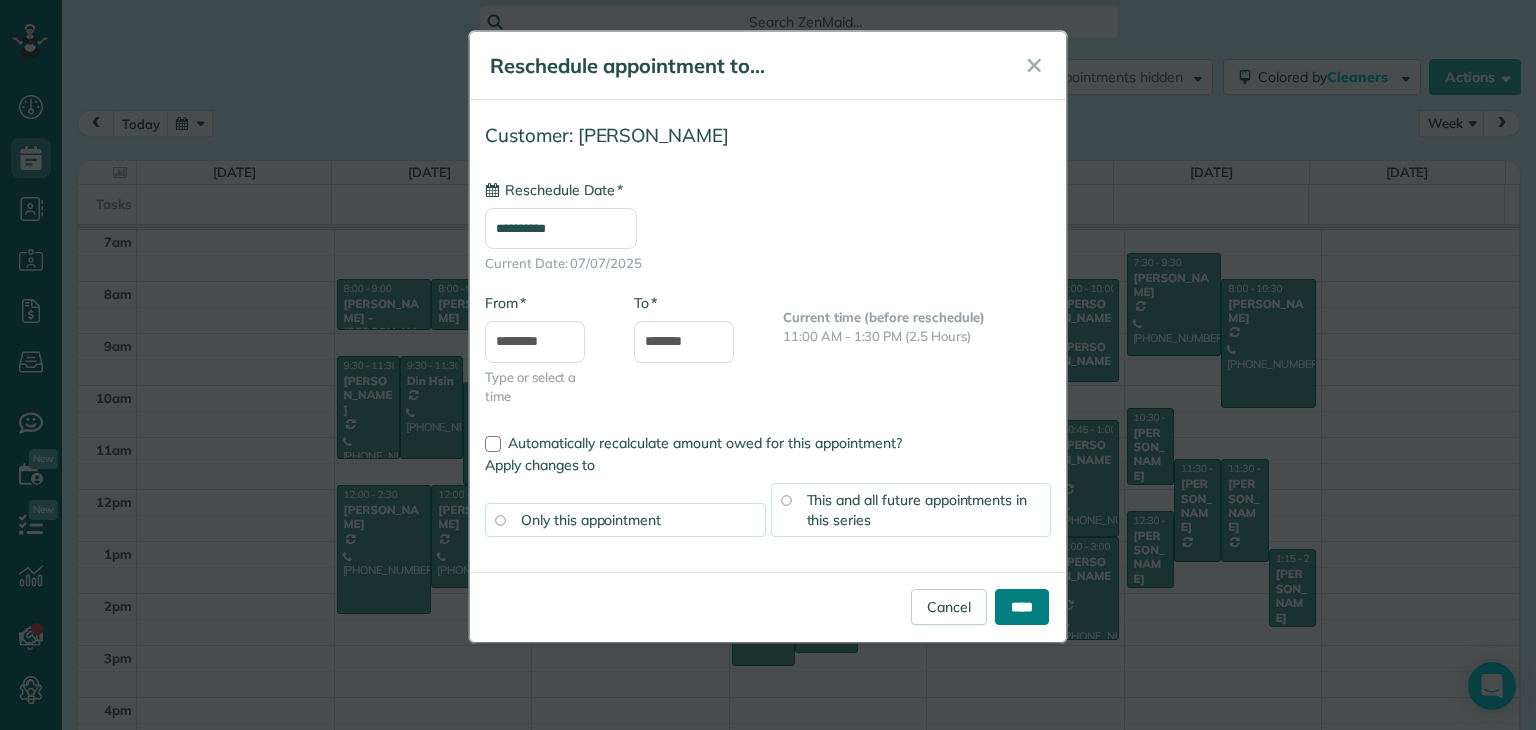click on "****" at bounding box center (1022, 607) 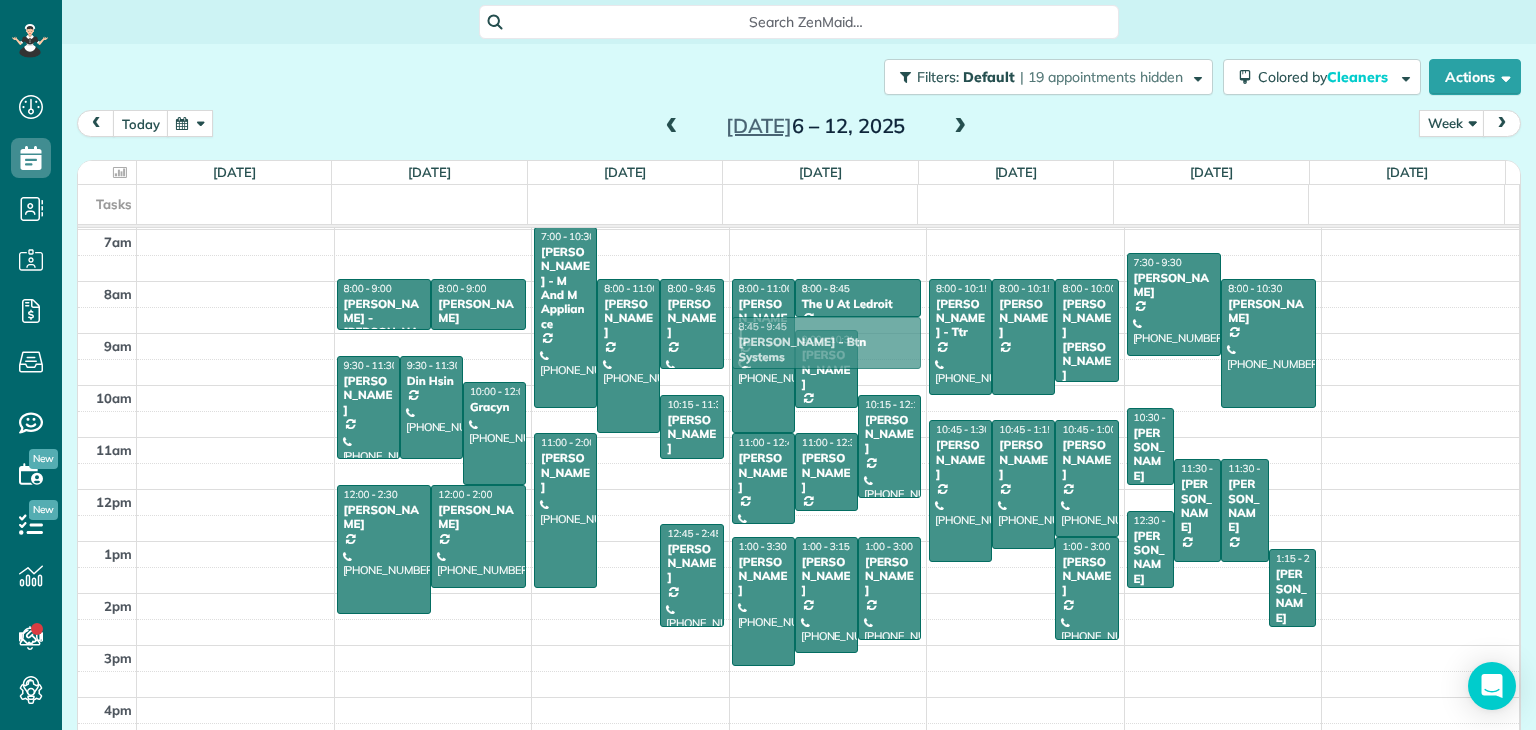 drag, startPoint x: 620, startPoint y: 509, endPoint x: 860, endPoint y: 343, distance: 291.815 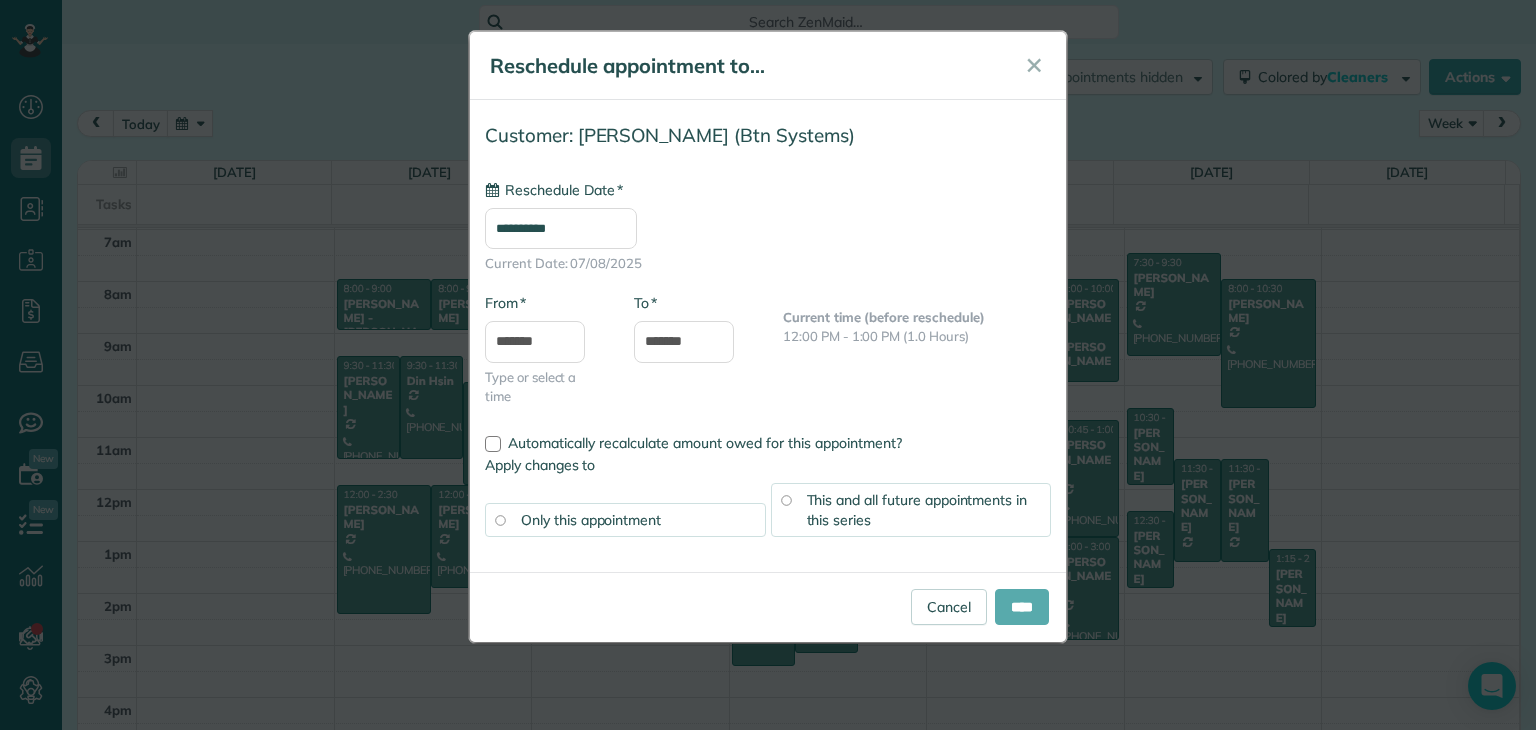 type on "**********" 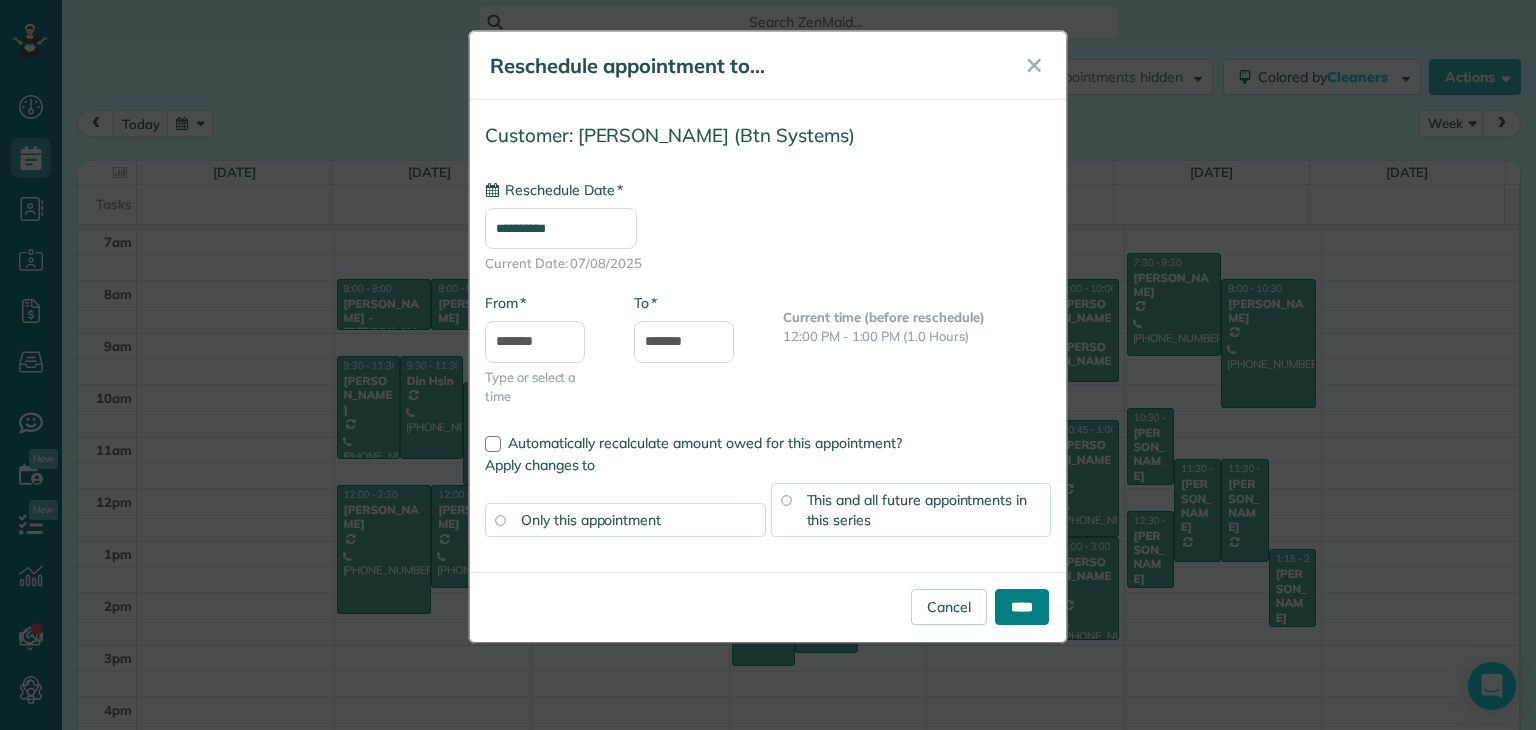 click on "****" at bounding box center [1022, 607] 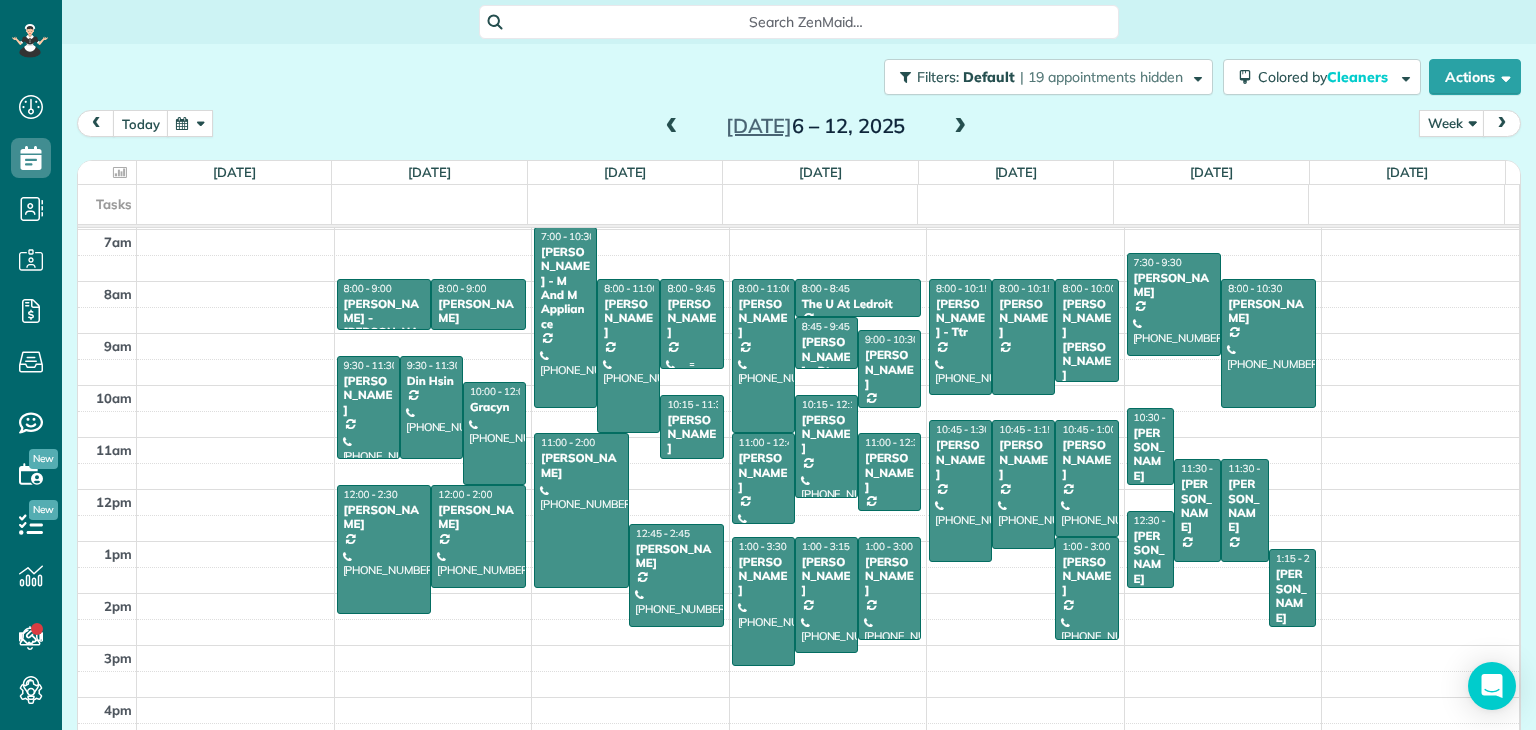 click on "[PERSON_NAME]" at bounding box center [691, 318] 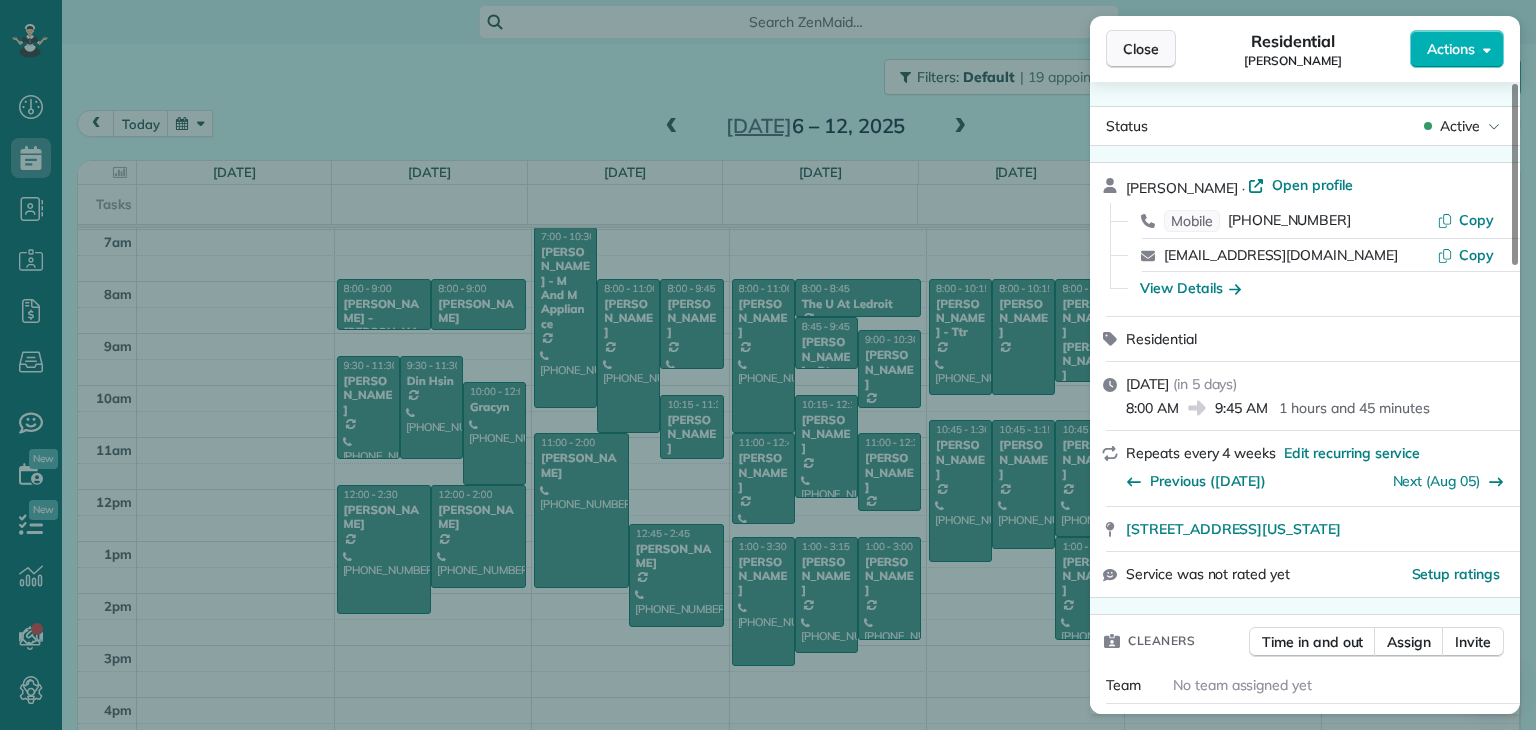 click on "Close" at bounding box center [1141, 49] 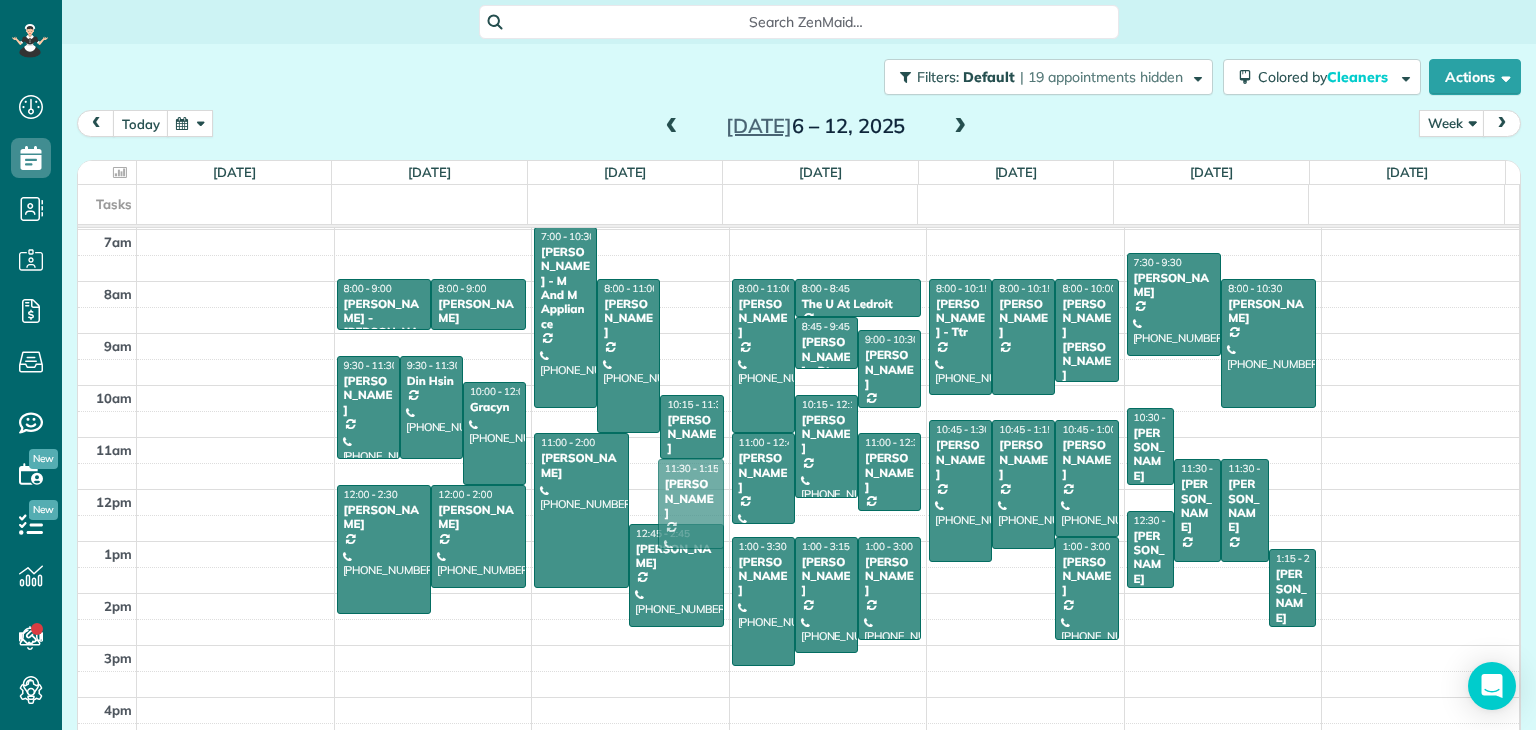 drag, startPoint x: 683, startPoint y: 300, endPoint x: 628, endPoint y: 475, distance: 183.43936 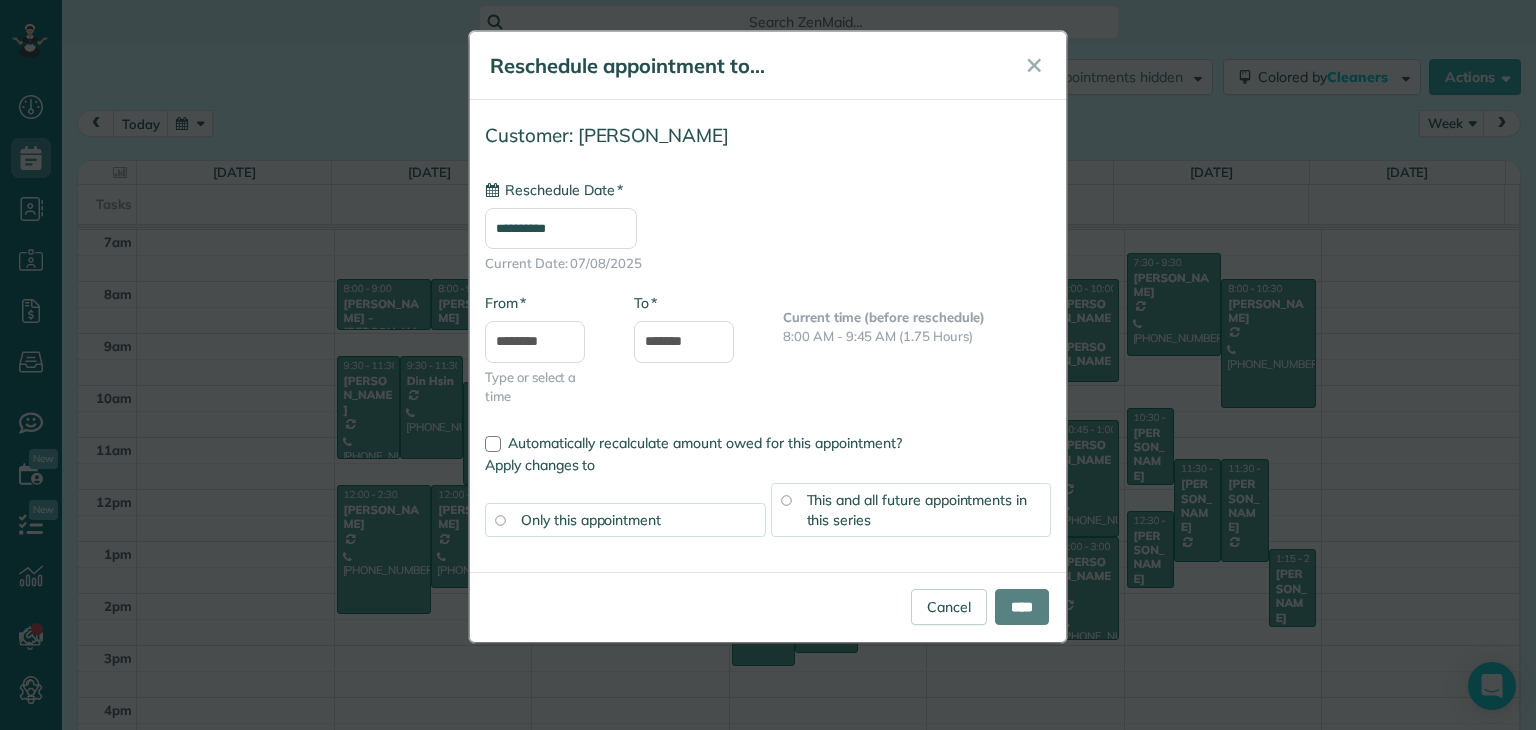 type on "**********" 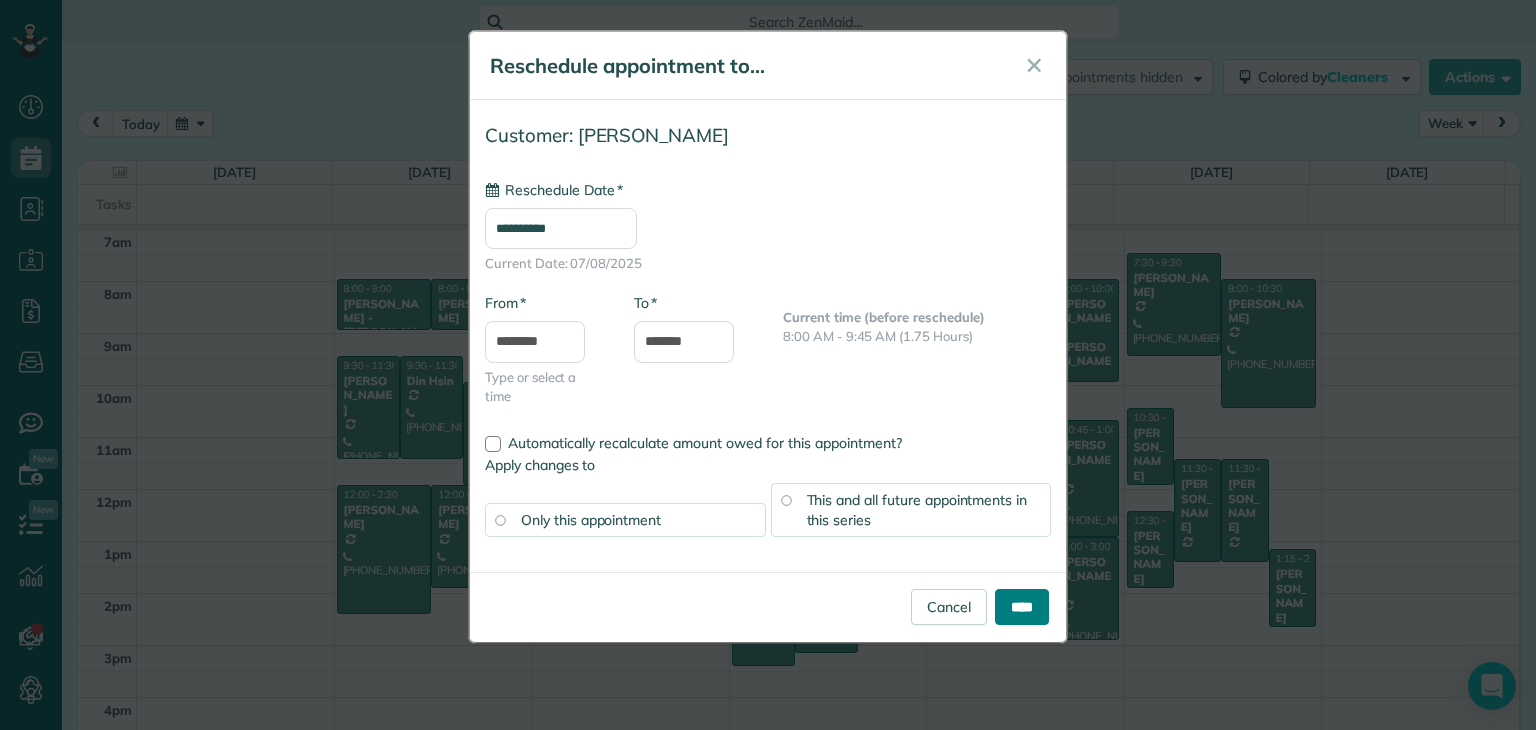 click on "****" at bounding box center [1022, 607] 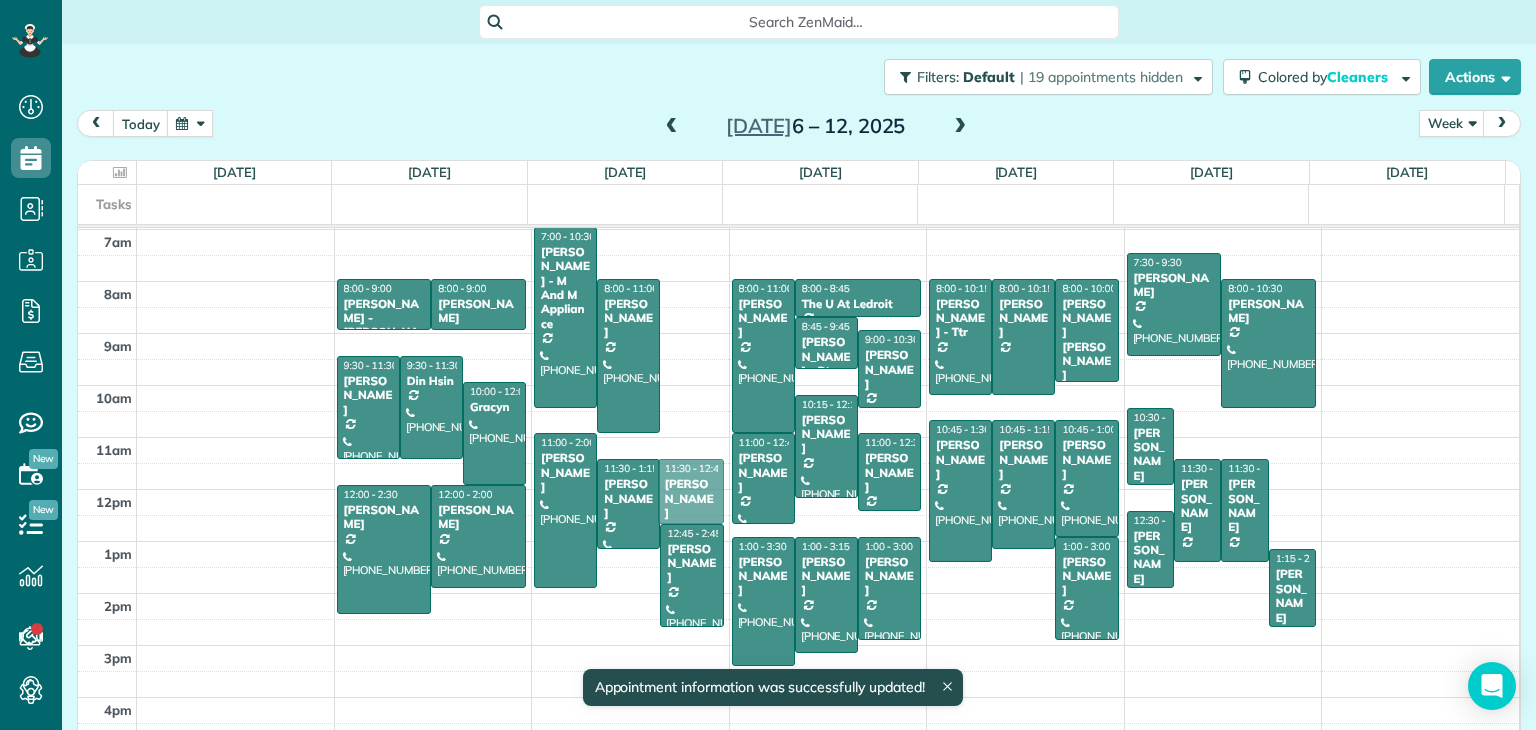 drag, startPoint x: 688, startPoint y: 414, endPoint x: 683, endPoint y: 455, distance: 41.303753 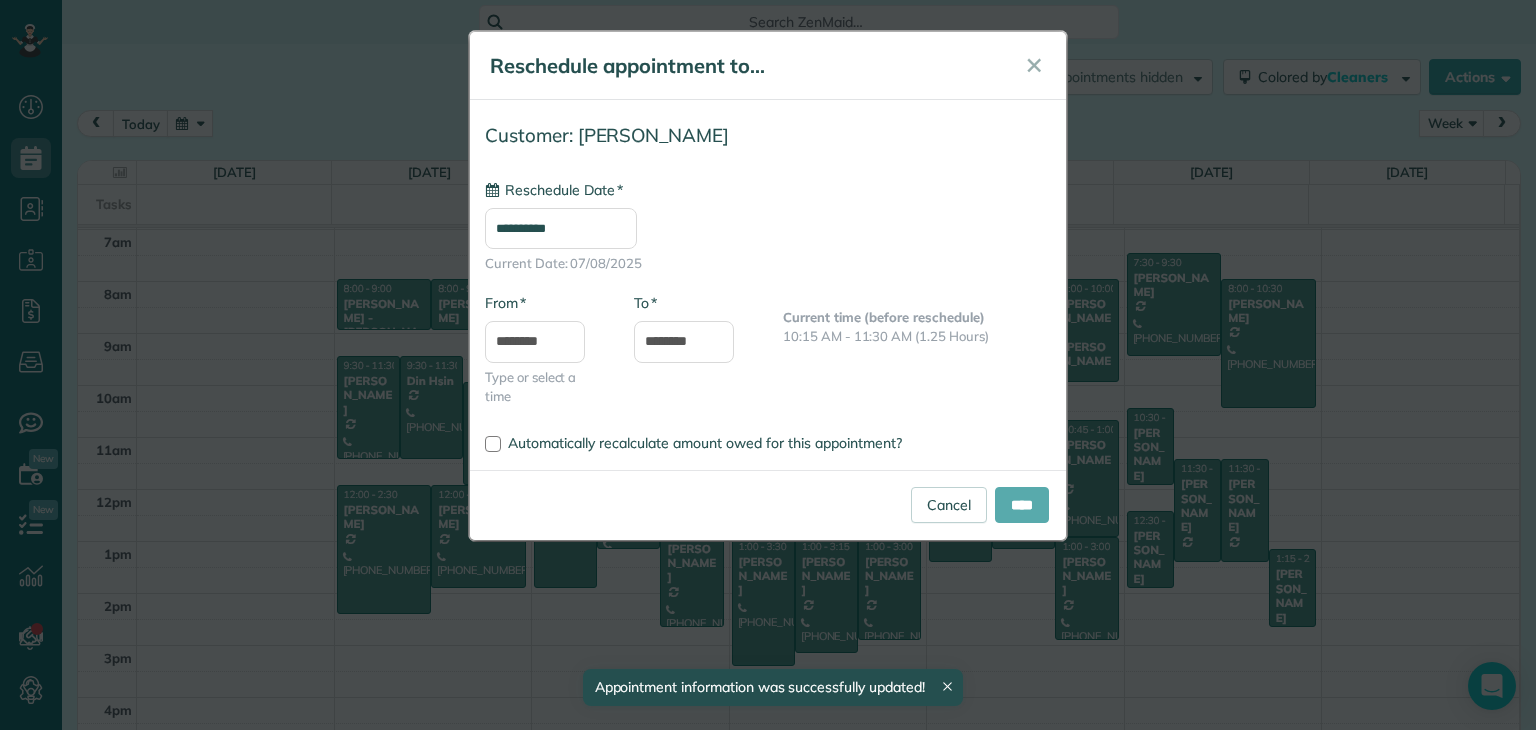 type on "**********" 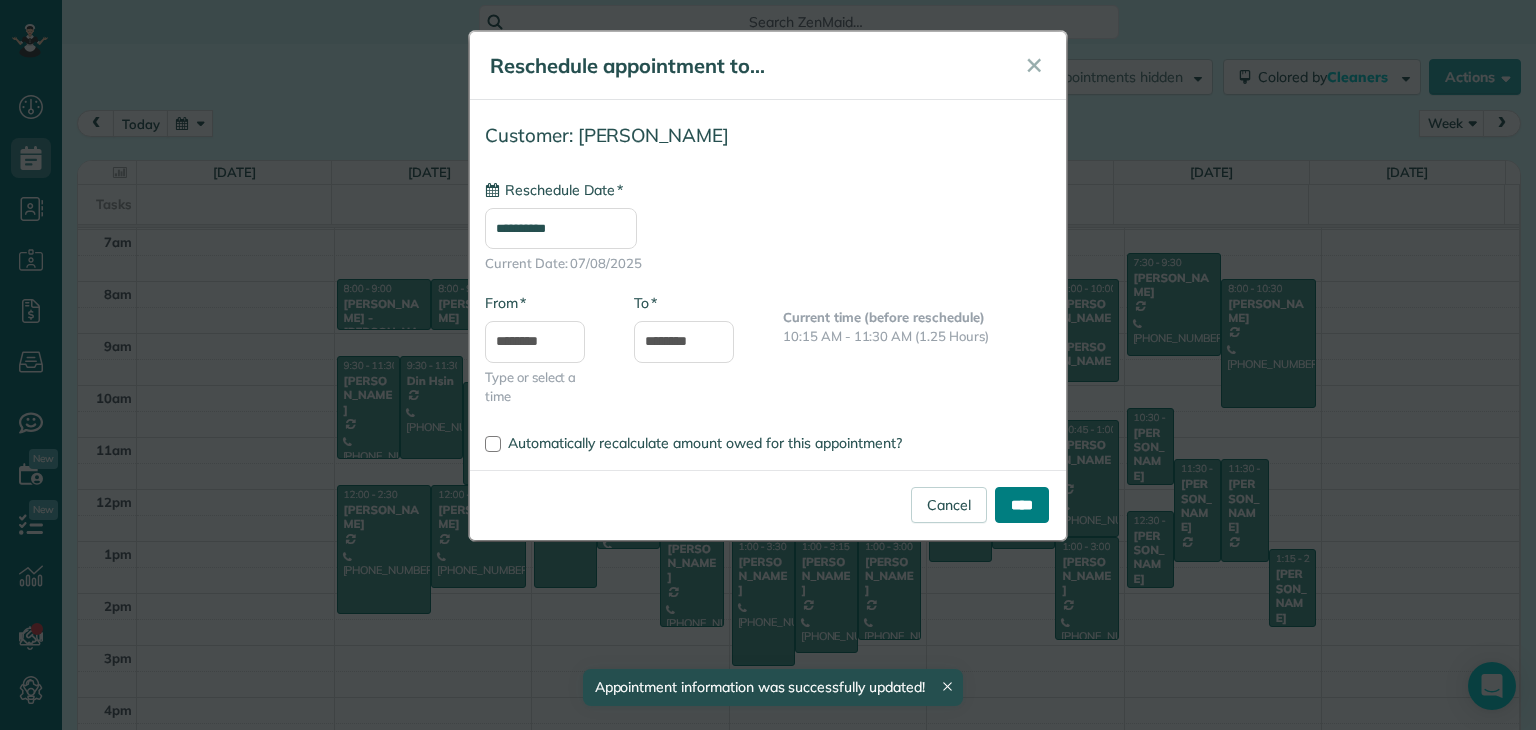 click on "****" at bounding box center [1022, 505] 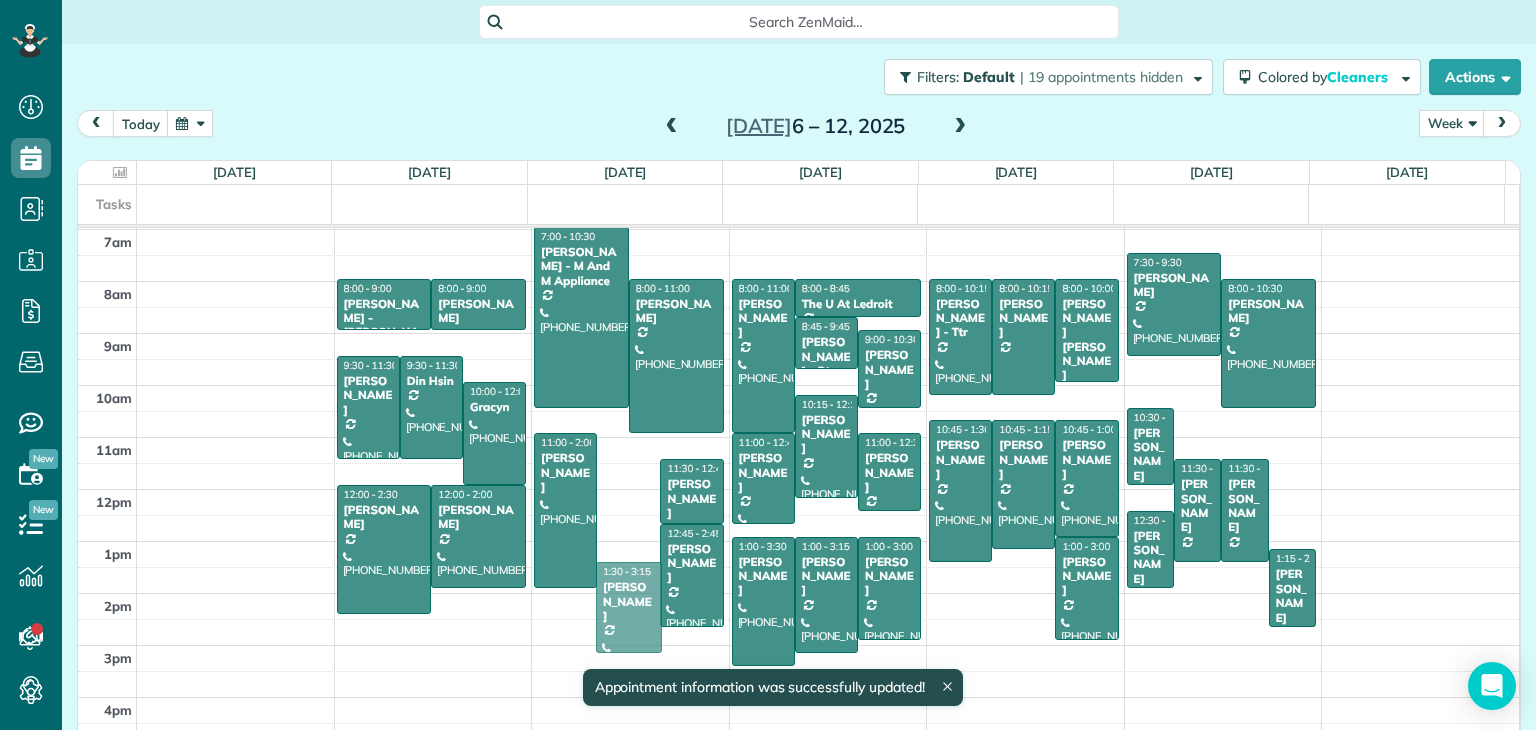 drag, startPoint x: 610, startPoint y: 473, endPoint x: 610, endPoint y: 576, distance: 103 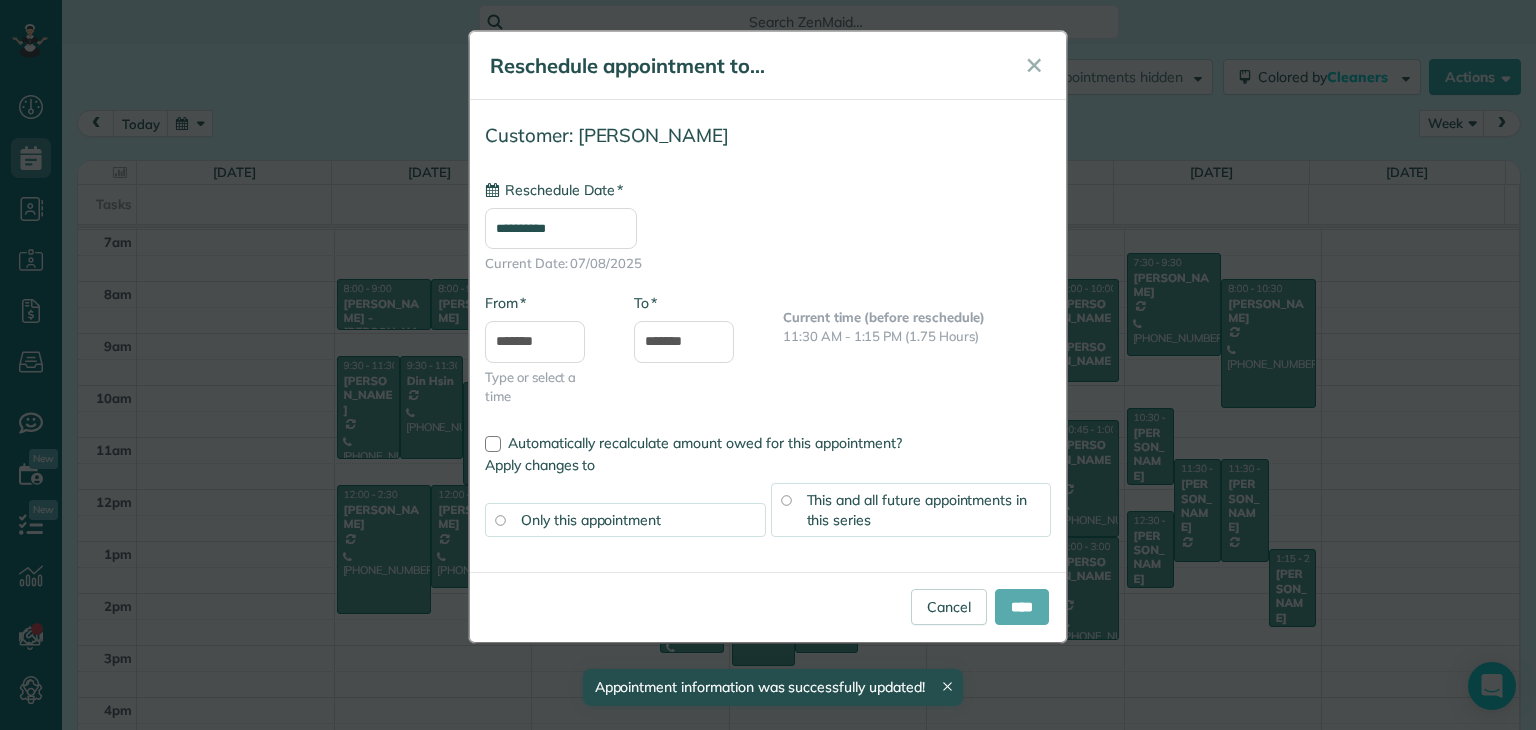 type on "**********" 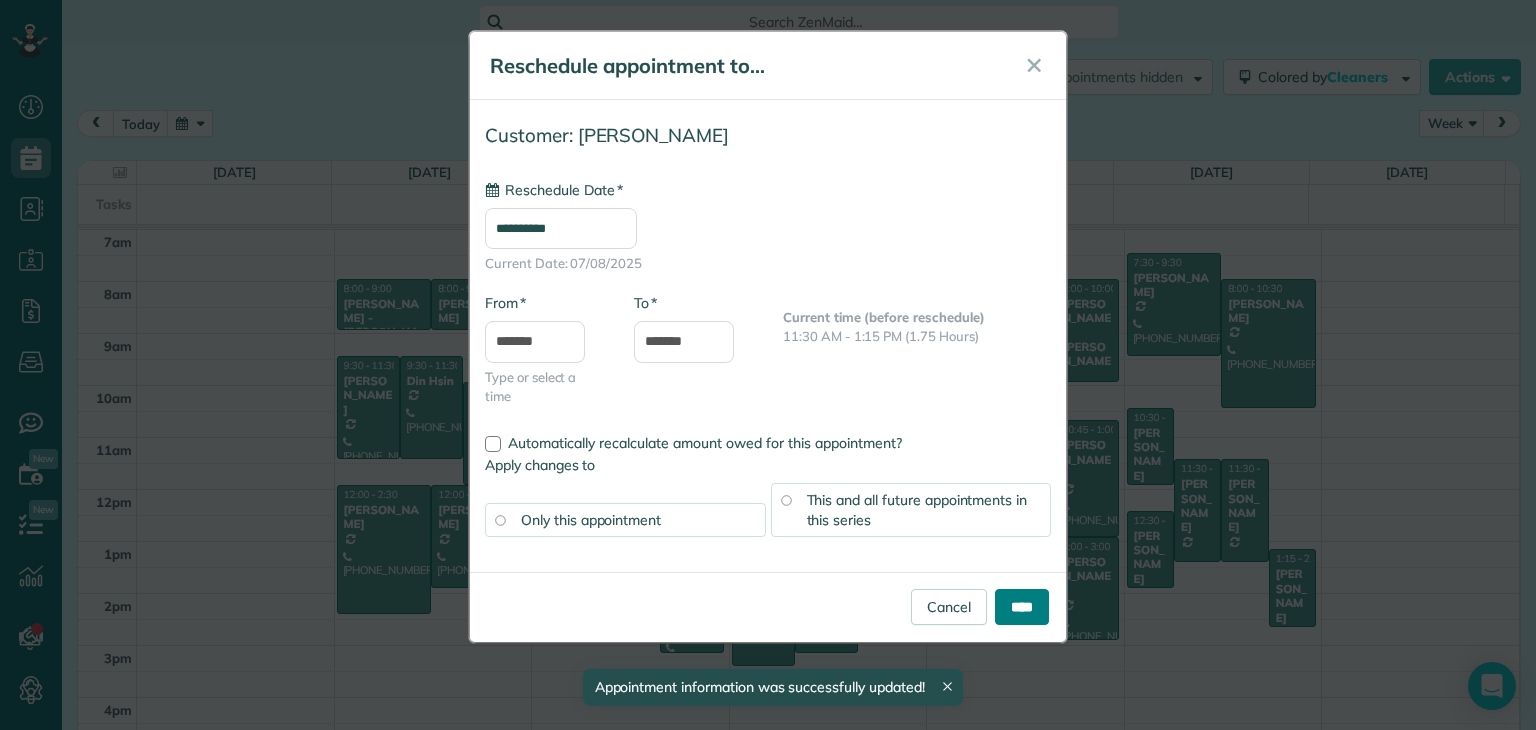 click on "****" at bounding box center [1022, 607] 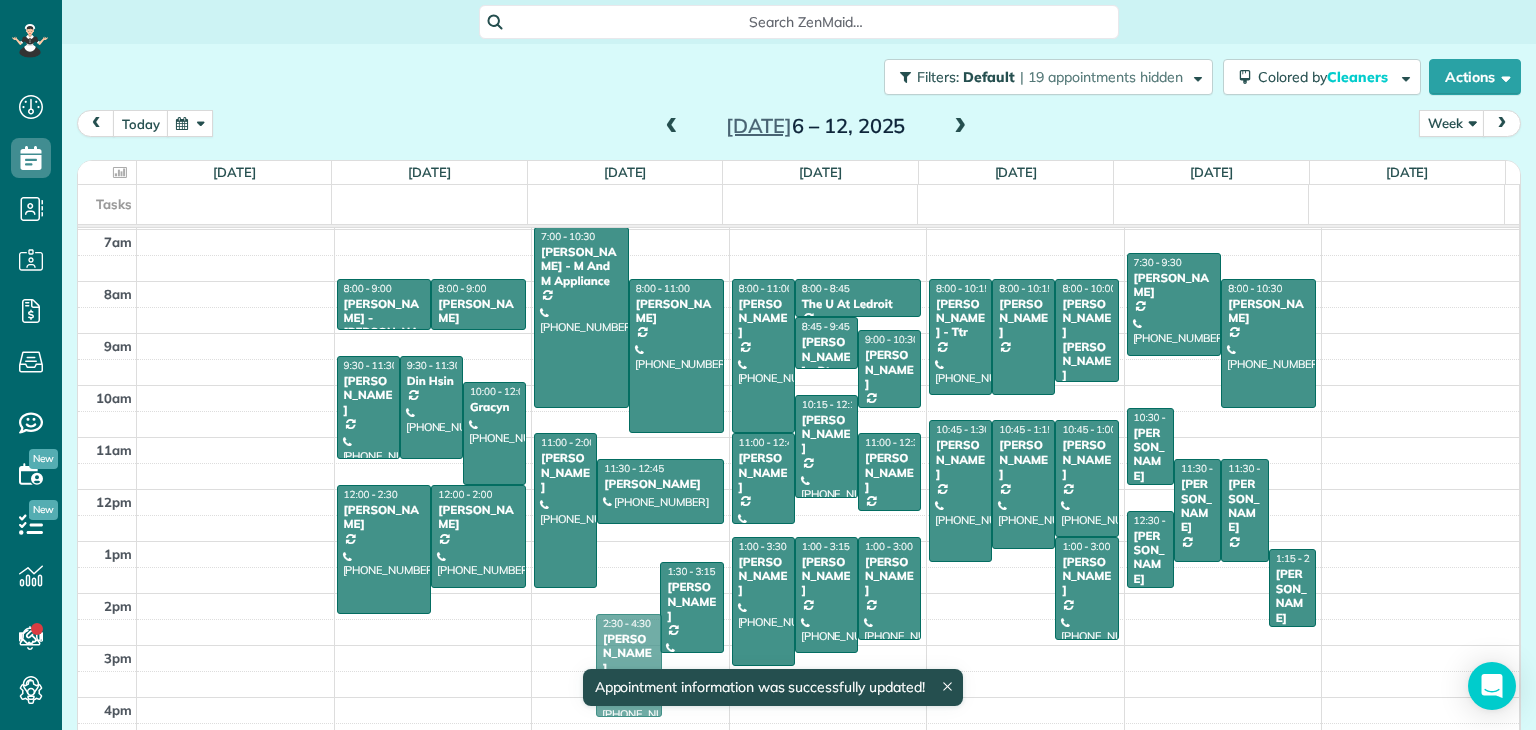drag, startPoint x: 620, startPoint y: 564, endPoint x: 619, endPoint y: 633, distance: 69.00725 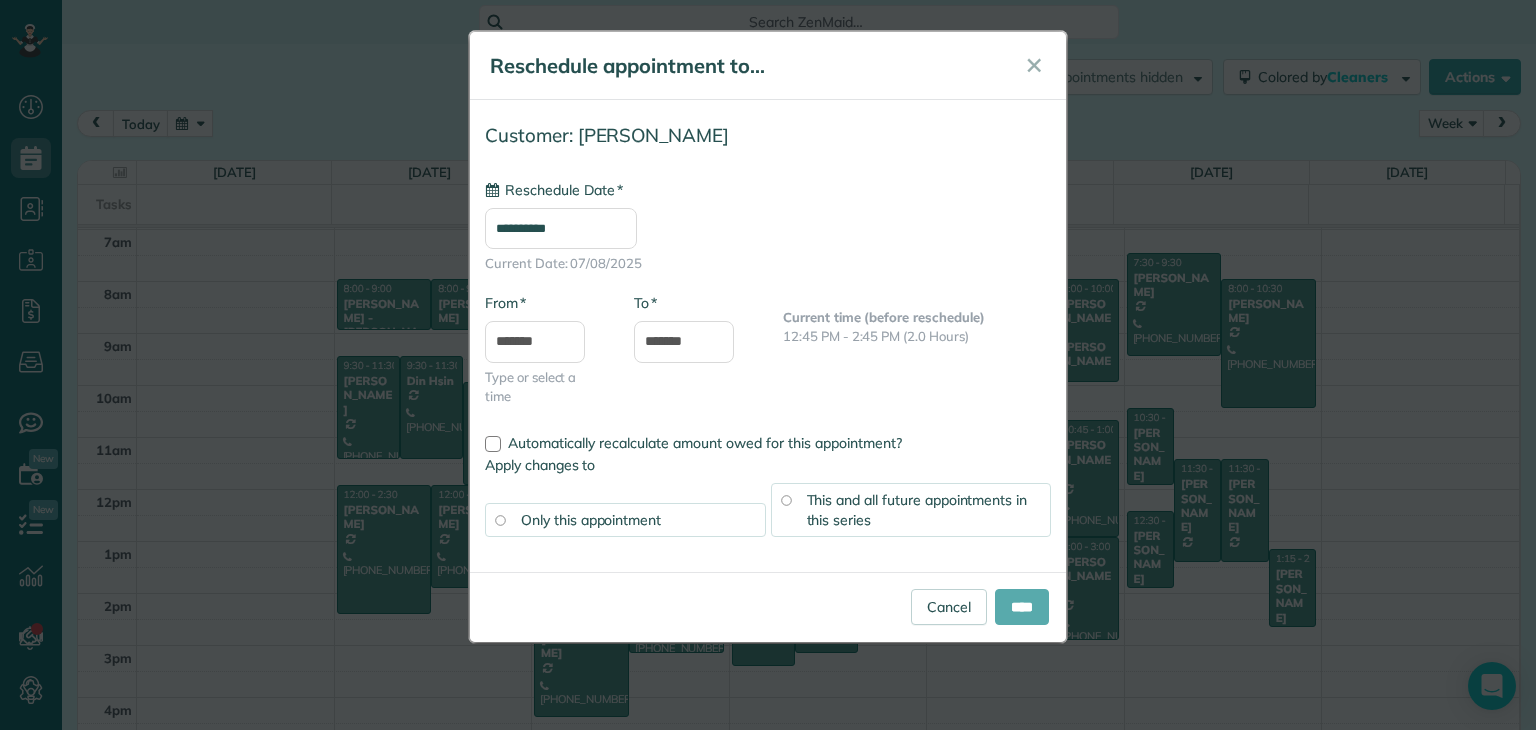 type on "**********" 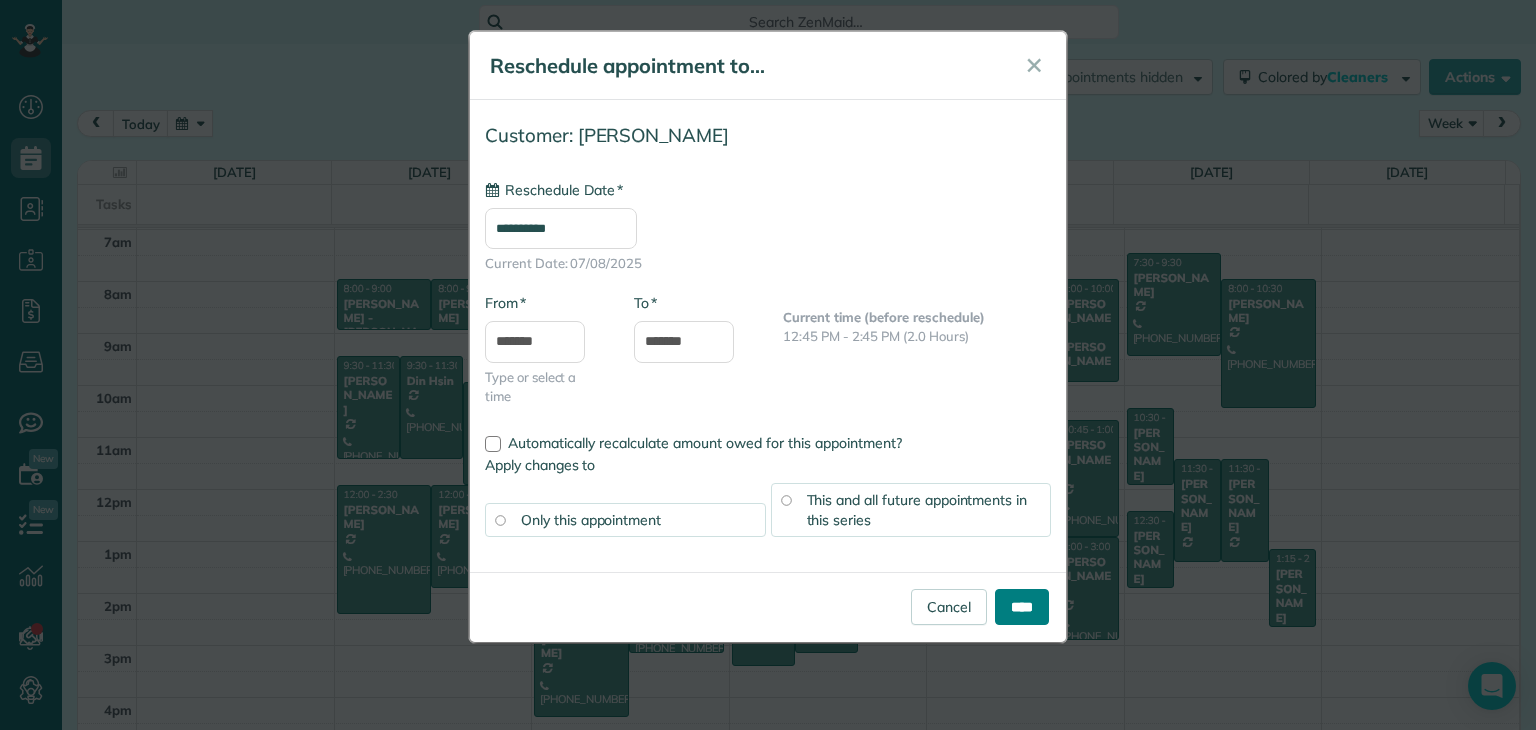 click on "****" at bounding box center (1022, 607) 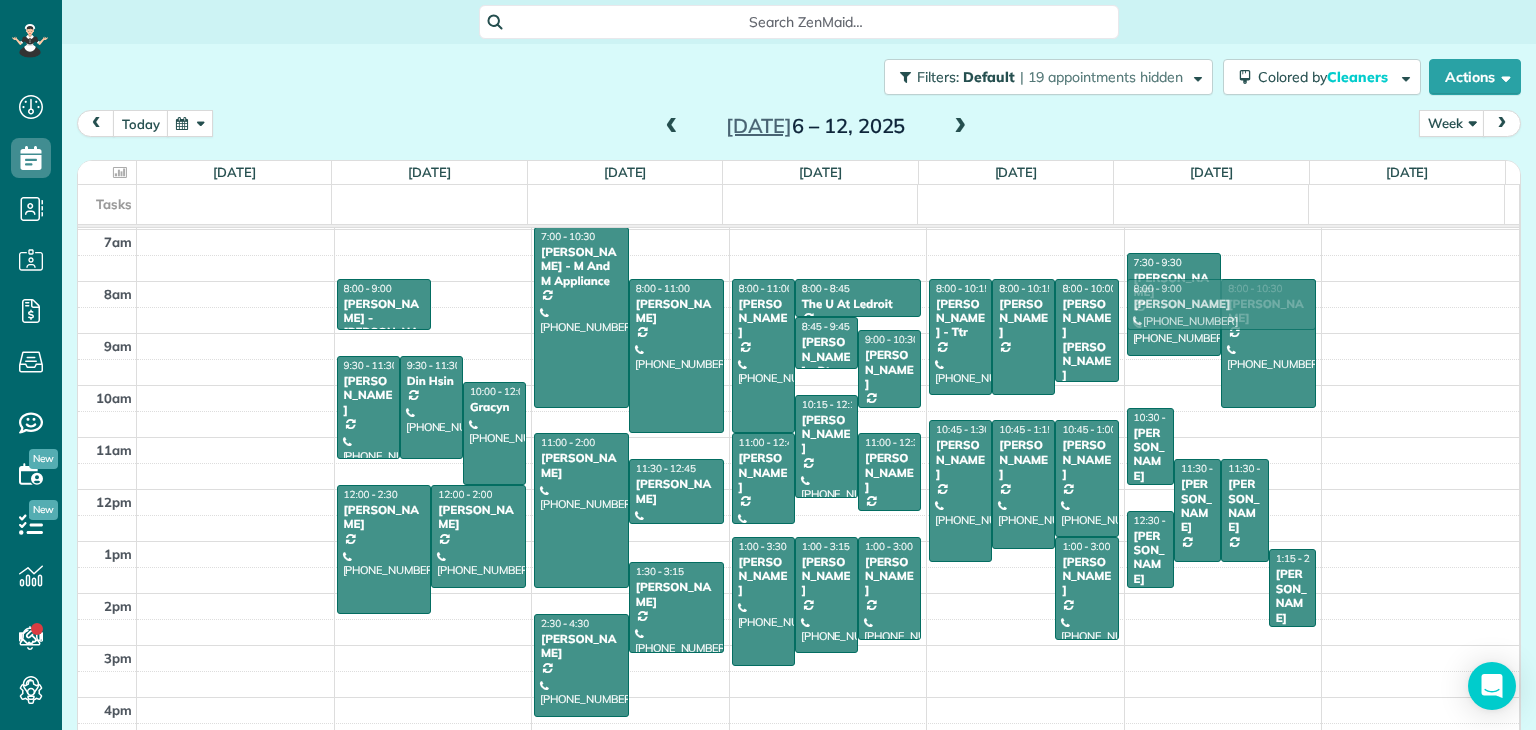 drag, startPoint x: 480, startPoint y: 297, endPoint x: 1305, endPoint y: 302, distance: 825.01514 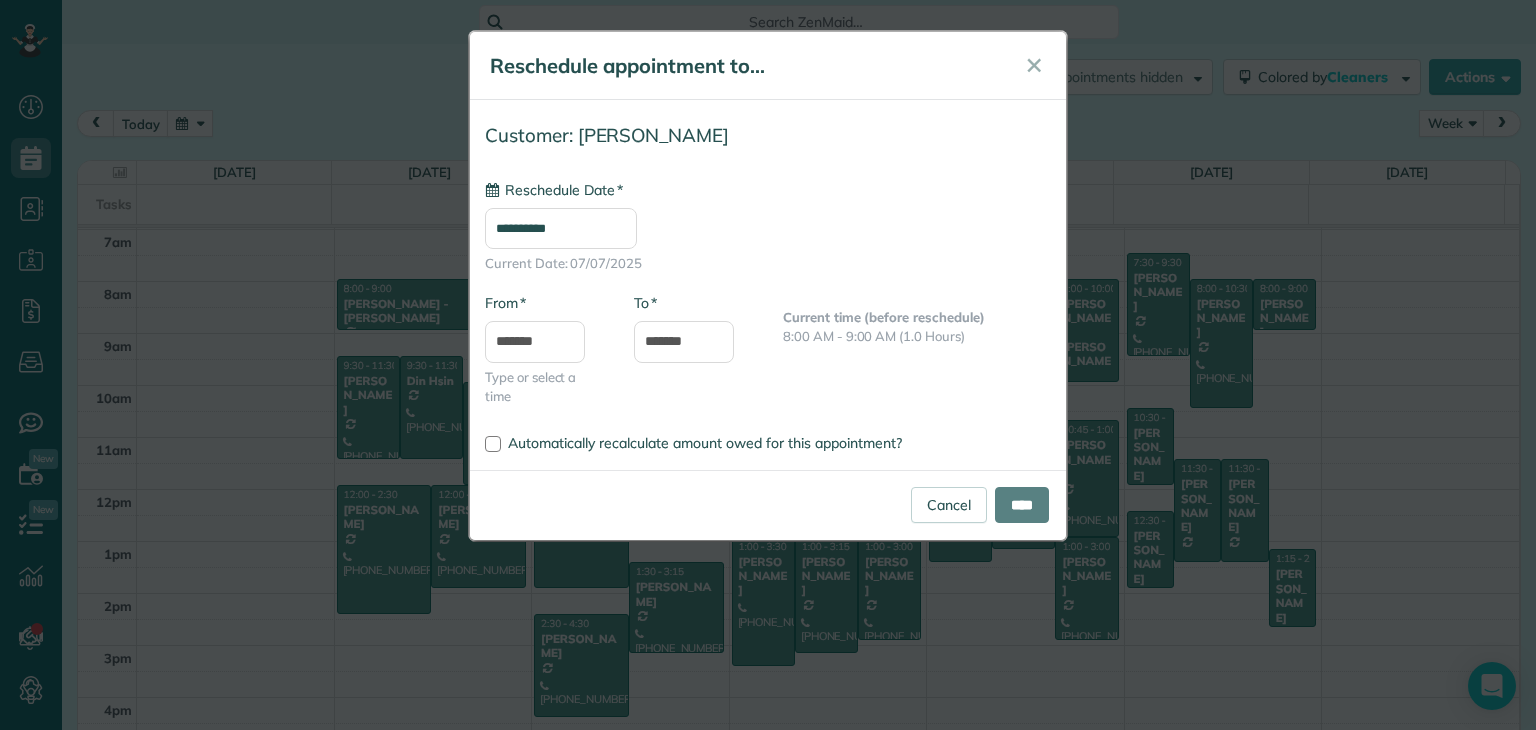 type on "**********" 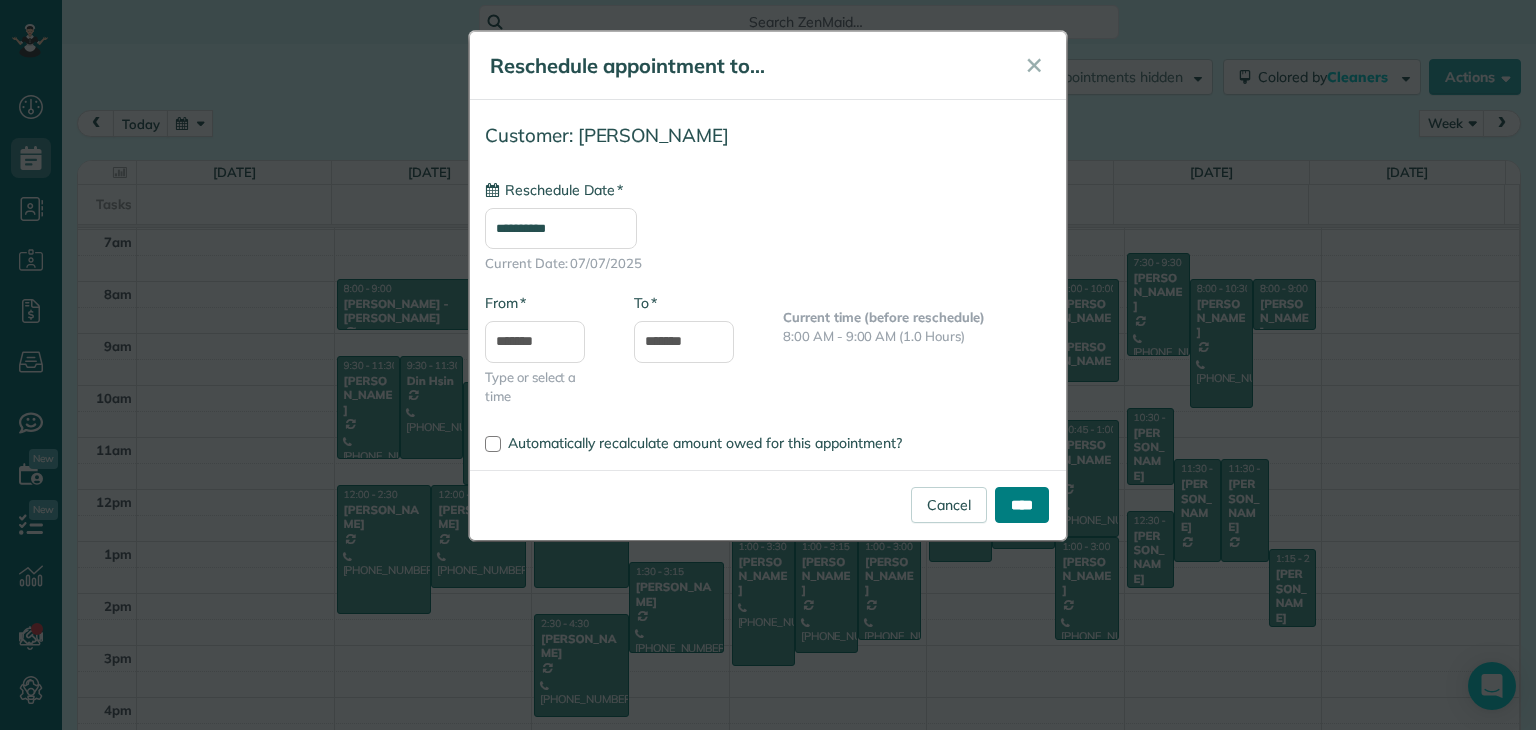 click on "****" at bounding box center [1022, 505] 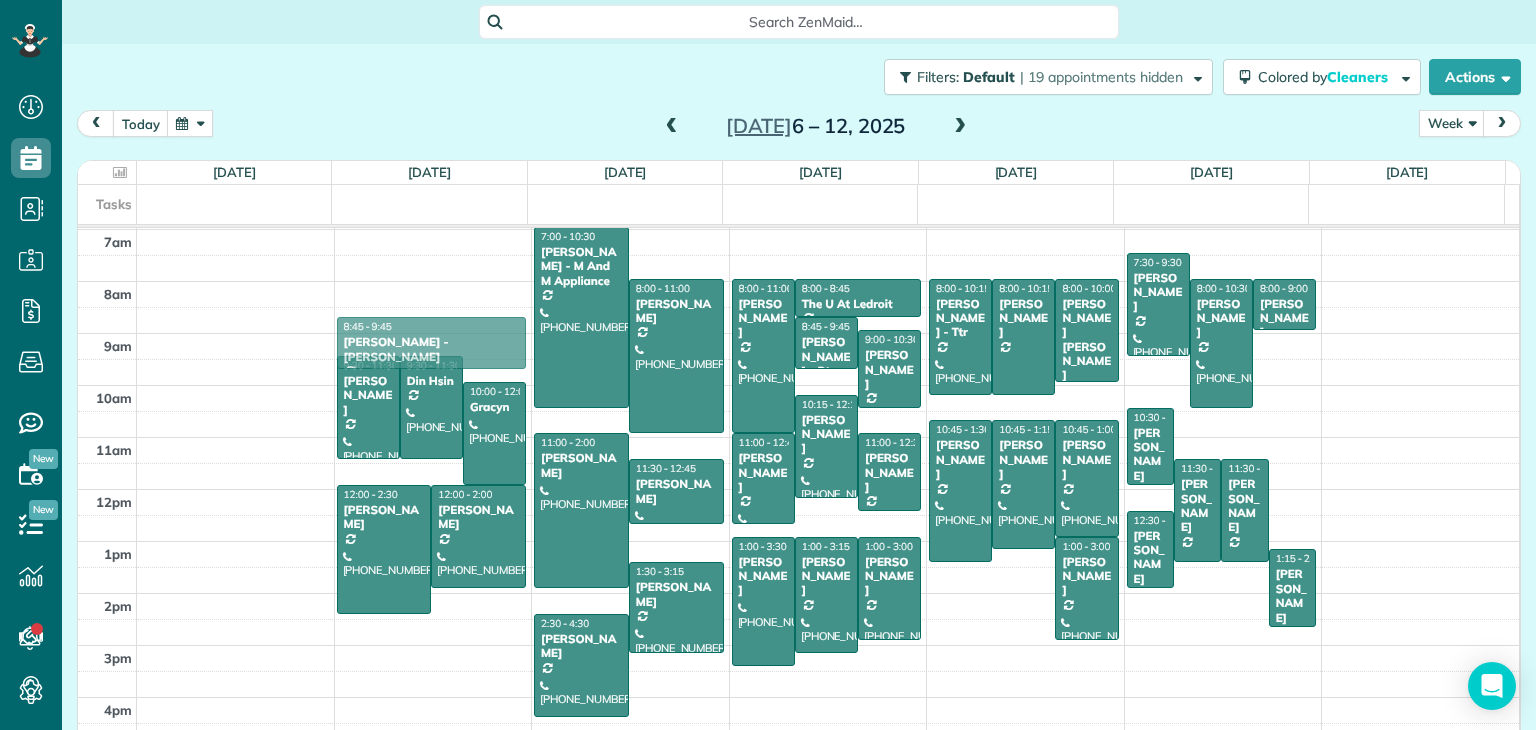 drag, startPoint x: 476, startPoint y: 293, endPoint x: 473, endPoint y: 327, distance: 34.132095 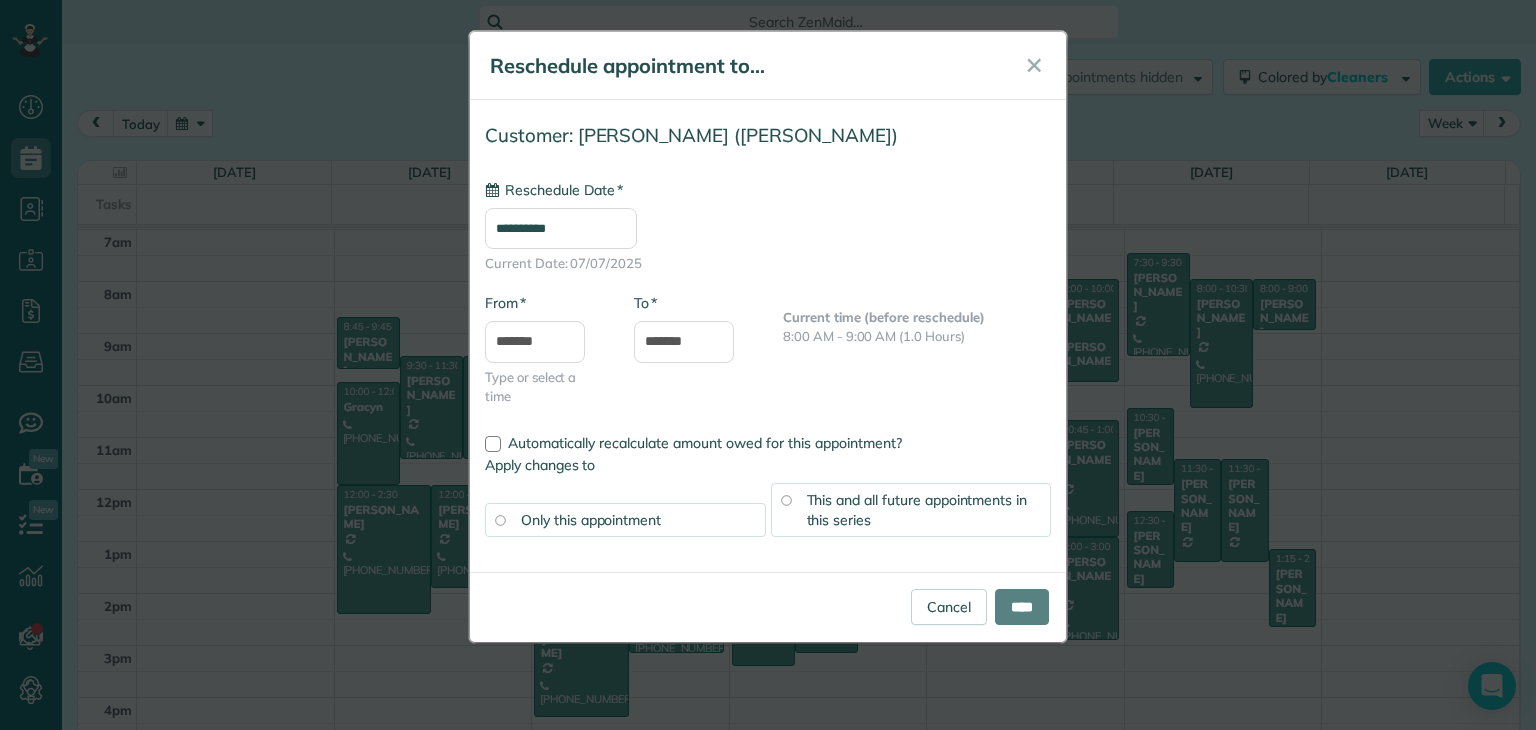 type on "**********" 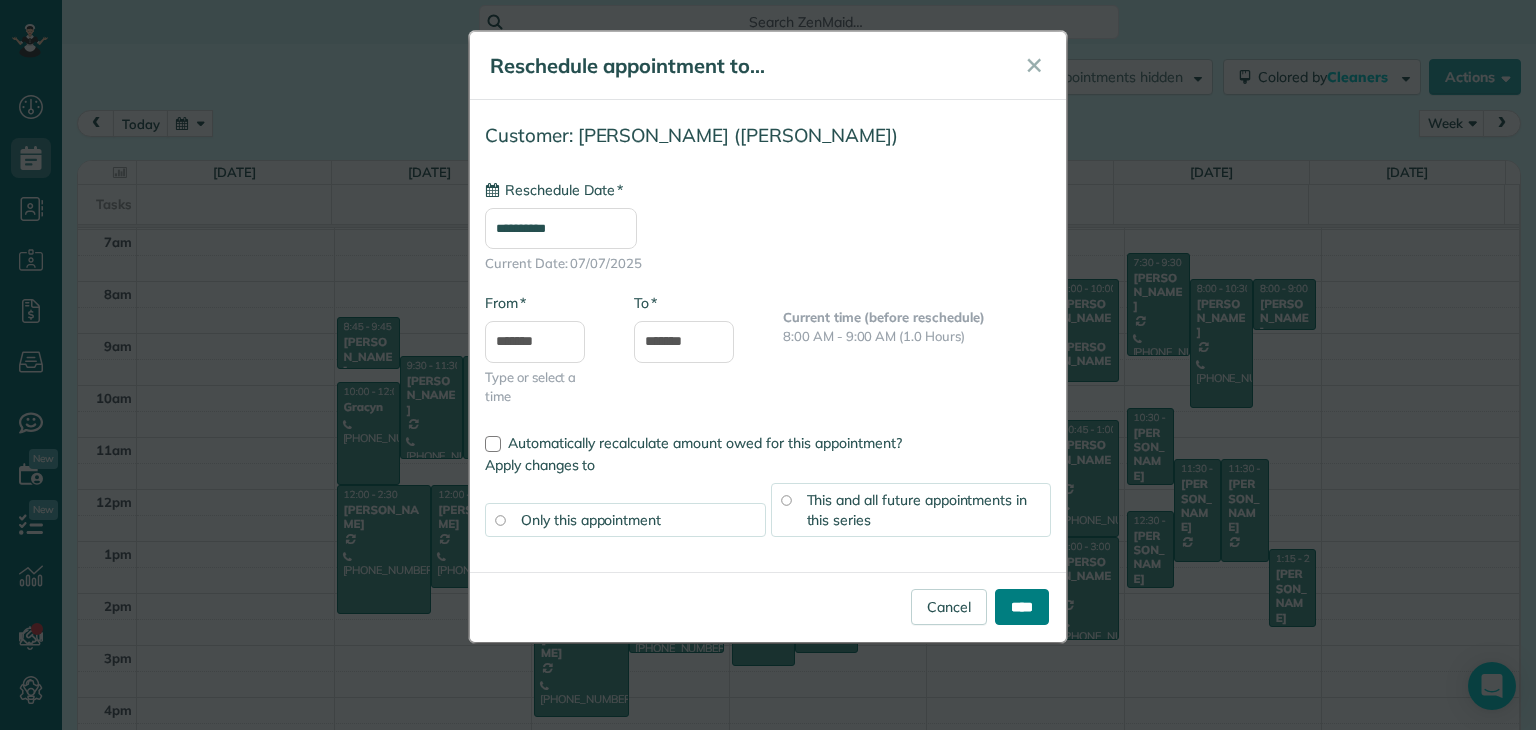 click on "****" at bounding box center (1022, 607) 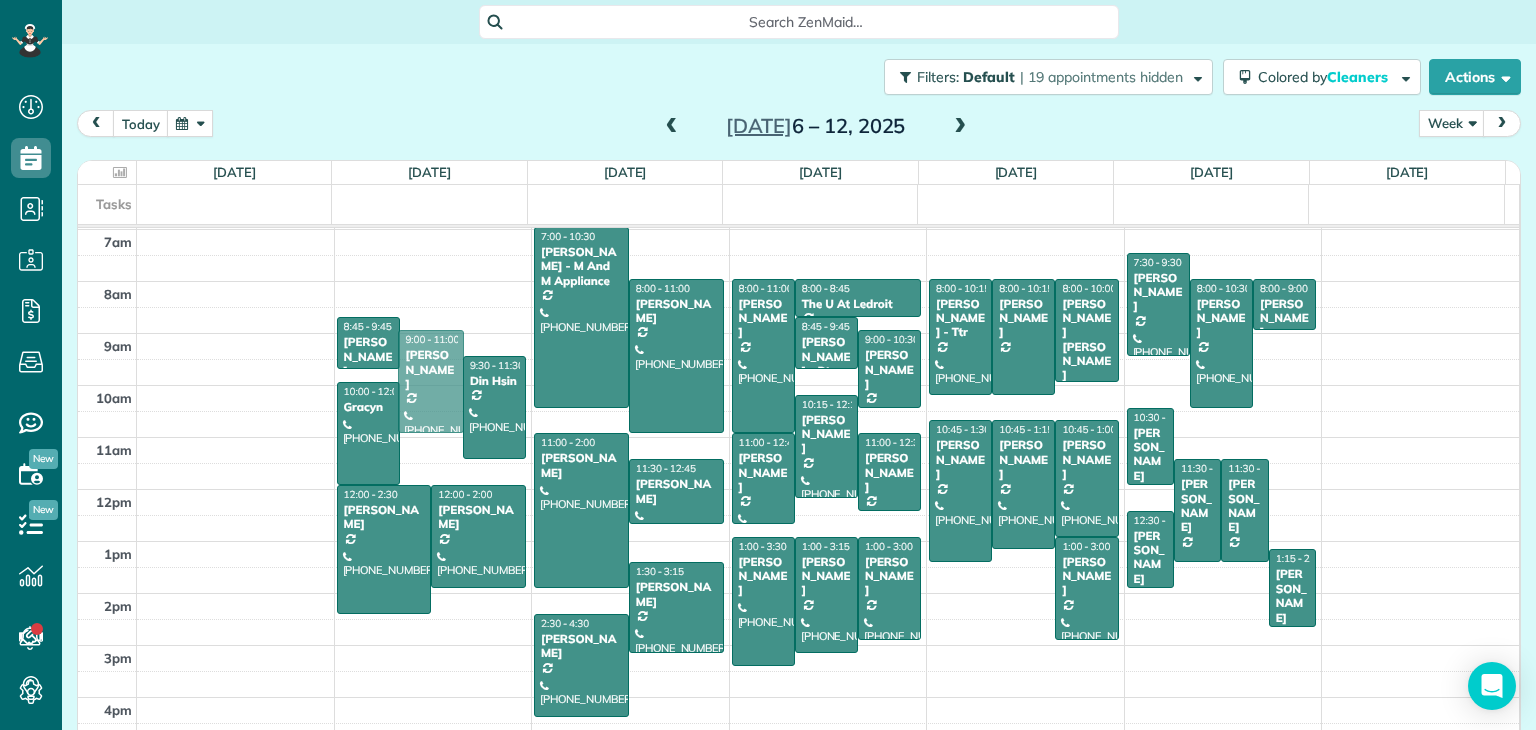 drag, startPoint x: 429, startPoint y: 426, endPoint x: 439, endPoint y: 402, distance: 26 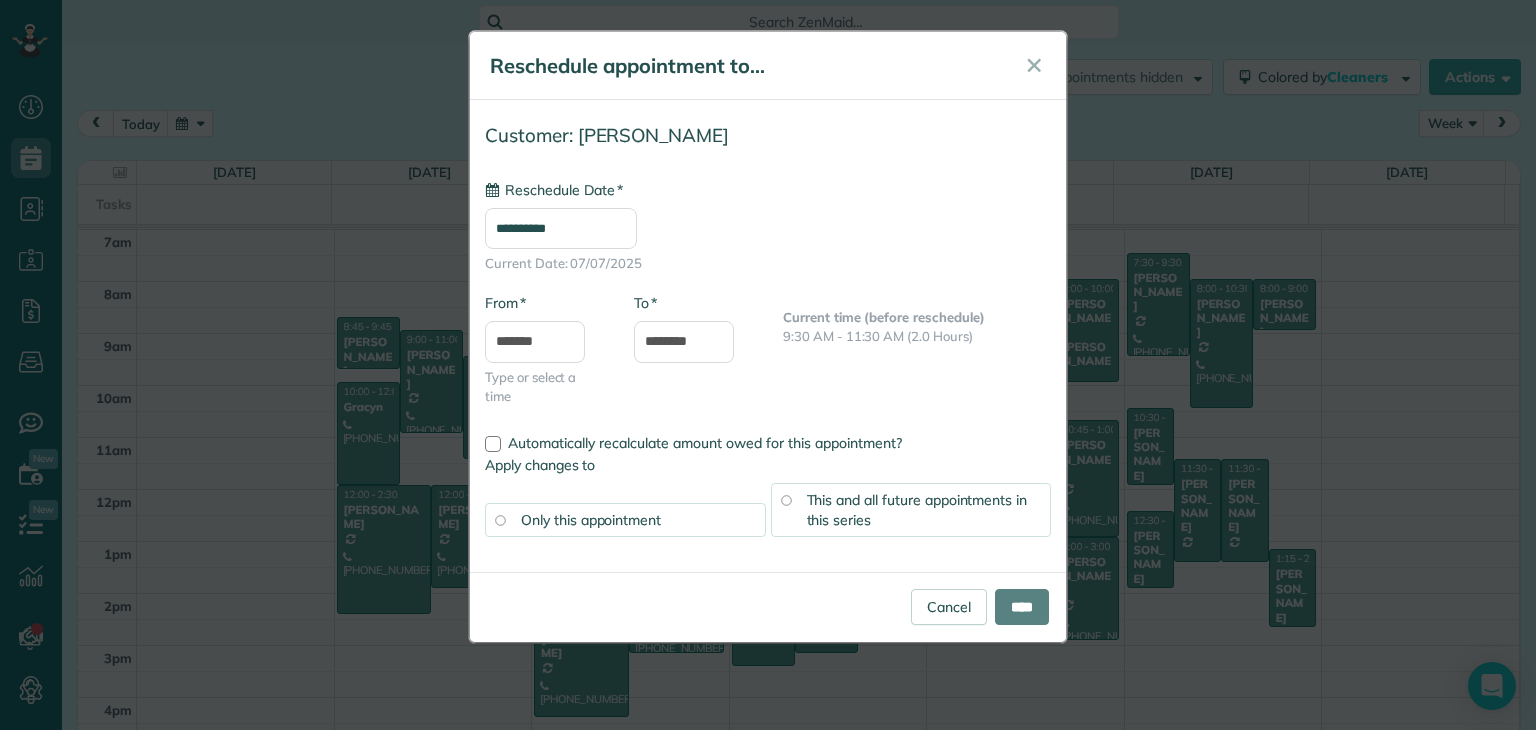 type on "**********" 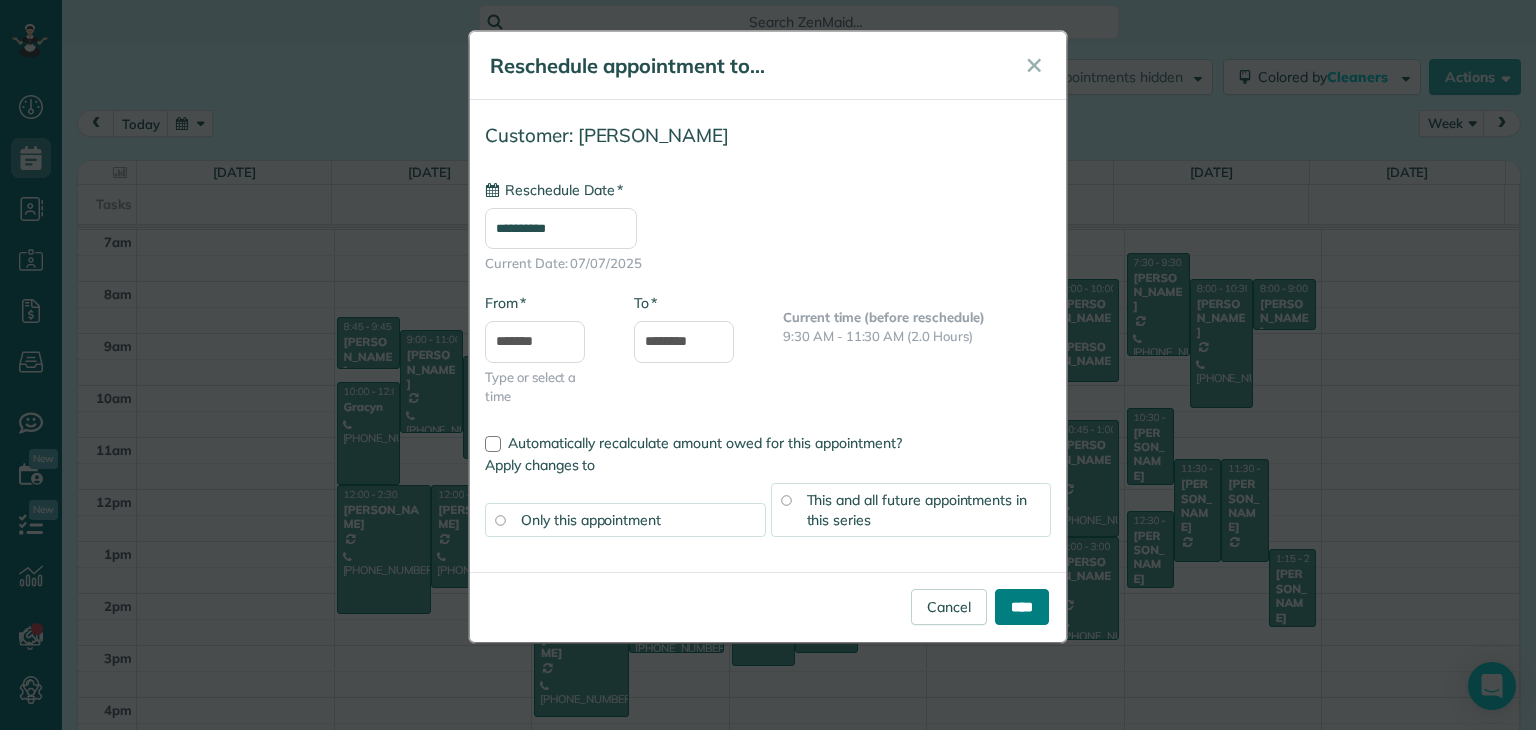 click on "****" at bounding box center (1022, 607) 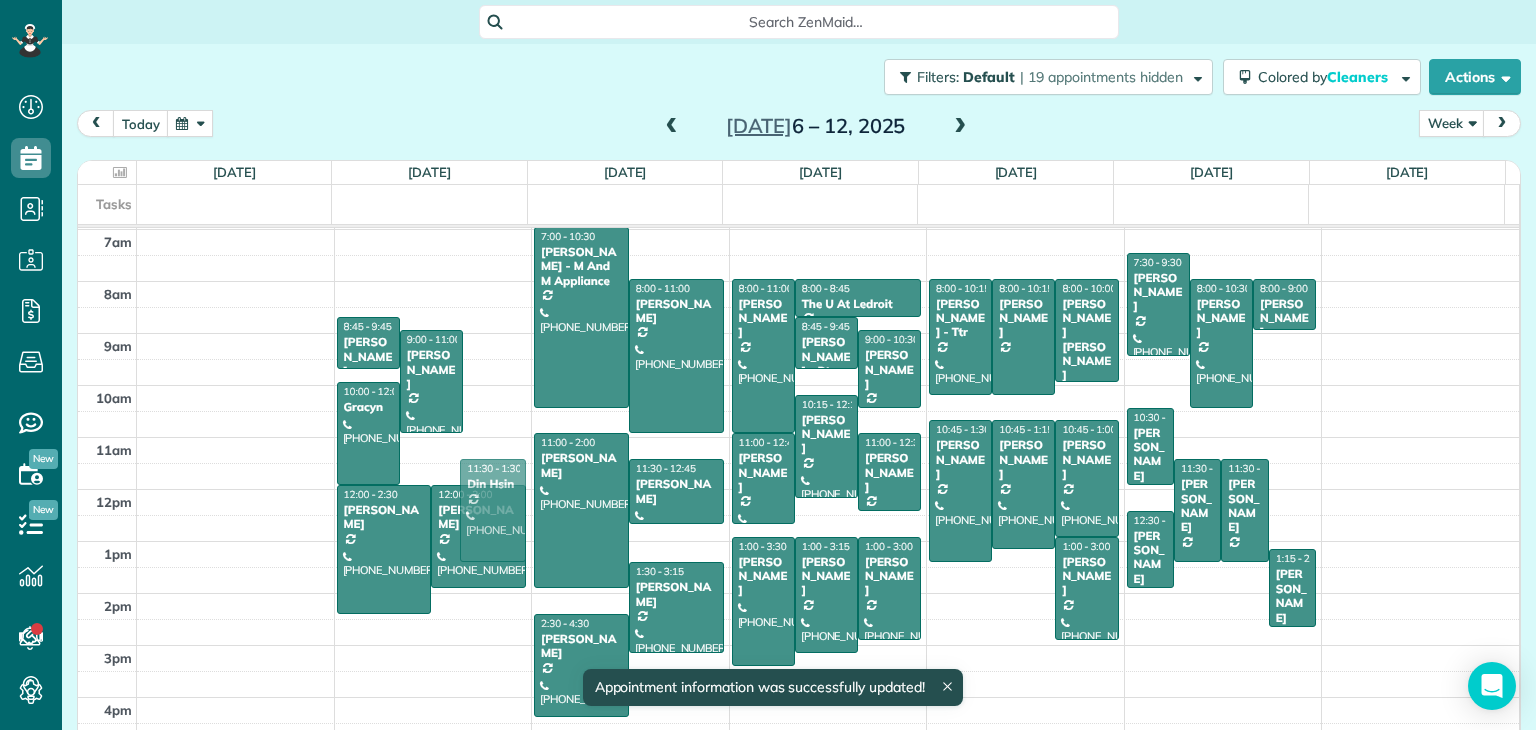 drag, startPoint x: 496, startPoint y: 386, endPoint x: 472, endPoint y: 472, distance: 89.28606 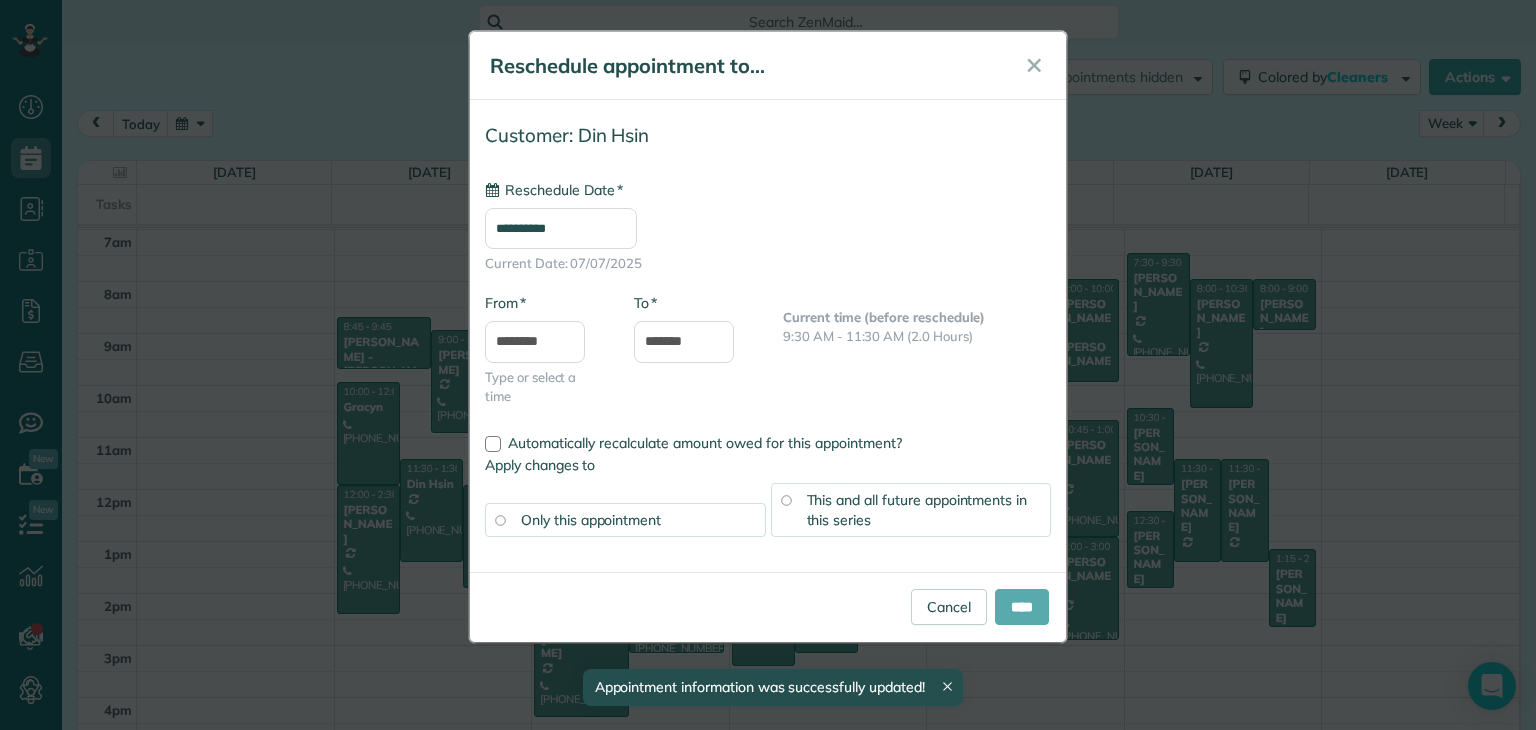 type on "**********" 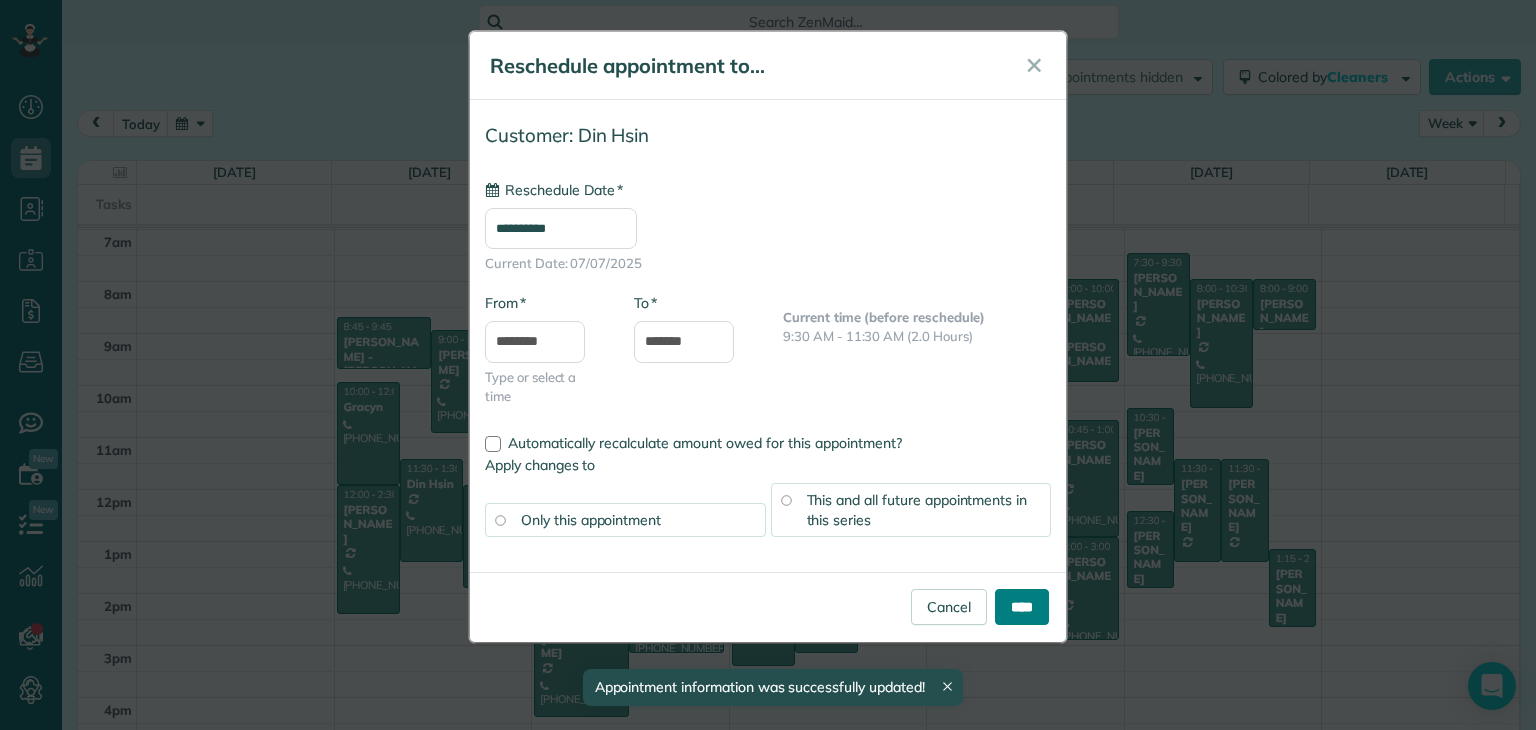 click on "****" at bounding box center (1022, 607) 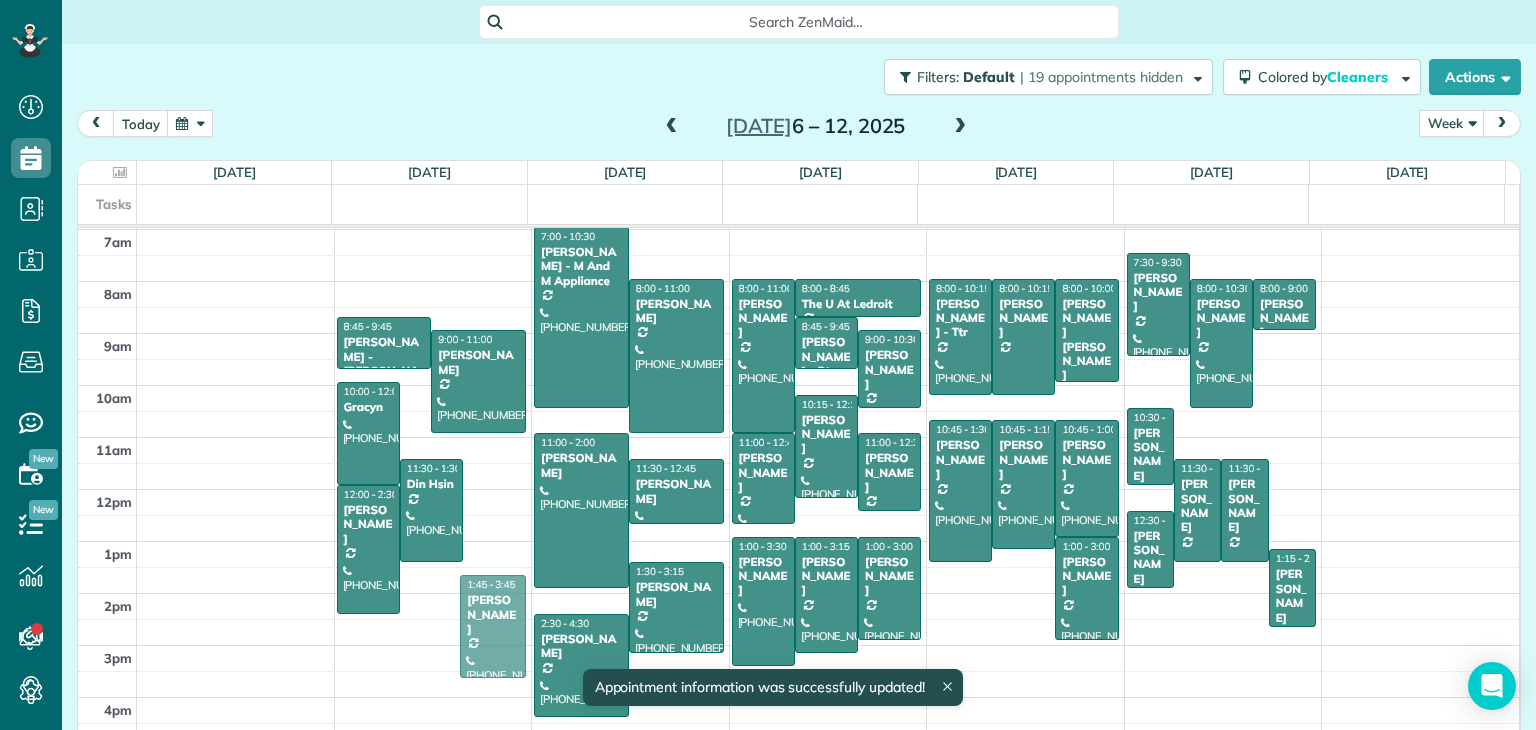 drag, startPoint x: 489, startPoint y: 539, endPoint x: 468, endPoint y: 632, distance: 95.34149 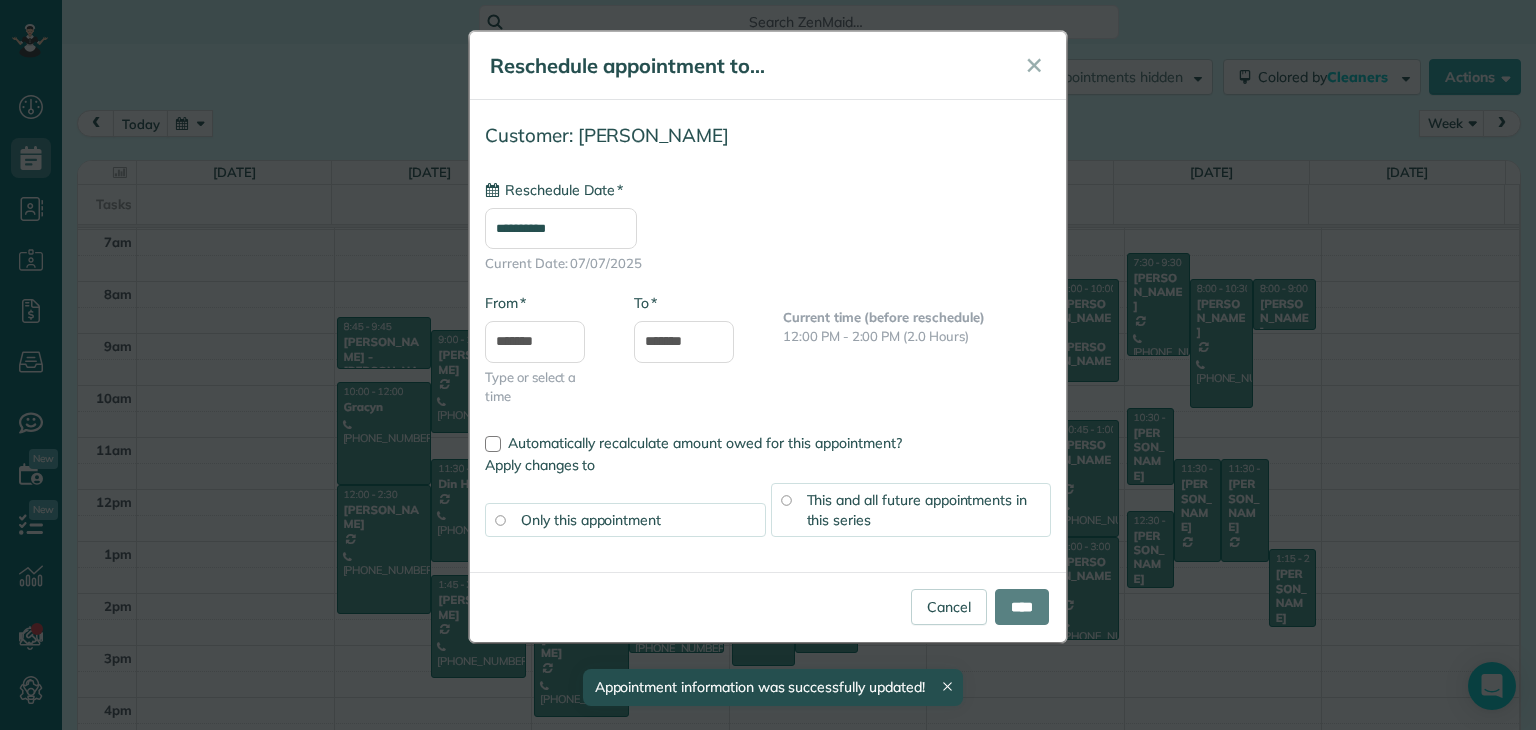 type on "**********" 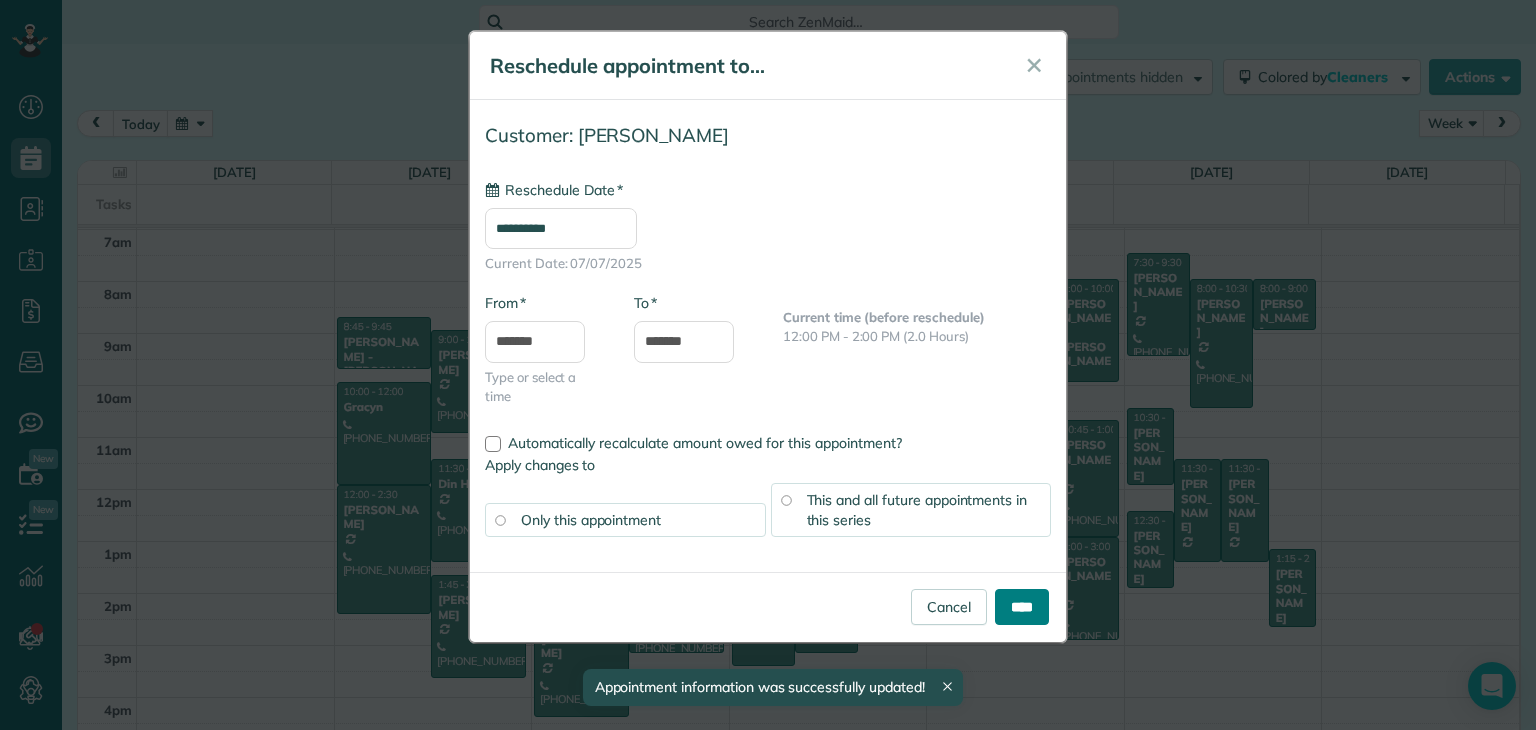 click on "****" at bounding box center (1022, 607) 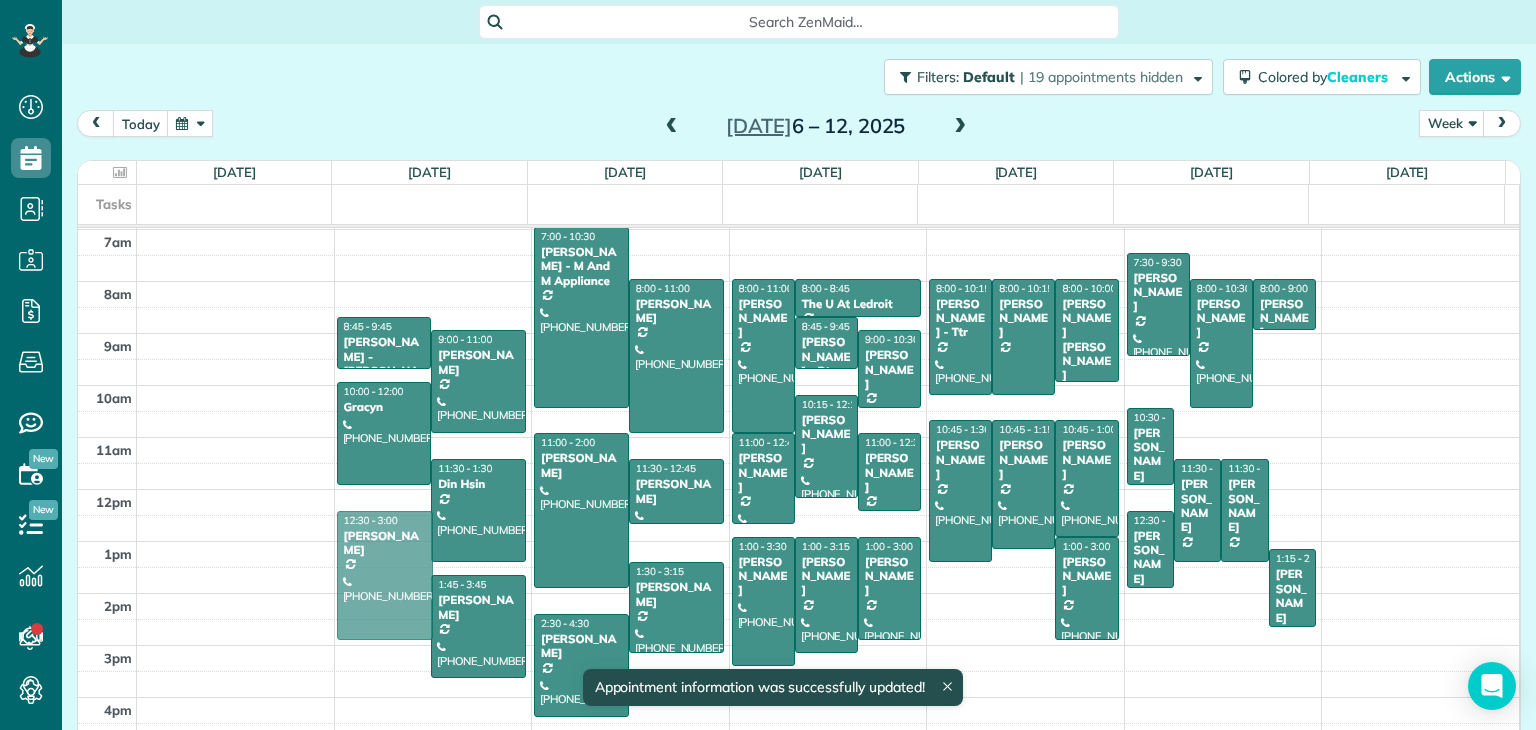 drag, startPoint x: 396, startPoint y: 543, endPoint x: 392, endPoint y: 563, distance: 20.396078 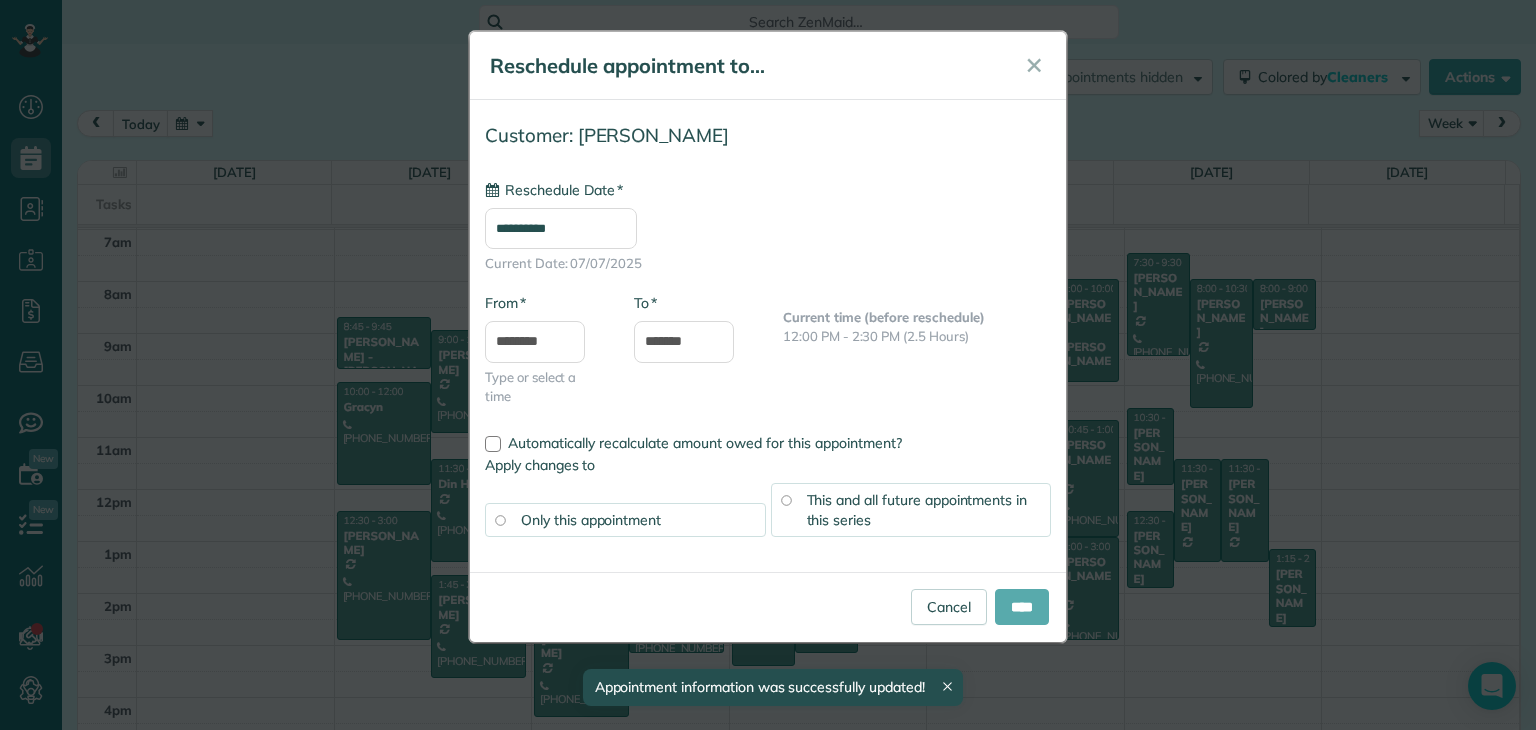 type on "**********" 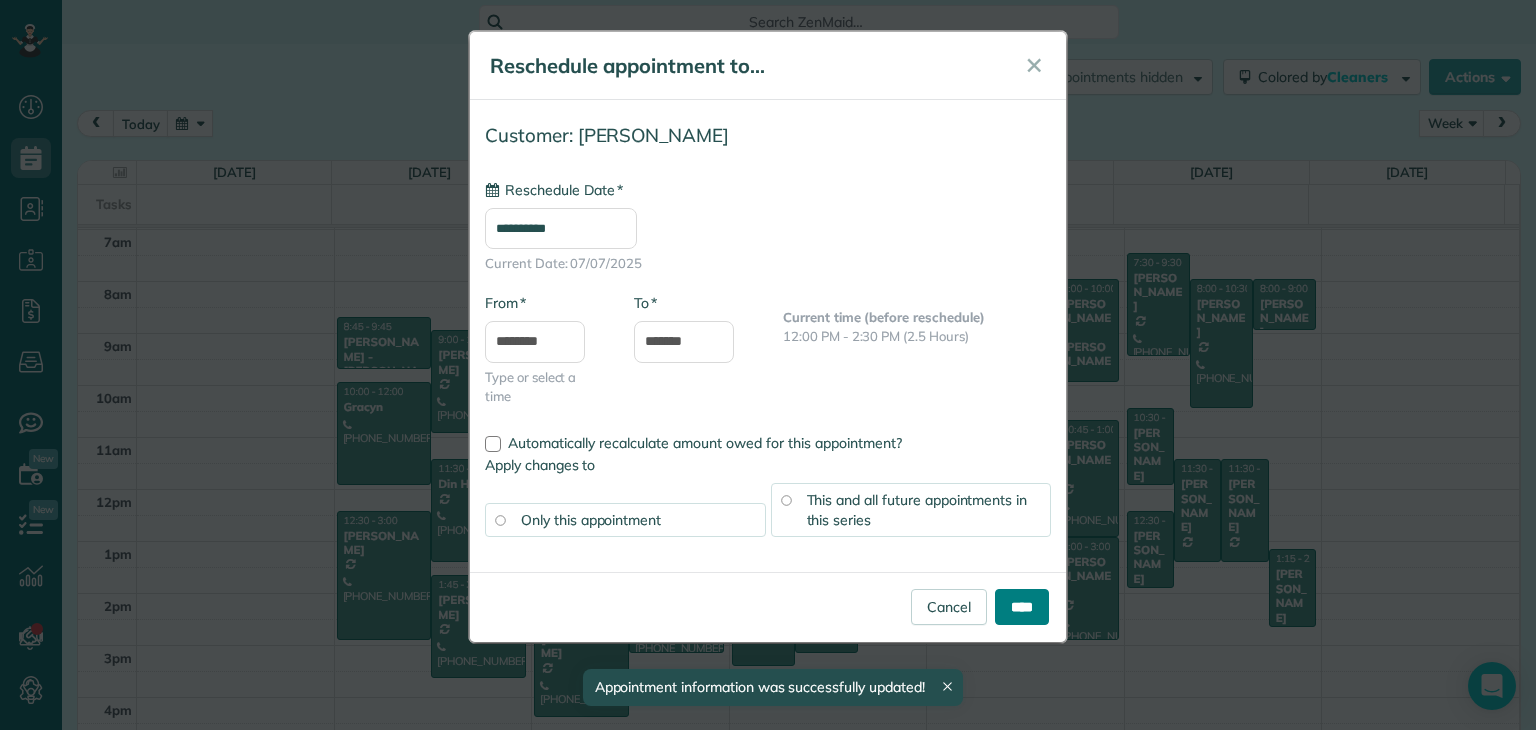 click on "****" at bounding box center [1022, 607] 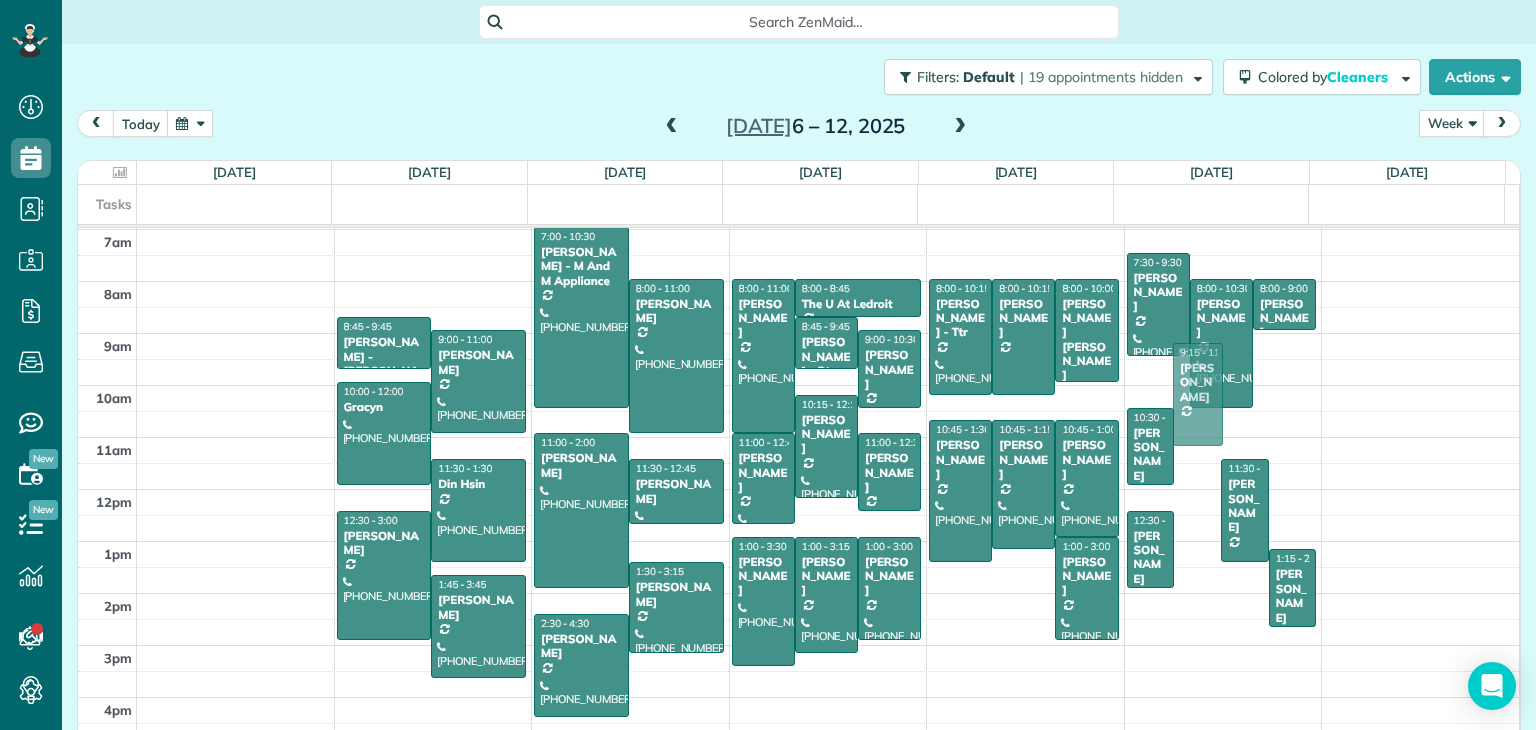 drag, startPoint x: 1177, startPoint y: 527, endPoint x: 1180, endPoint y: 417, distance: 110.0409 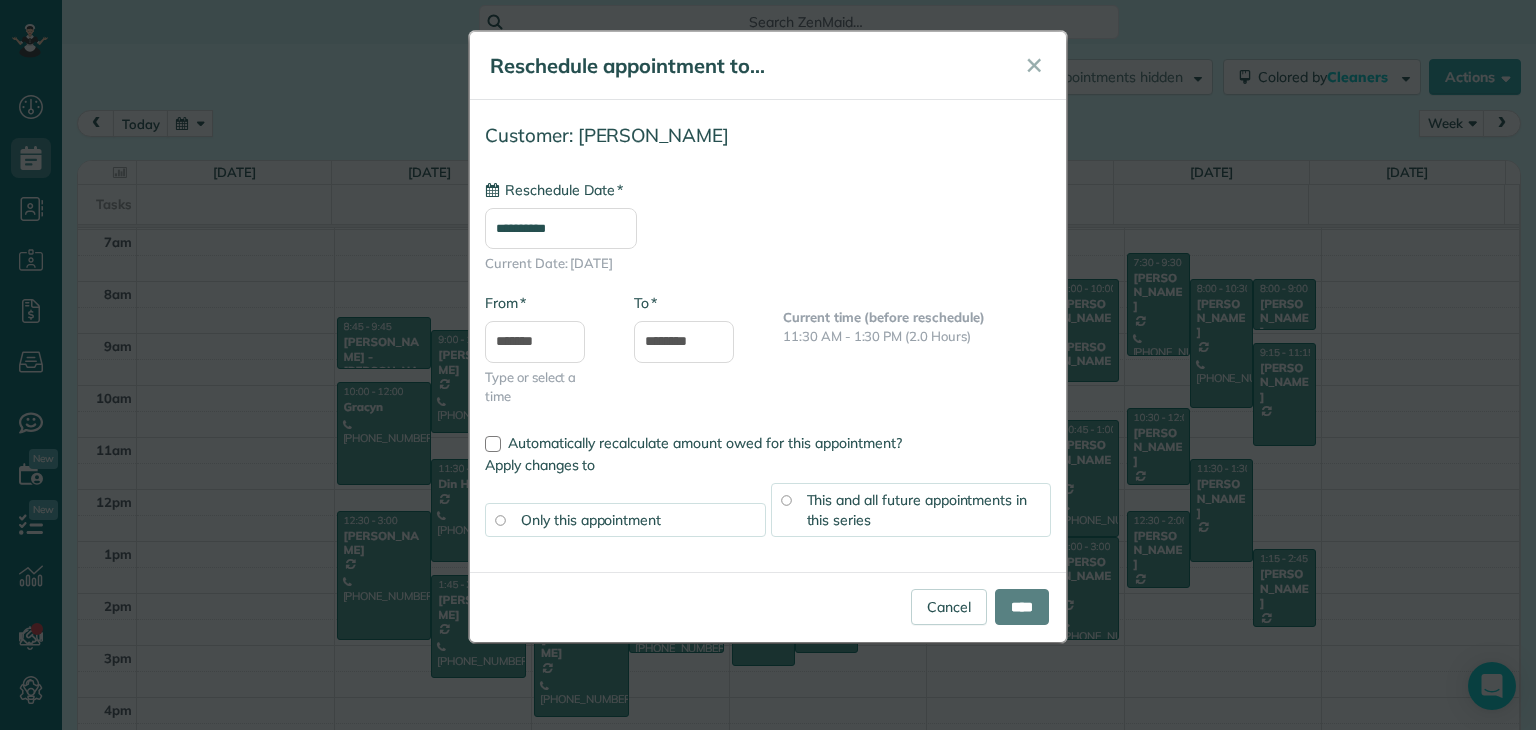 type on "**********" 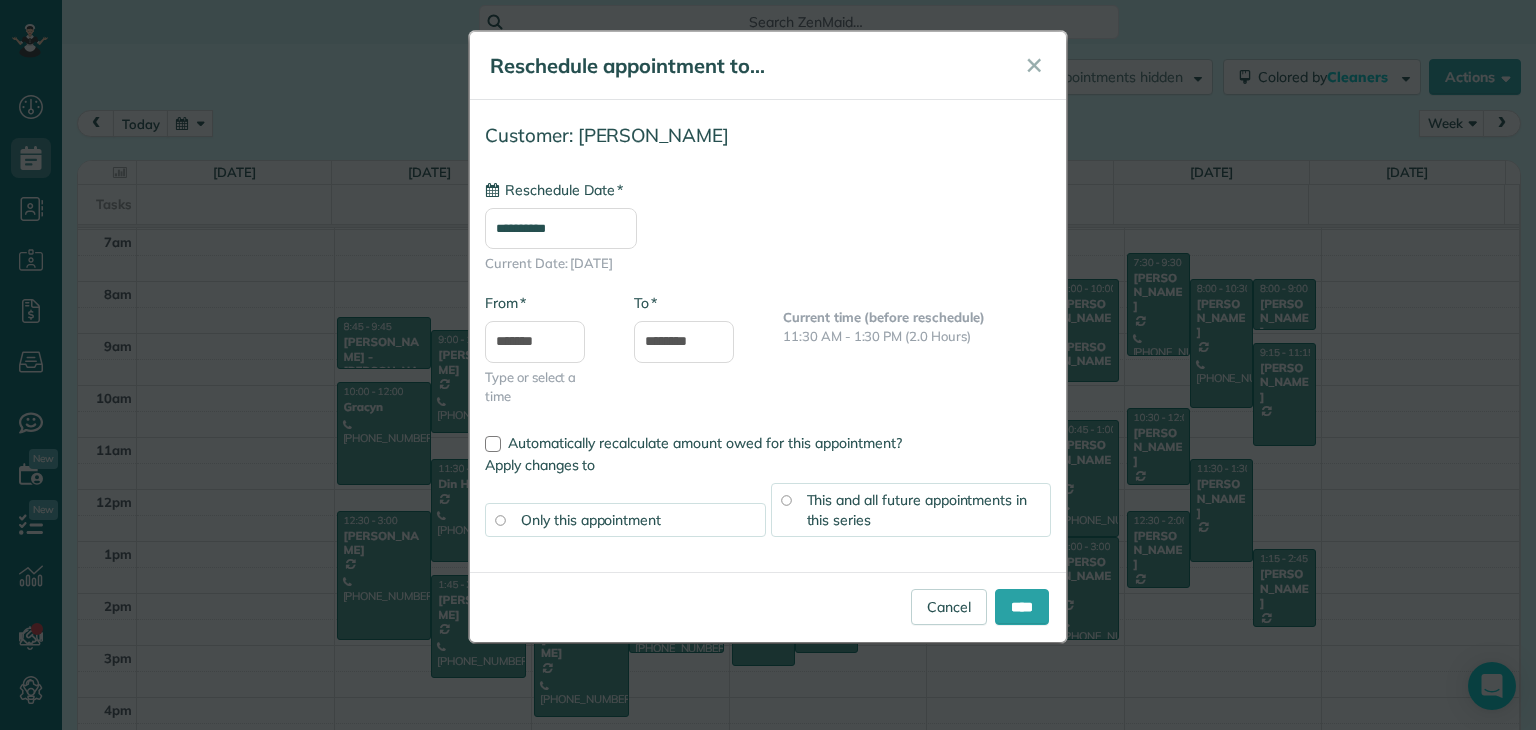 click on "Cancel
****" at bounding box center (768, 607) 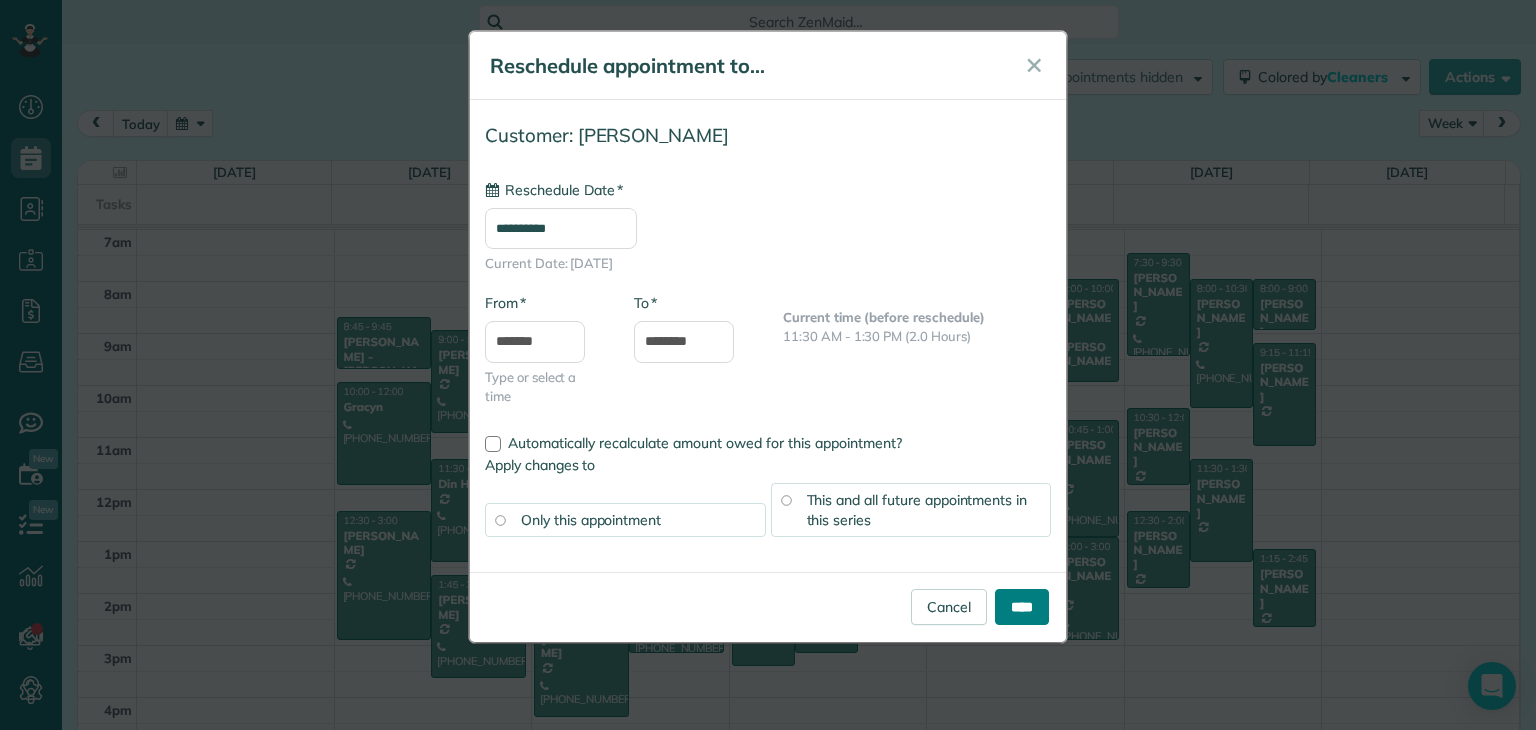 click on "****" at bounding box center (1022, 607) 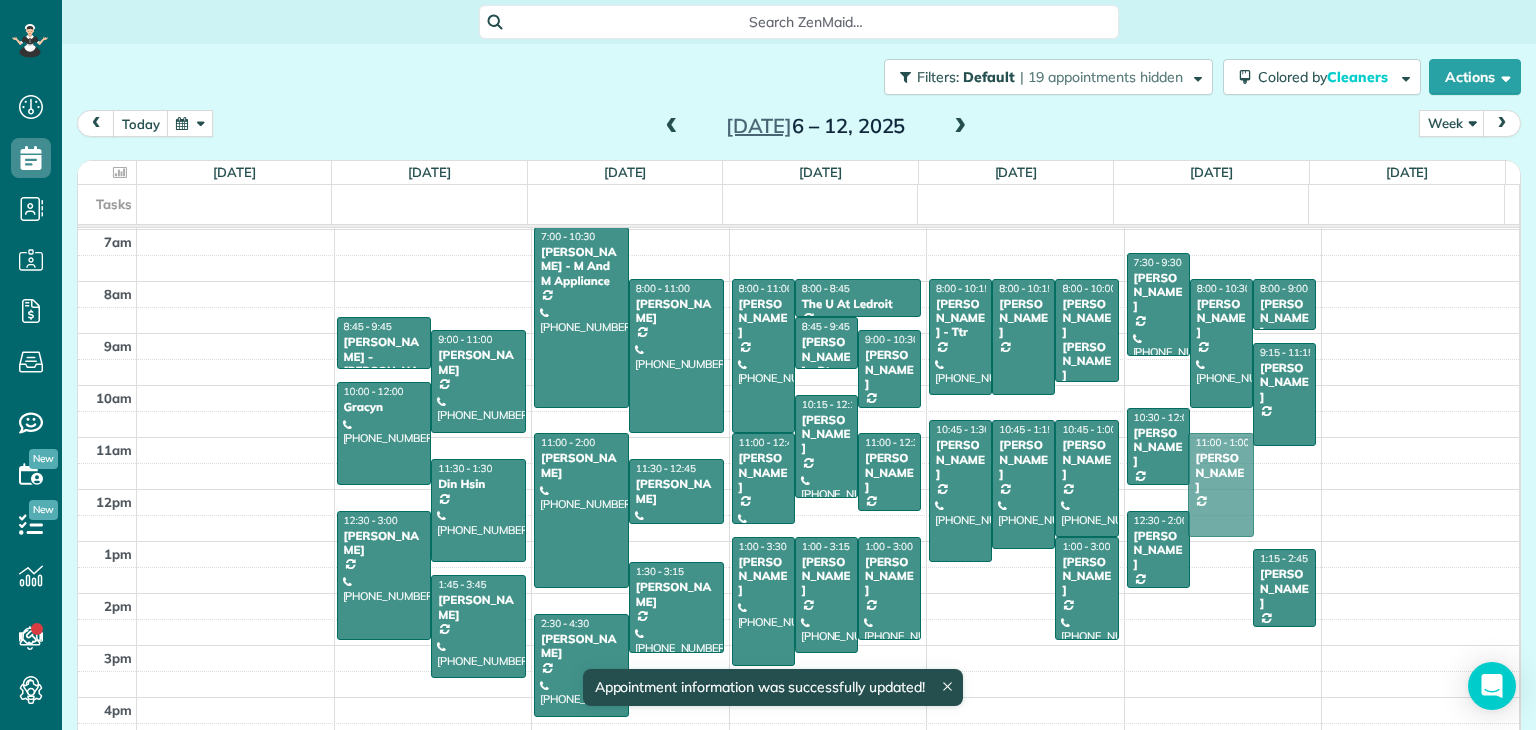 drag, startPoint x: 1198, startPoint y: 516, endPoint x: 1191, endPoint y: 493, distance: 24.04163 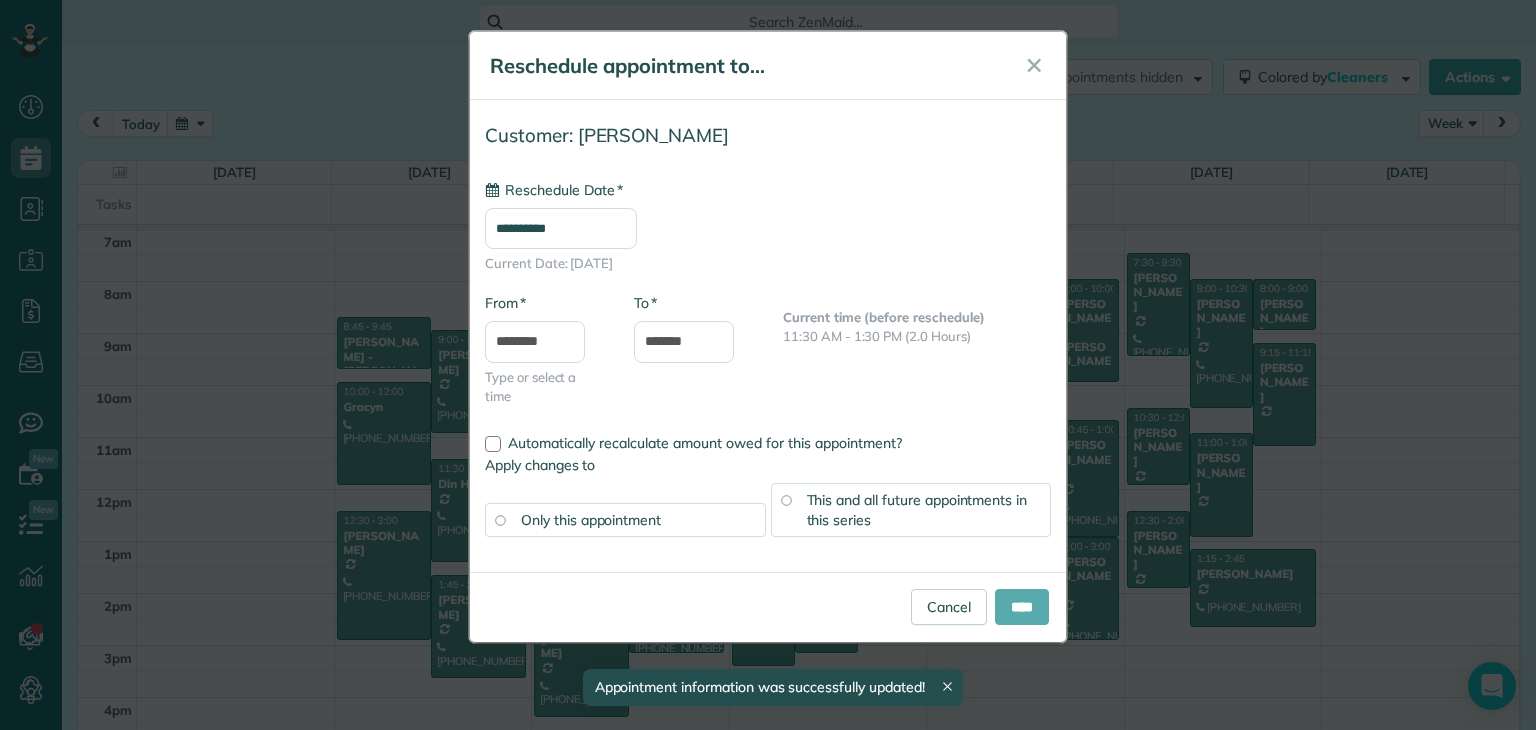 type on "**********" 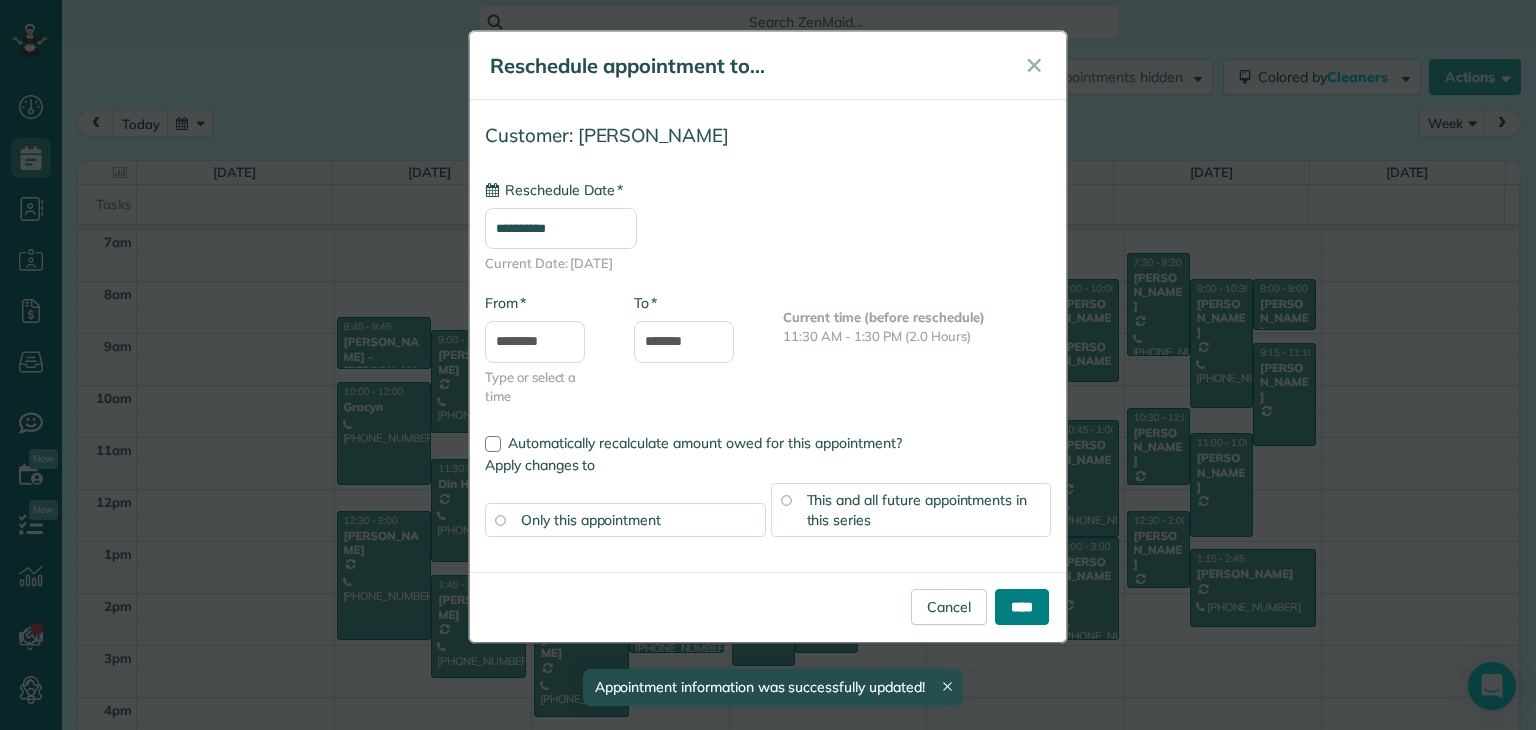 click on "****" at bounding box center [1022, 607] 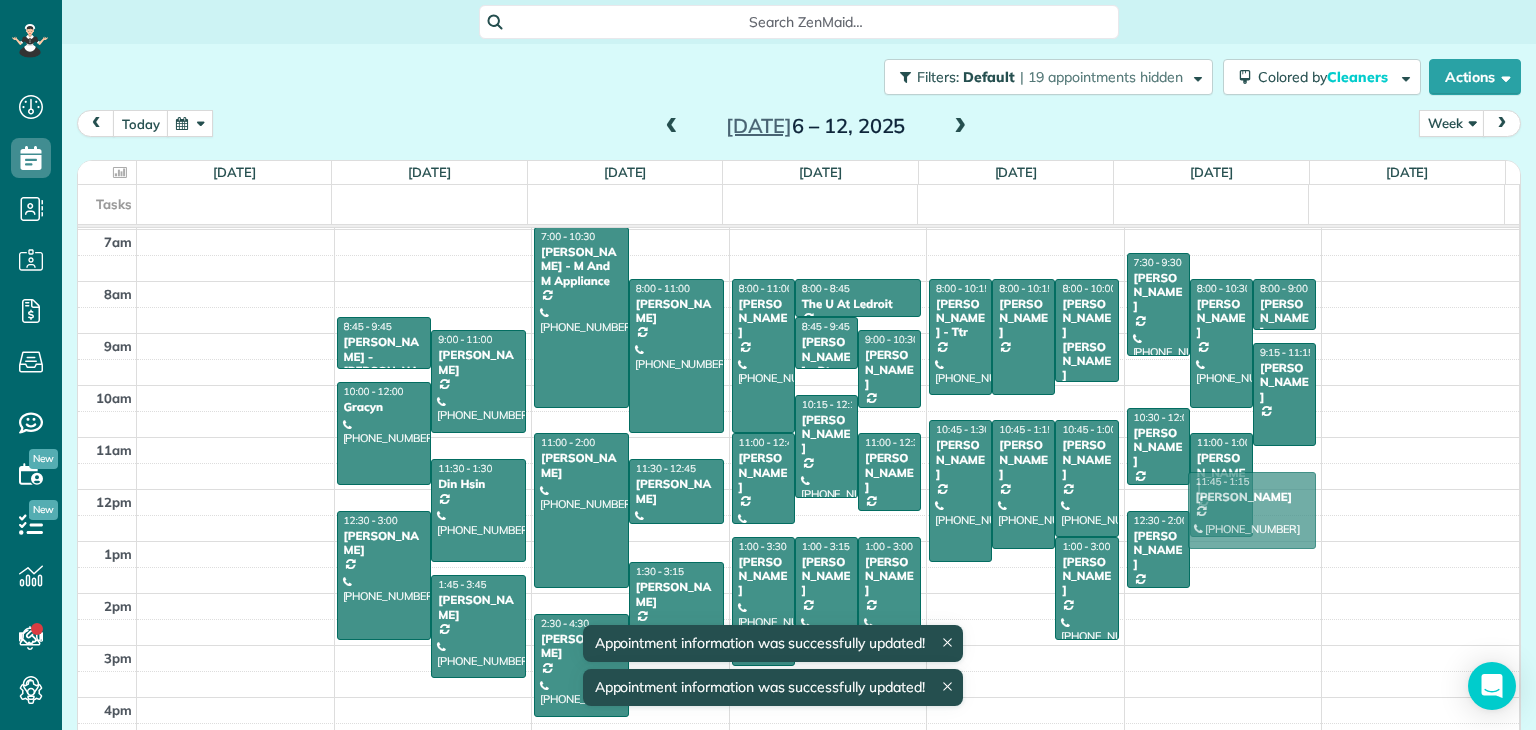 drag, startPoint x: 1248, startPoint y: 579, endPoint x: 1257, endPoint y: 507, distance: 72.56032 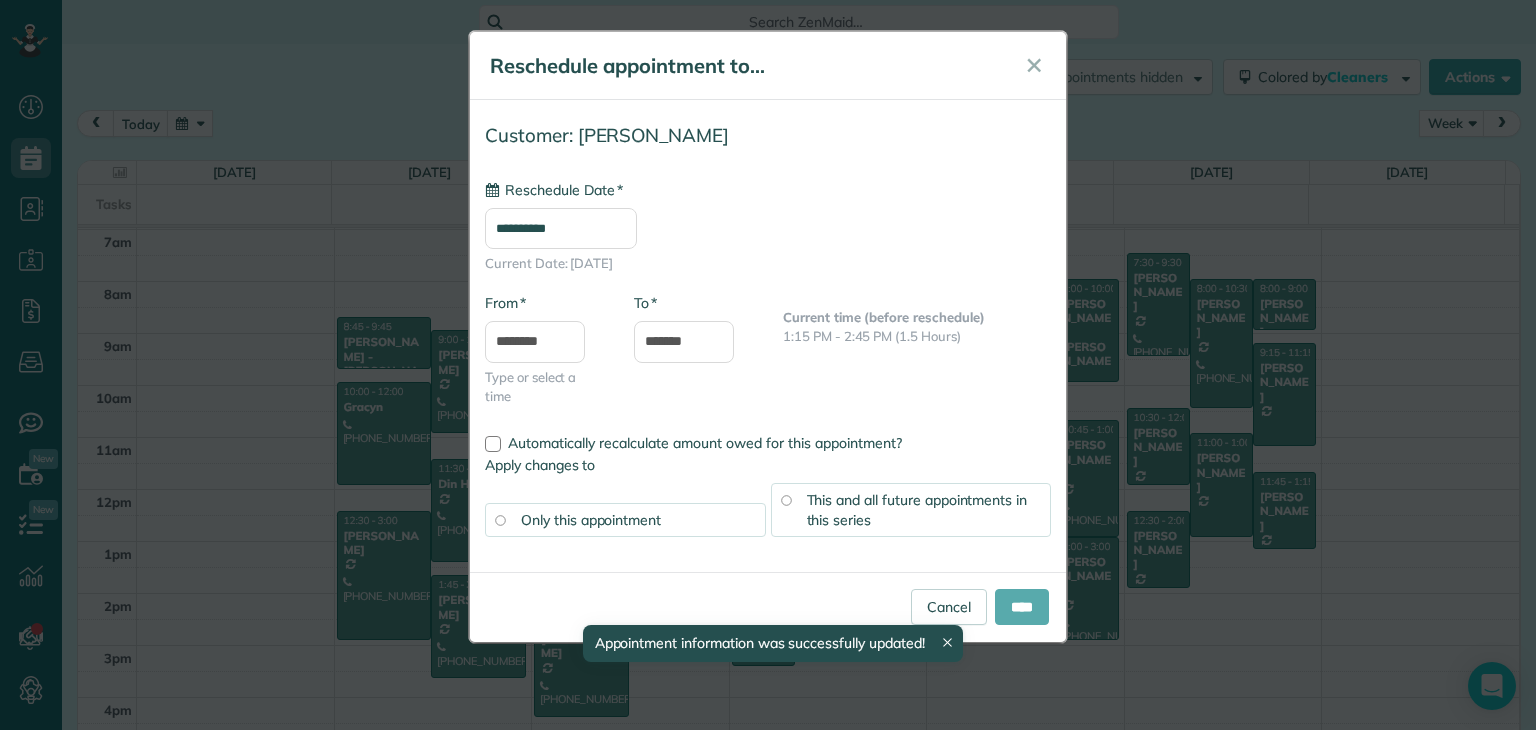 type on "**********" 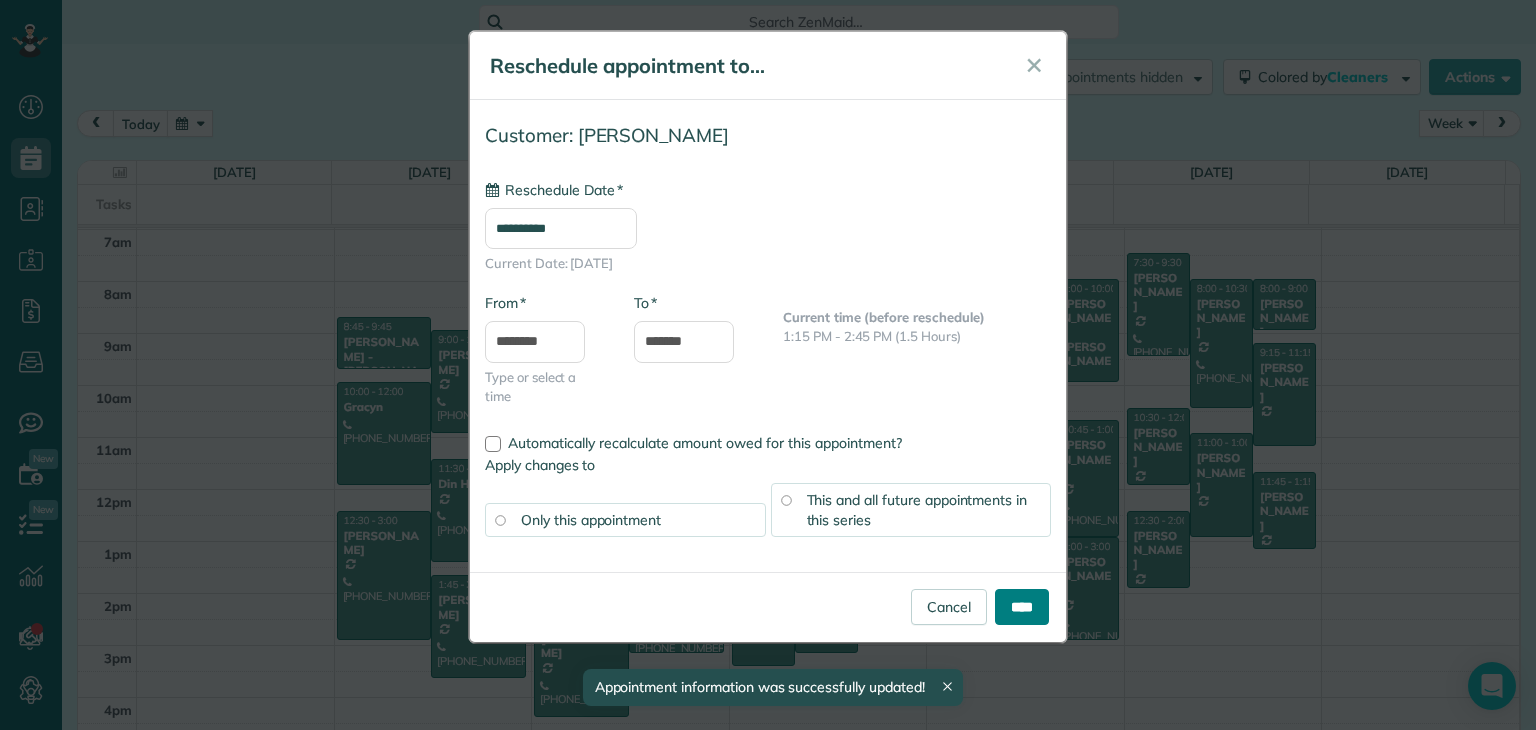 click on "****" at bounding box center [1022, 607] 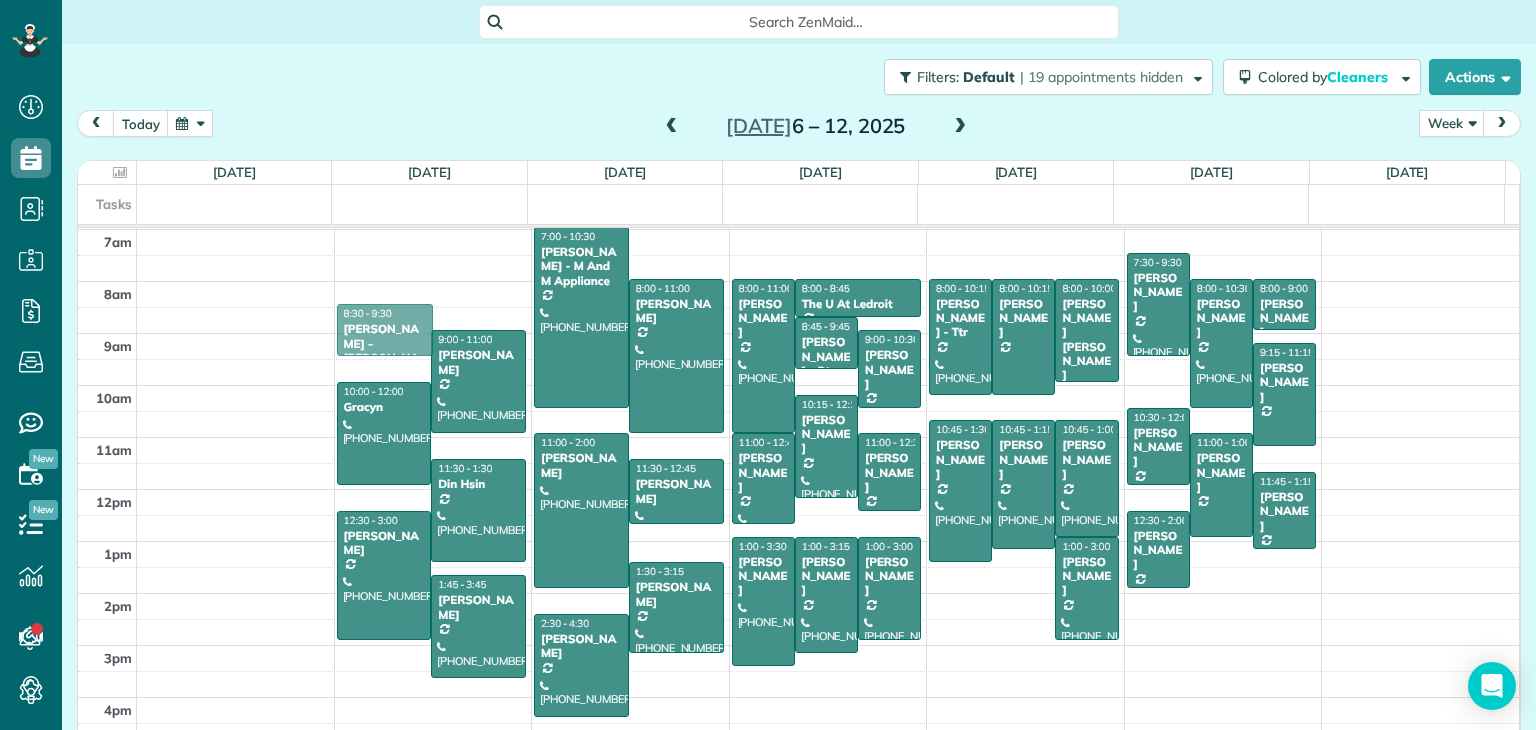 drag, startPoint x: 372, startPoint y: 351, endPoint x: 373, endPoint y: 340, distance: 11.045361 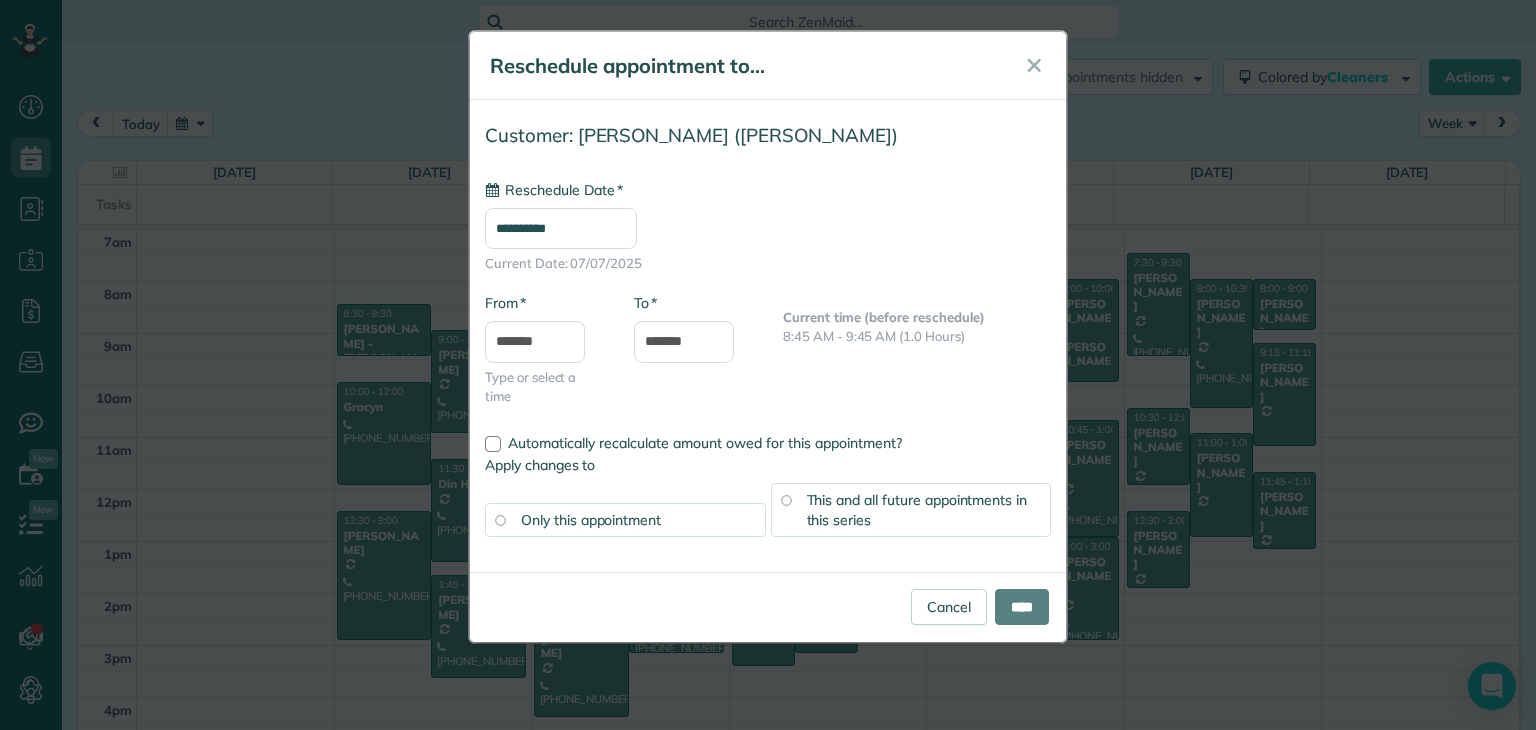 type on "**********" 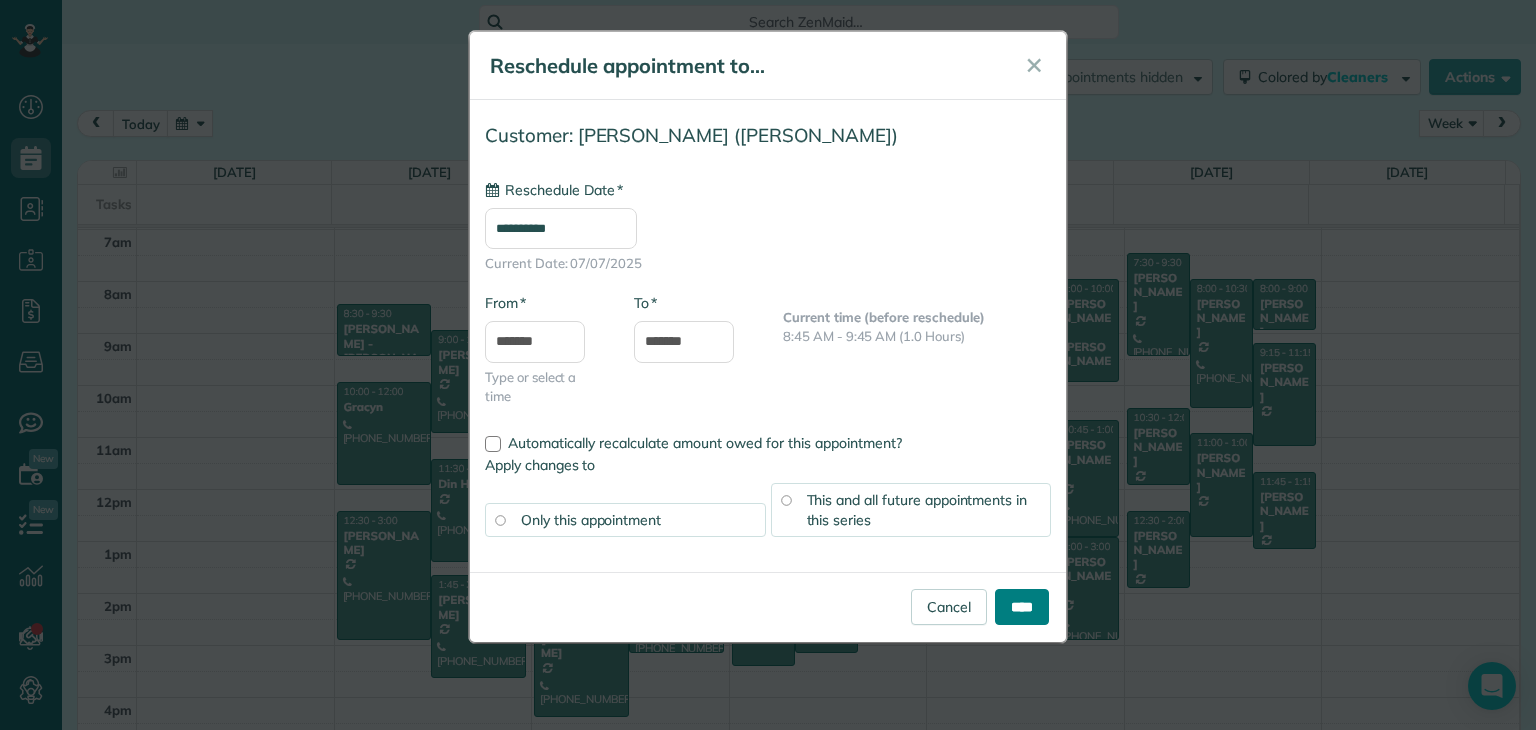drag, startPoint x: 1003, startPoint y: 608, endPoint x: 994, endPoint y: 593, distance: 17.492855 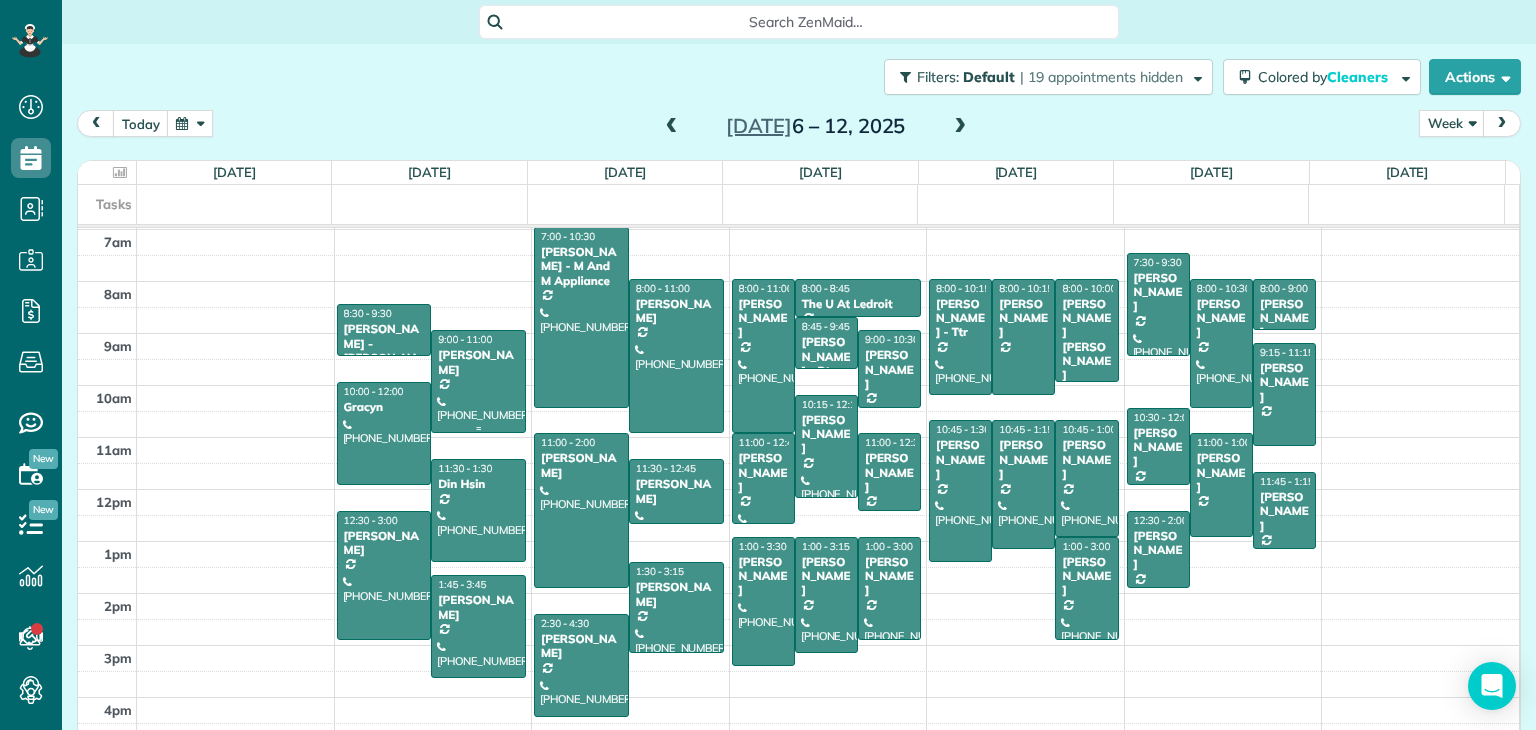 click at bounding box center (478, 381) 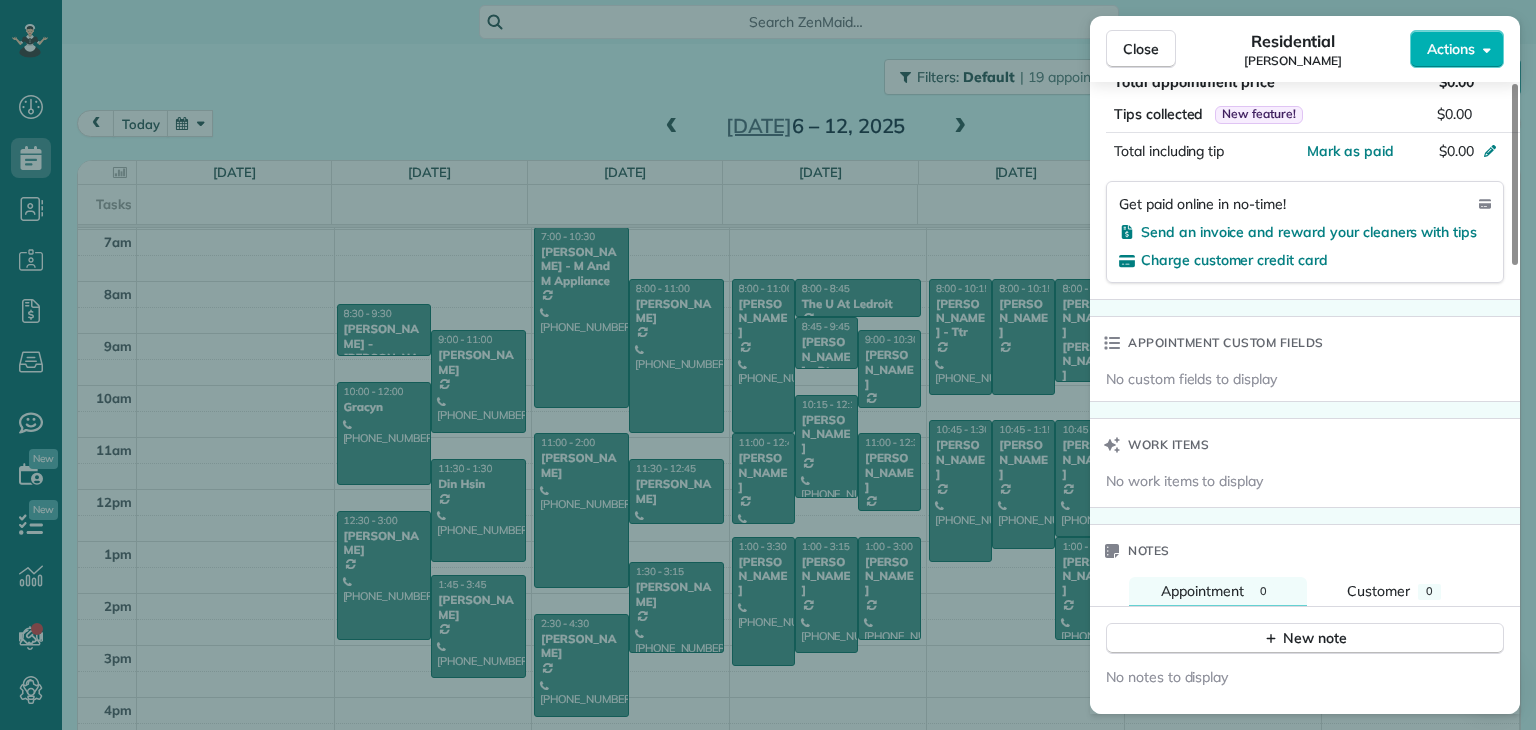 scroll, scrollTop: 1400, scrollLeft: 0, axis: vertical 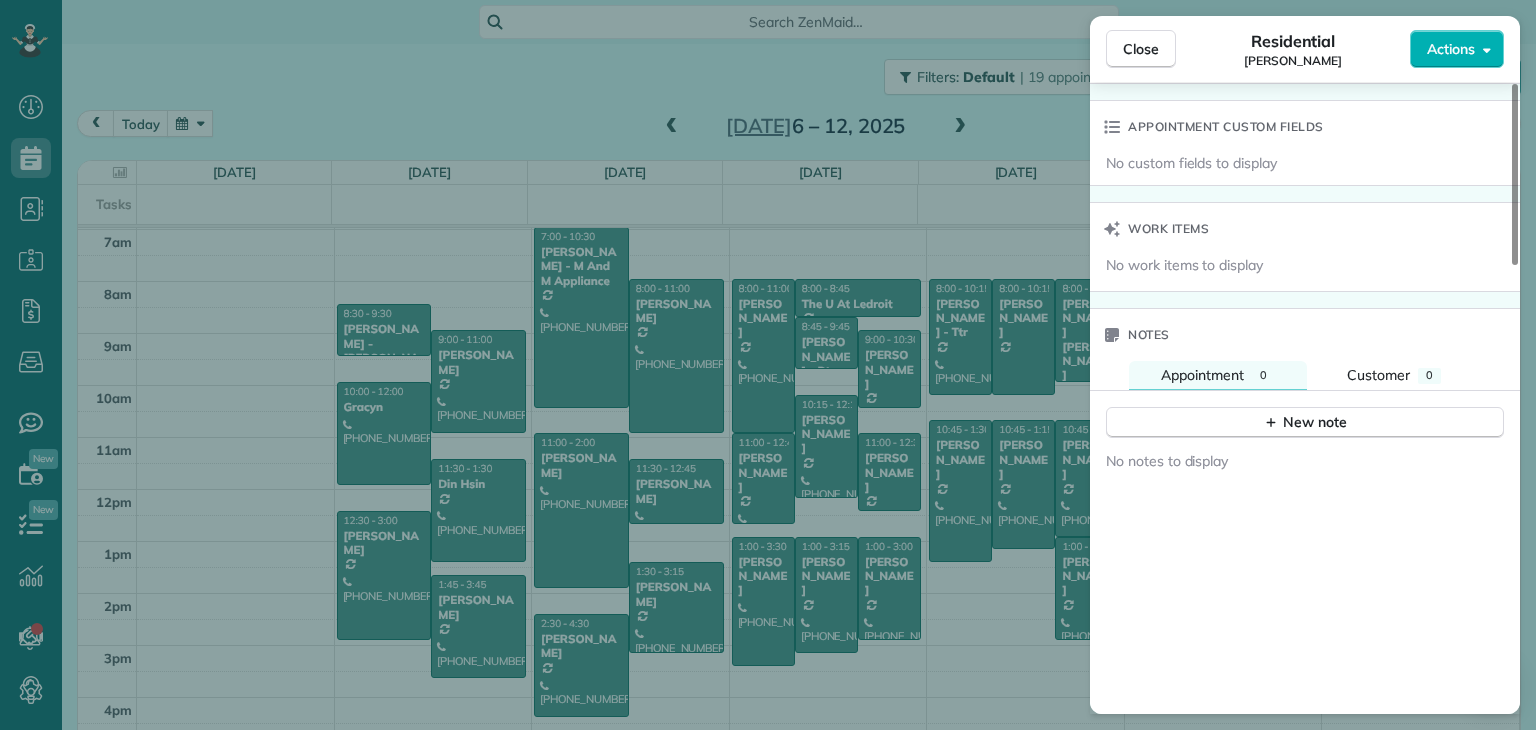 click on "Close Residential [PERSON_NAME] Son Actions Status Active [PERSON_NAME] · Open profile Home [PHONE_NUMBER] Copy [EMAIL_ADDRESS][DOMAIN_NAME] Copy View Details Residential [DATE] ( [DATE] ) 9:00 AM 11:00 AM 2 hours and 0 minutes Repeats every 3 weeks Edit recurring service Previous ([DATE]) Next ([DATE]) [STREET_ADDRESS][PERSON_NAME] Service was not rated yet Setup ratings Cleaners Time in and out Assign Invite Team No team assigned yet Cleaners No cleaners assigned yet Checklist Try Now Keep this appointment up to your standards. Stay on top of every detail, keep your cleaners organised, and your client happy. Assign a checklist Watch a 5 min demo Billing Billing actions Price $0.00 Overcharge $0.00 Discount $0.00 Coupon discount - Primary tax - Secondary tax - Total appointment price $0.00 Tips collected New feature! $0.00 [PERSON_NAME] as paid Total including tip $0.00 Get paid online in no-time! Send an invoice and reward your cleaners with tips Charge customer credit card Appointment custom fields Work items" at bounding box center (768, 365) 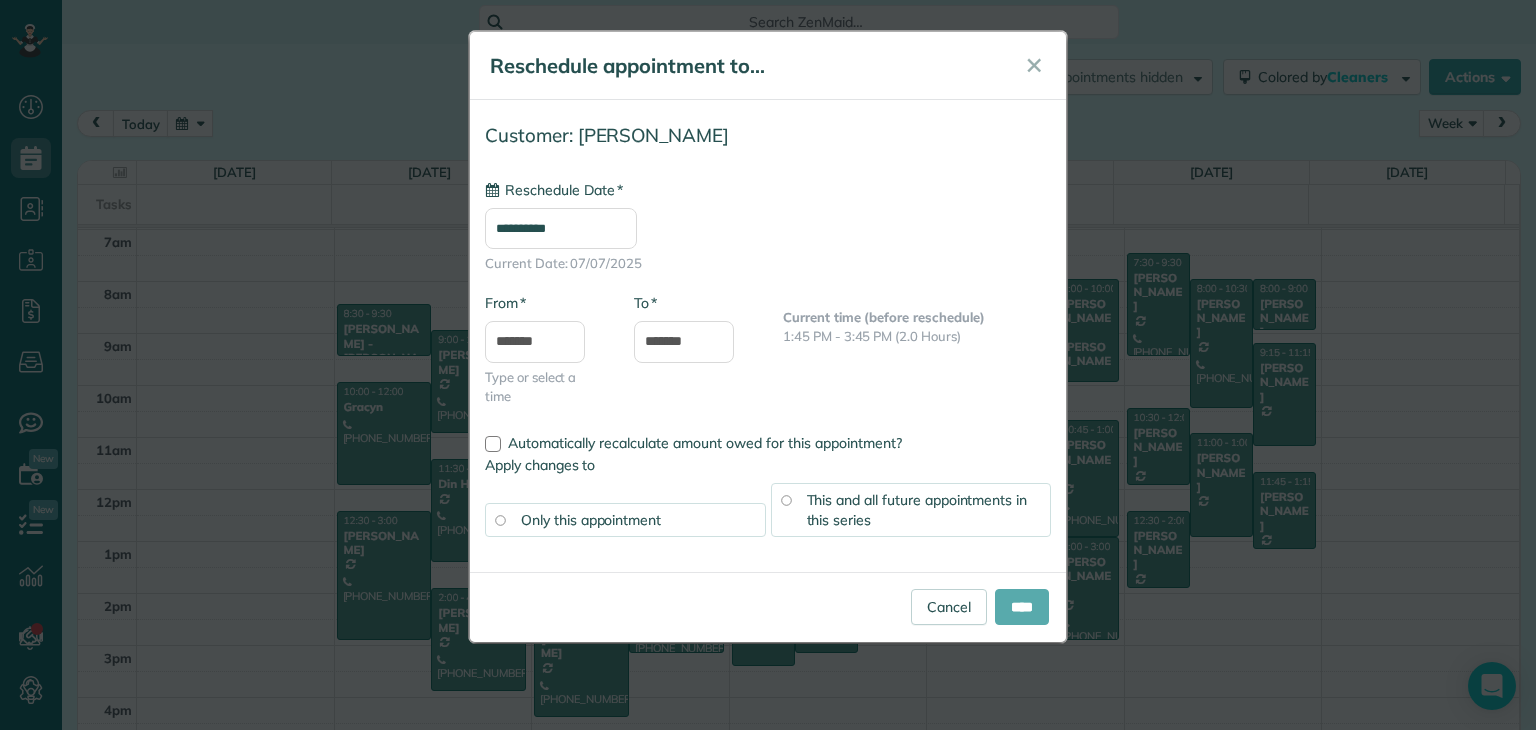type on "**********" 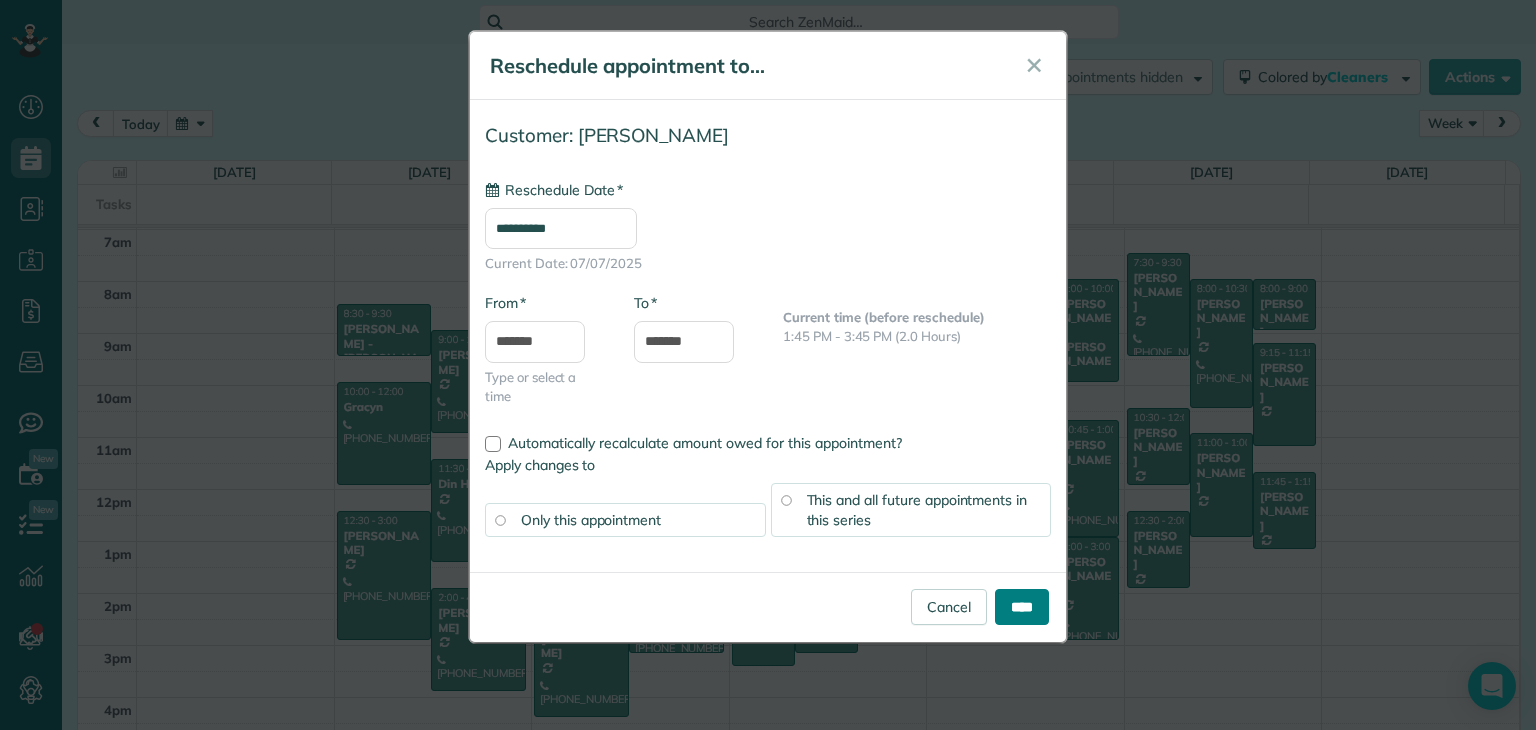 click on "****" at bounding box center [1022, 607] 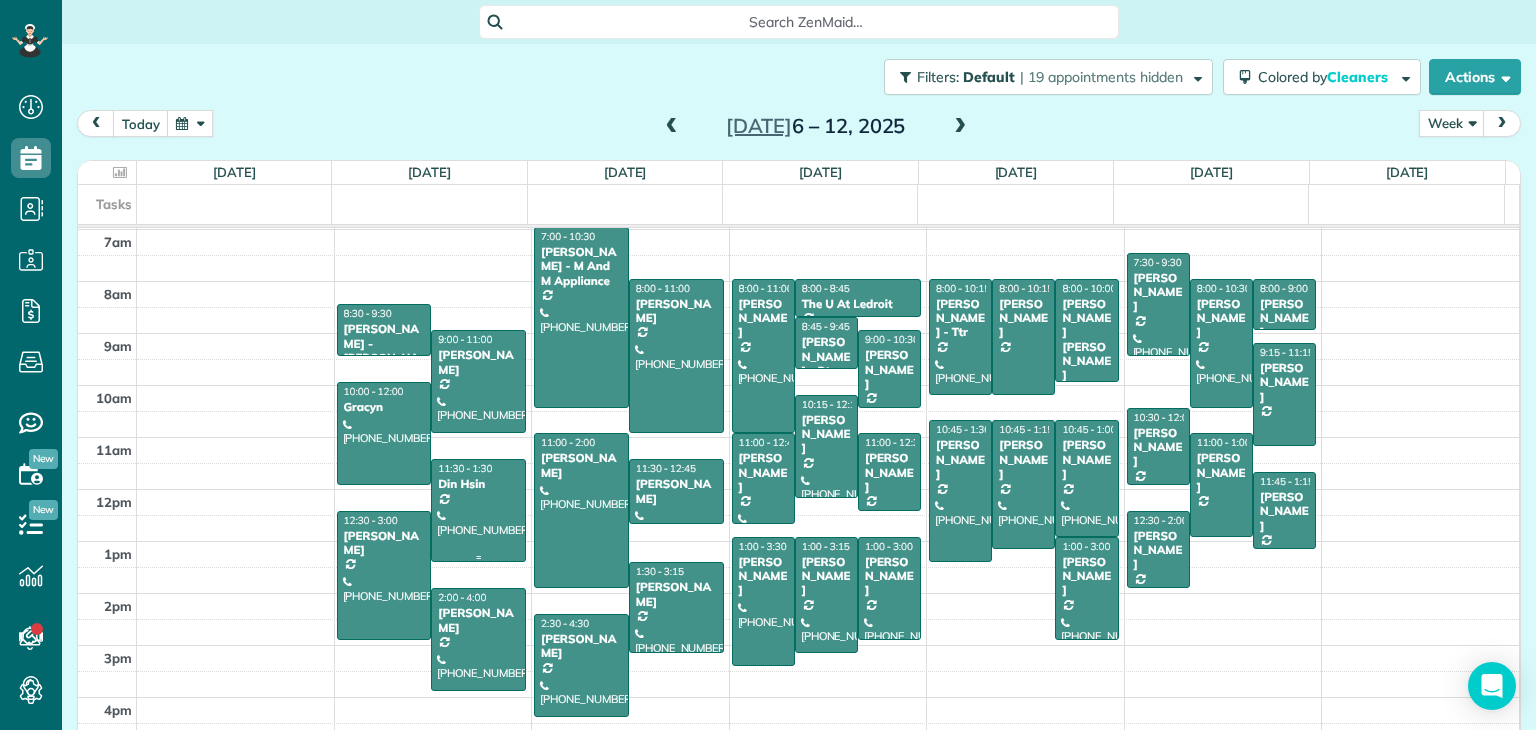 click at bounding box center [478, 510] 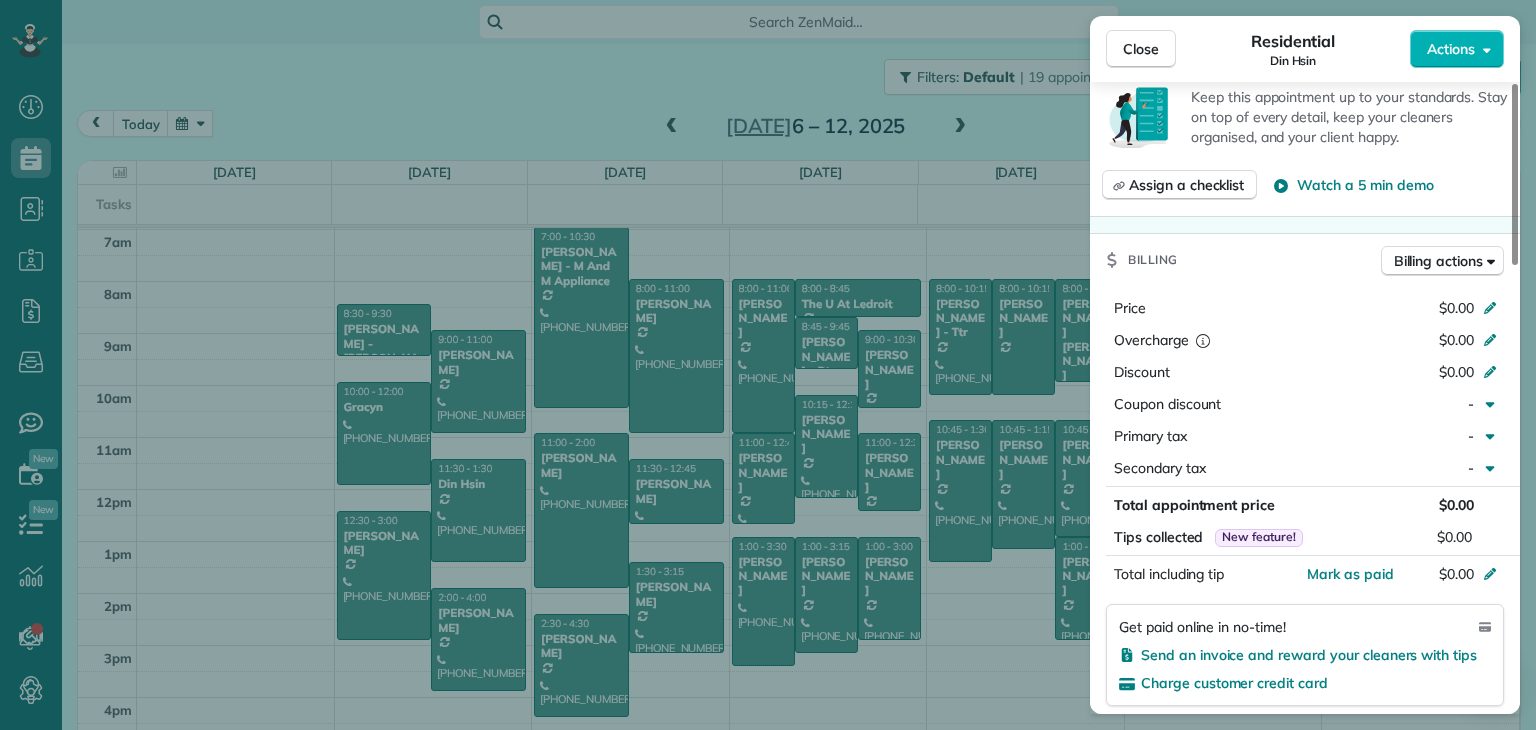 scroll, scrollTop: 461, scrollLeft: 0, axis: vertical 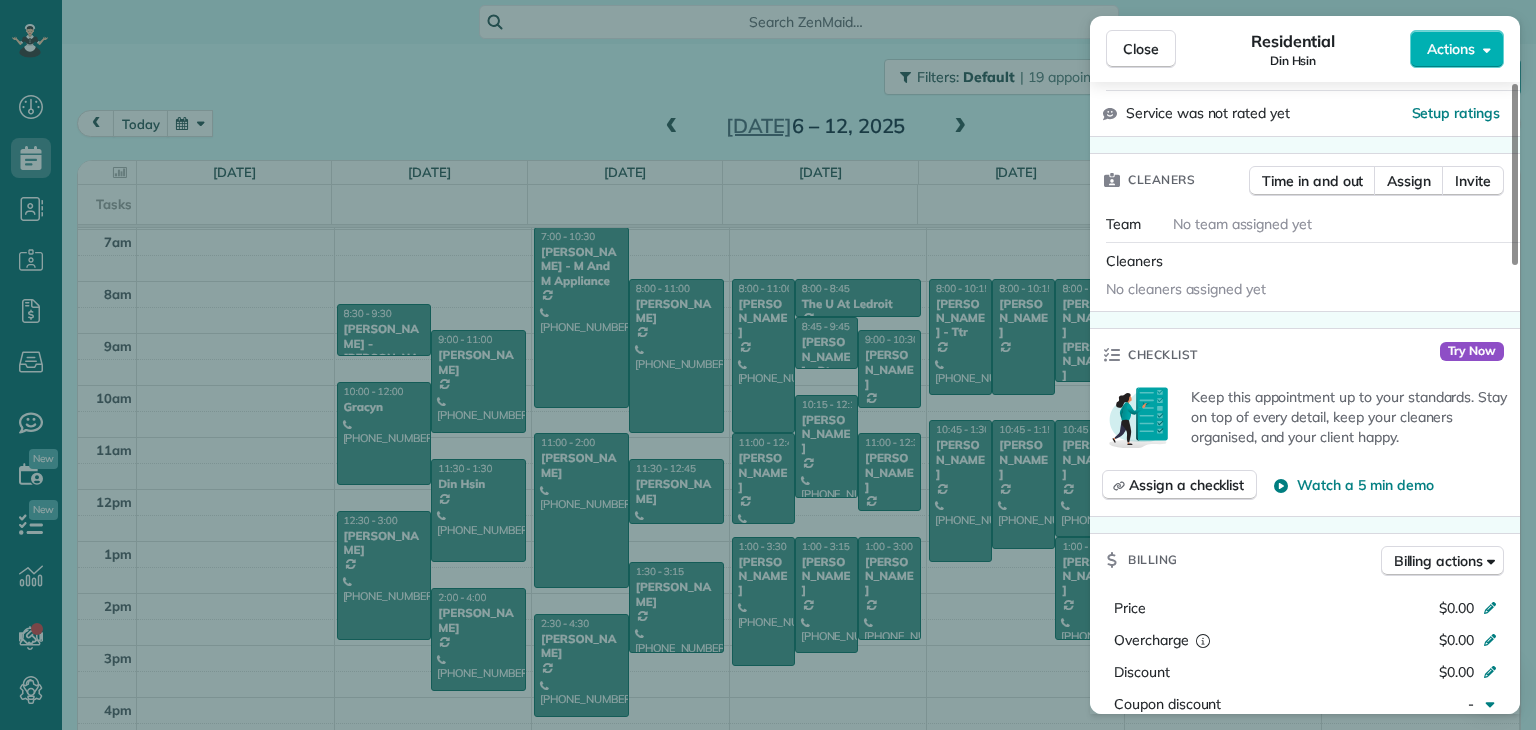 click on "Close Residential Din Hsin Actions Status Active Din Hsin · Open profile Mobile [PHONE_NUMBER] Copy [EMAIL_ADDRESS][DOMAIN_NAME] Copy View Details Residential [DATE] ( [DATE] ) 11:30 AM 1:30 PM 2 hours and 0 minutes Repeats every 3 weeks Edit recurring service Previous ([DATE]) Next ([DATE]) [STREET_ADDRESS] Service was not rated yet Setup ratings Cleaners Time in and out Assign Invite Team No team assigned yet Cleaners No cleaners assigned yet Checklist Try Now Keep this appointment up to your standards. Stay on top of every detail, keep your cleaners organised, and your client happy. Assign a checklist Watch a 5 min demo Billing Billing actions Price $0.00 Overcharge $0.00 Discount $0.00 Coupon discount - Primary tax - Secondary tax - Total appointment price $0.00 Tips collected New feature! $0.00 [PERSON_NAME] as paid Total including tip $0.00 Get paid online in no-time! Send an invoice and reward your cleaners with tips Charge customer credit card Appointment custom fields Work items 0 1" at bounding box center [768, 365] 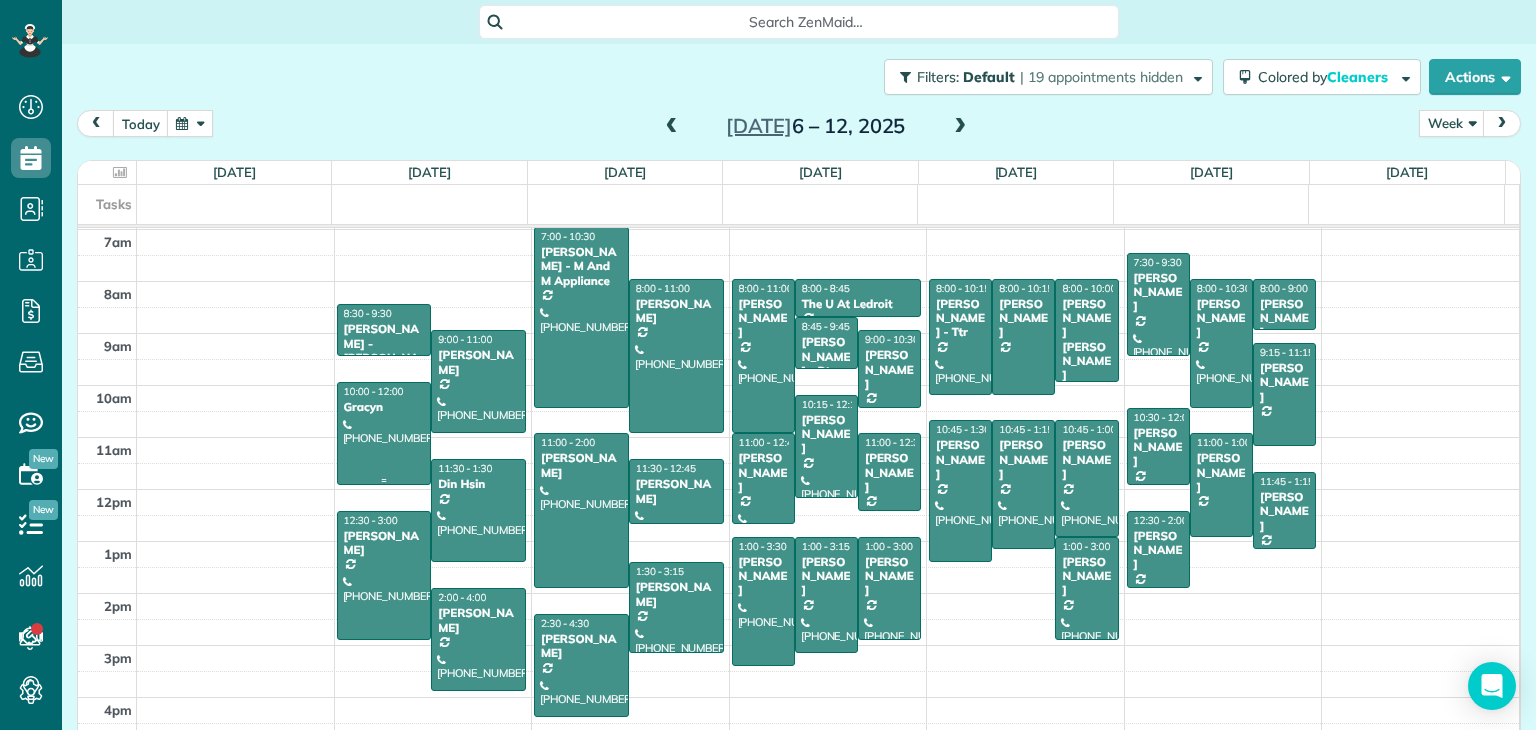 click at bounding box center (384, 433) 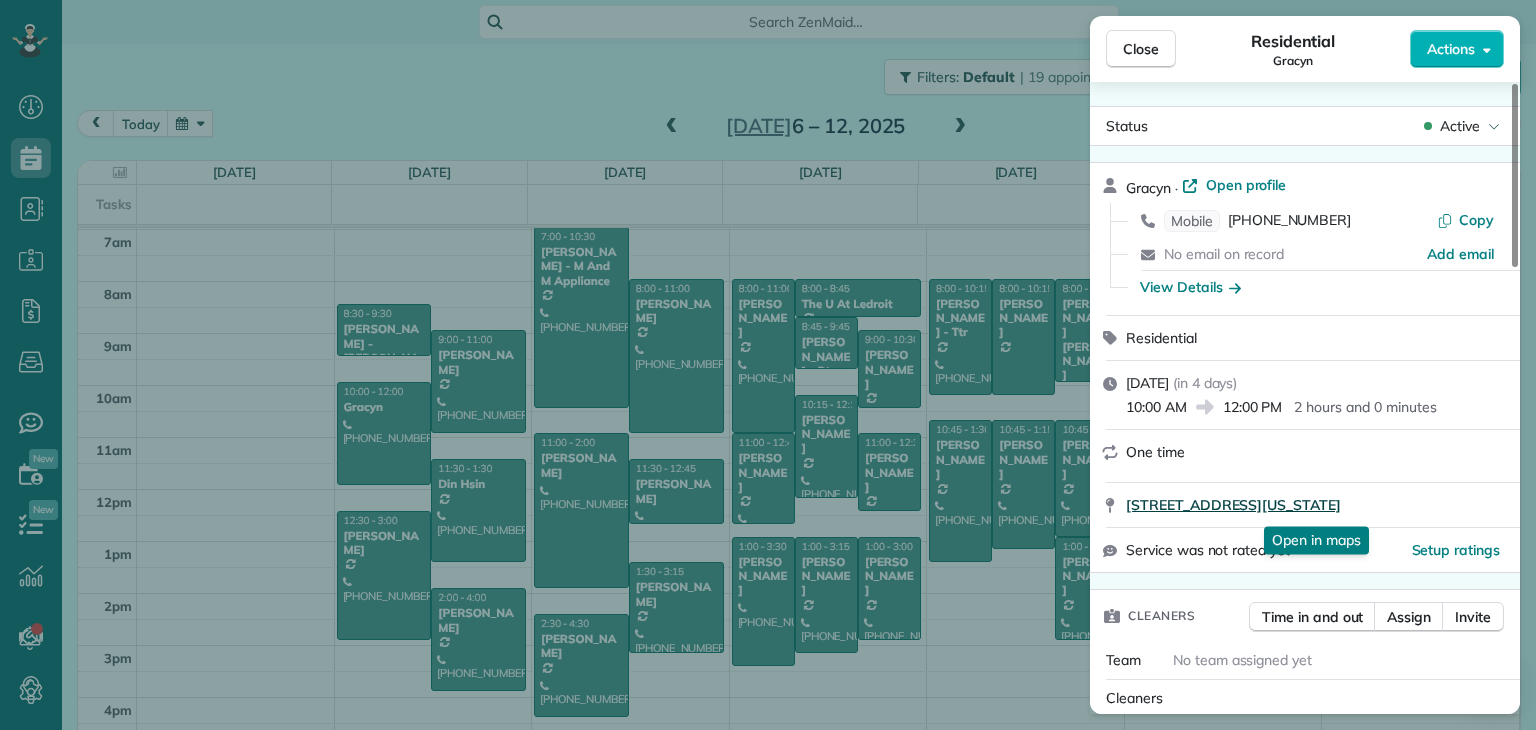 drag, startPoint x: 1119, startPoint y: 499, endPoint x: 1464, endPoint y: 509, distance: 345.1449 